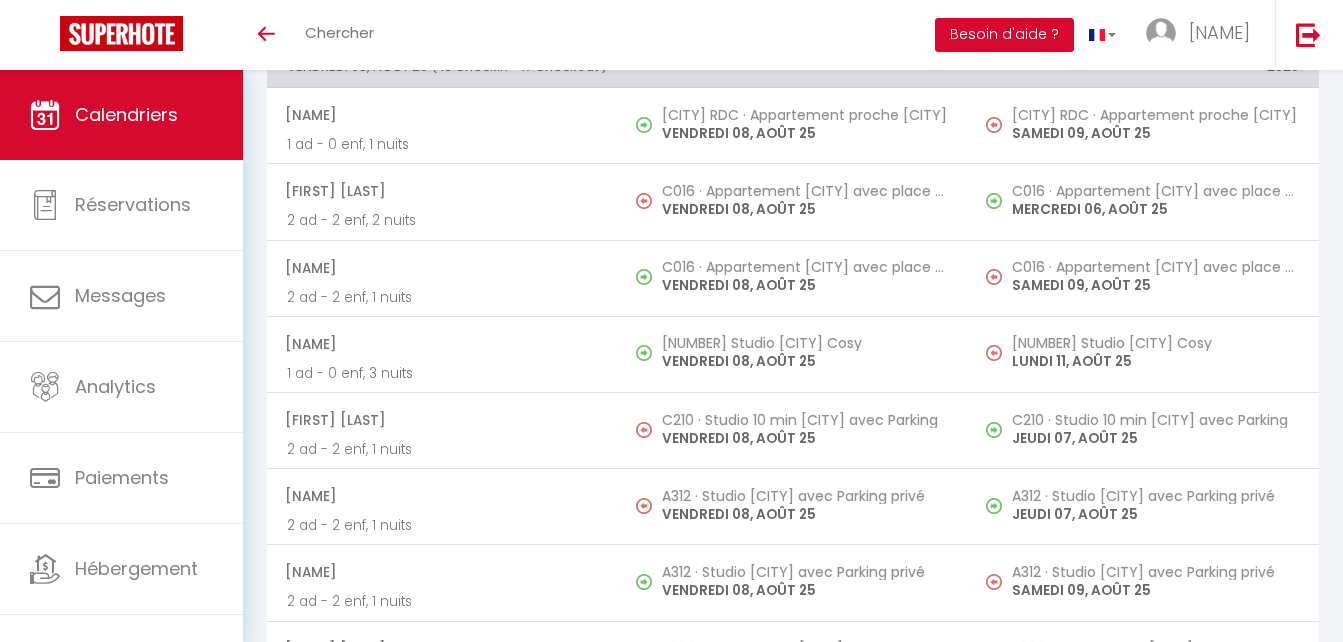 scroll, scrollTop: 8068, scrollLeft: 0, axis: vertical 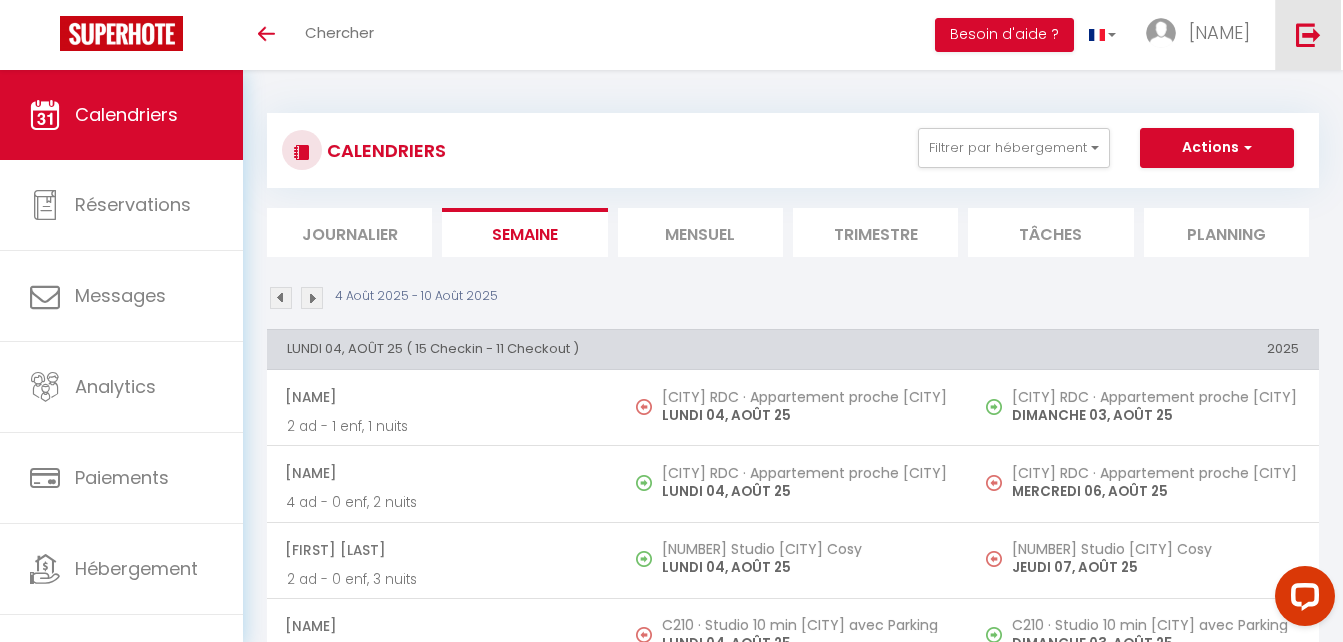 click at bounding box center [1308, 35] 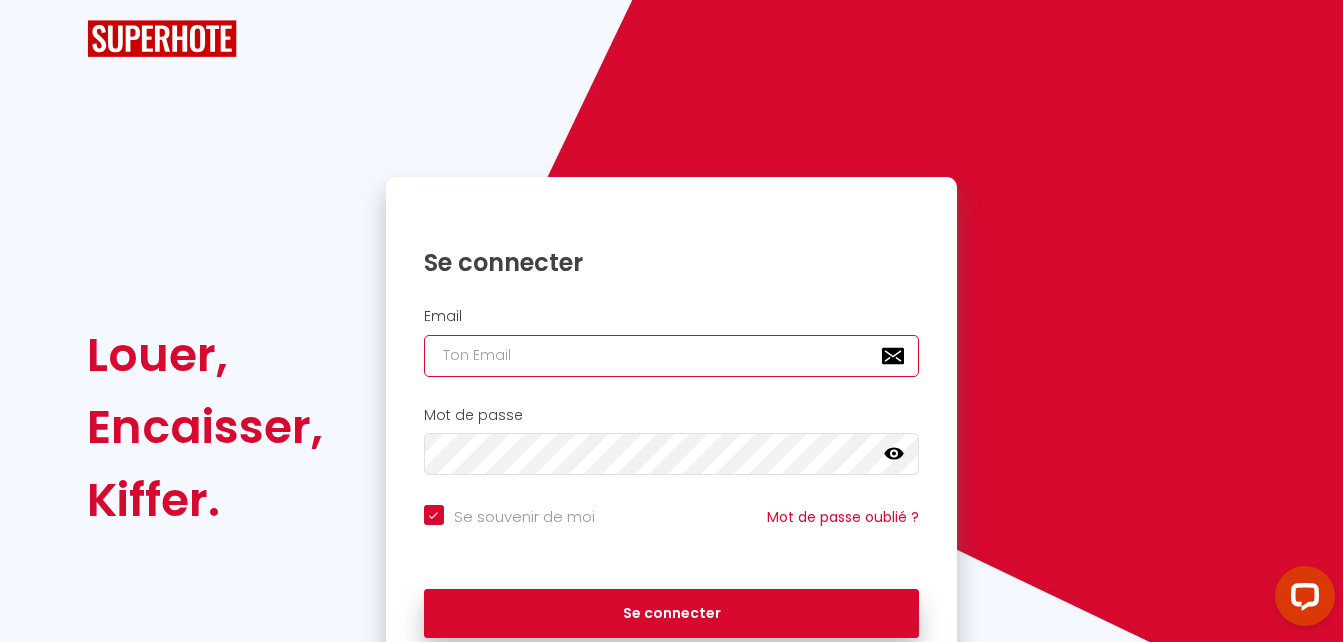 type on "contact@example.com" 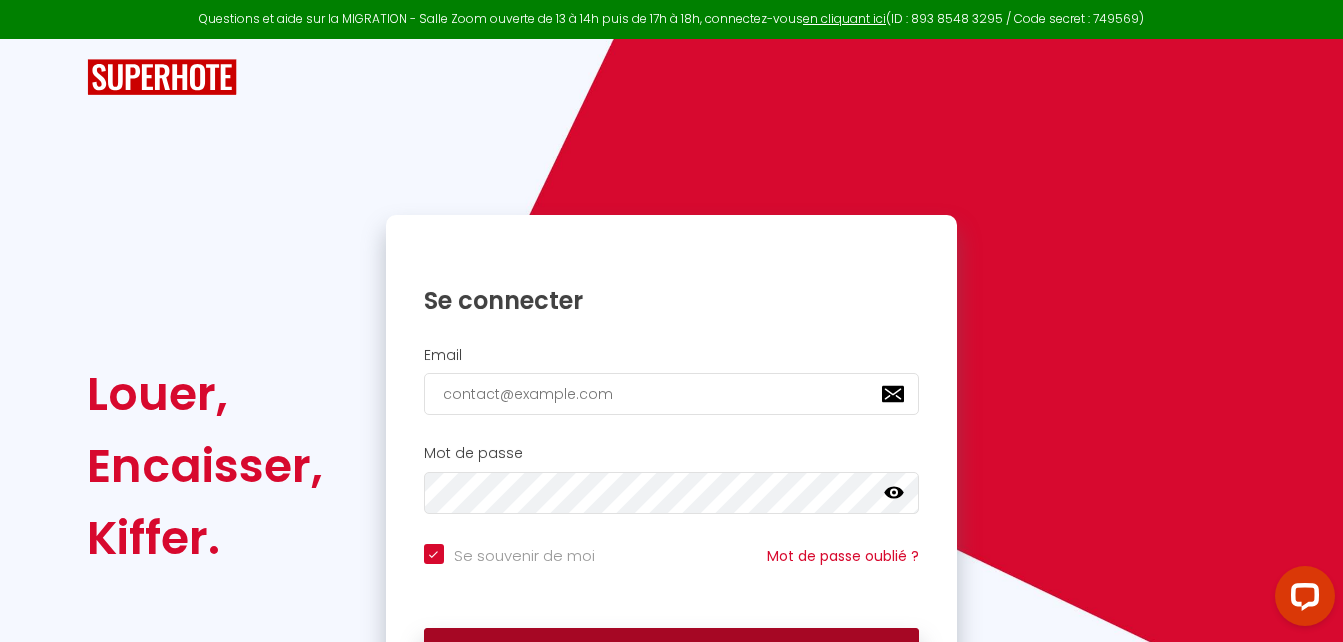 click on "Se connecter" at bounding box center (672, 653) 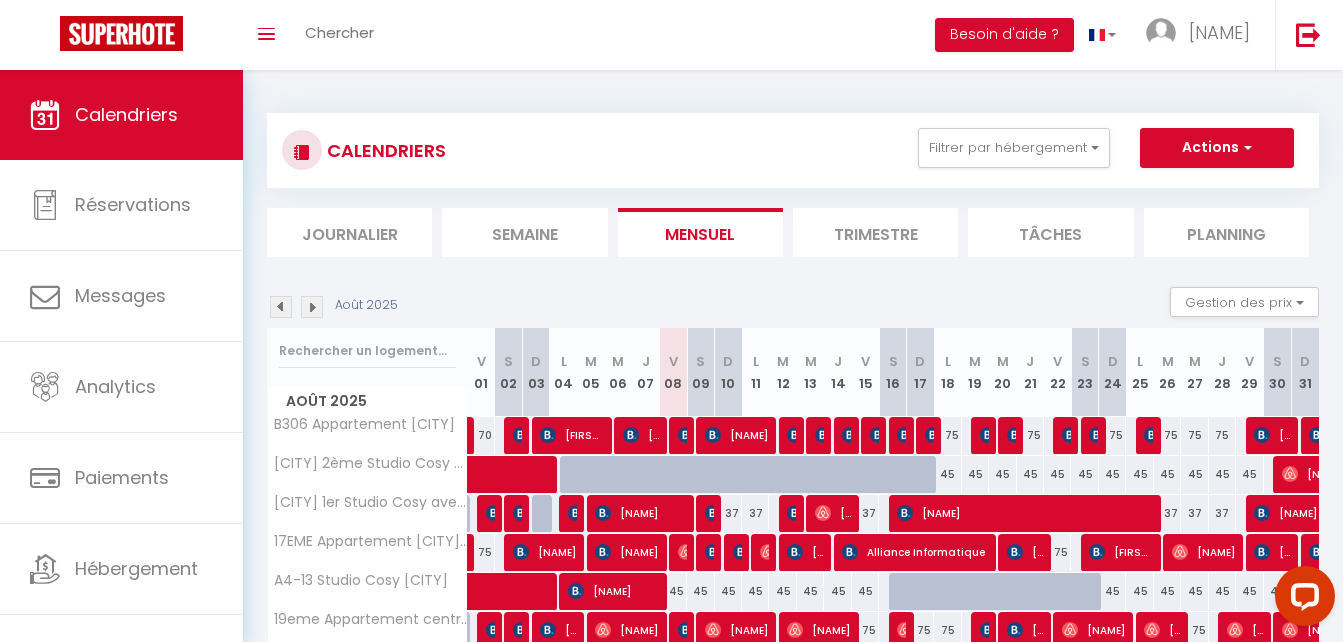 click on "Semaine" at bounding box center [524, 232] 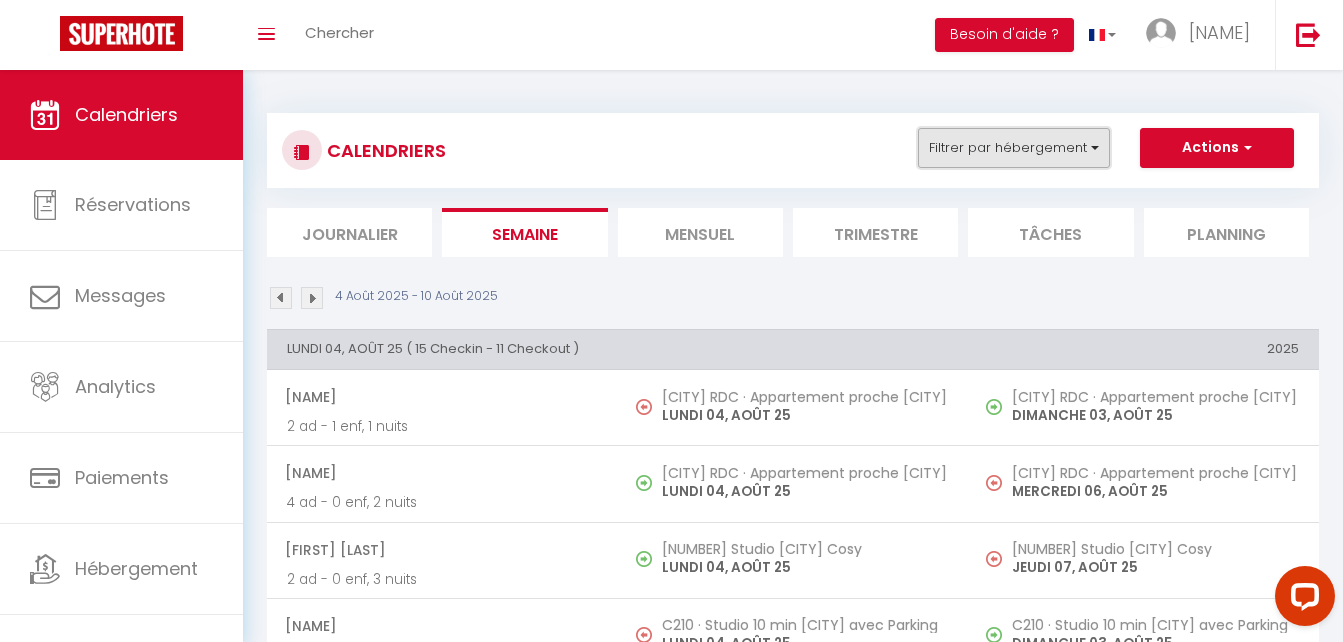 click on "Filtrer par hébergement" at bounding box center [1014, 148] 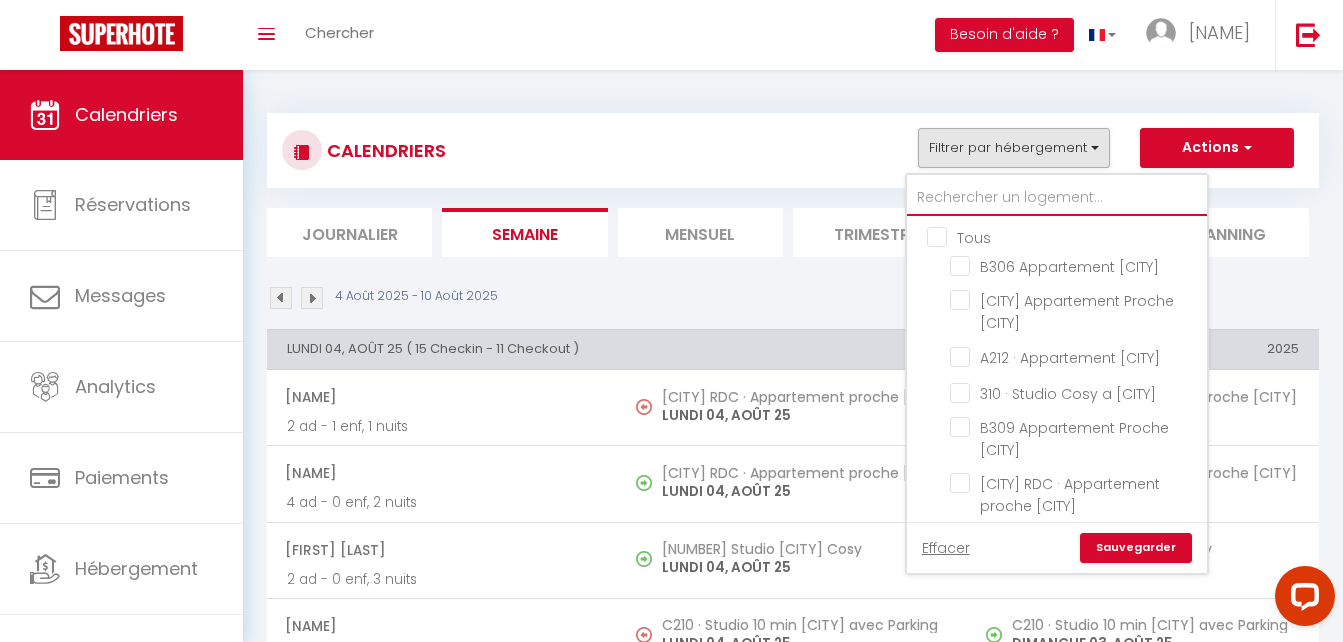 click at bounding box center (1057, 198) 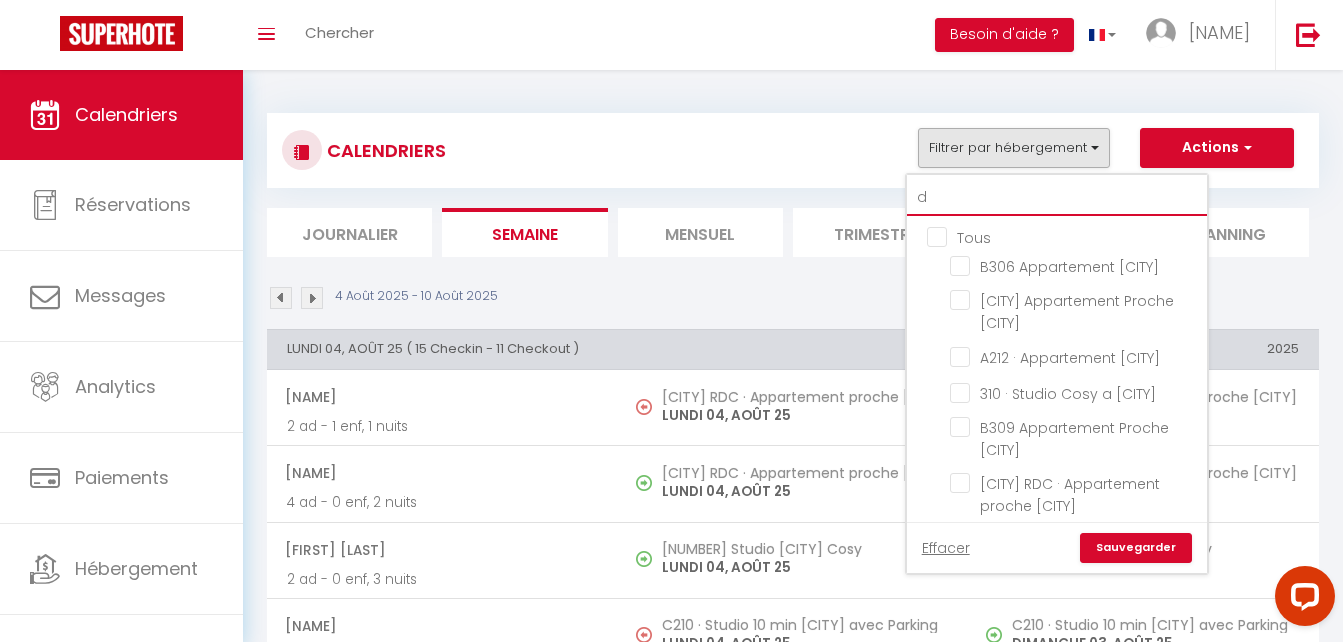 checkbox on "false" 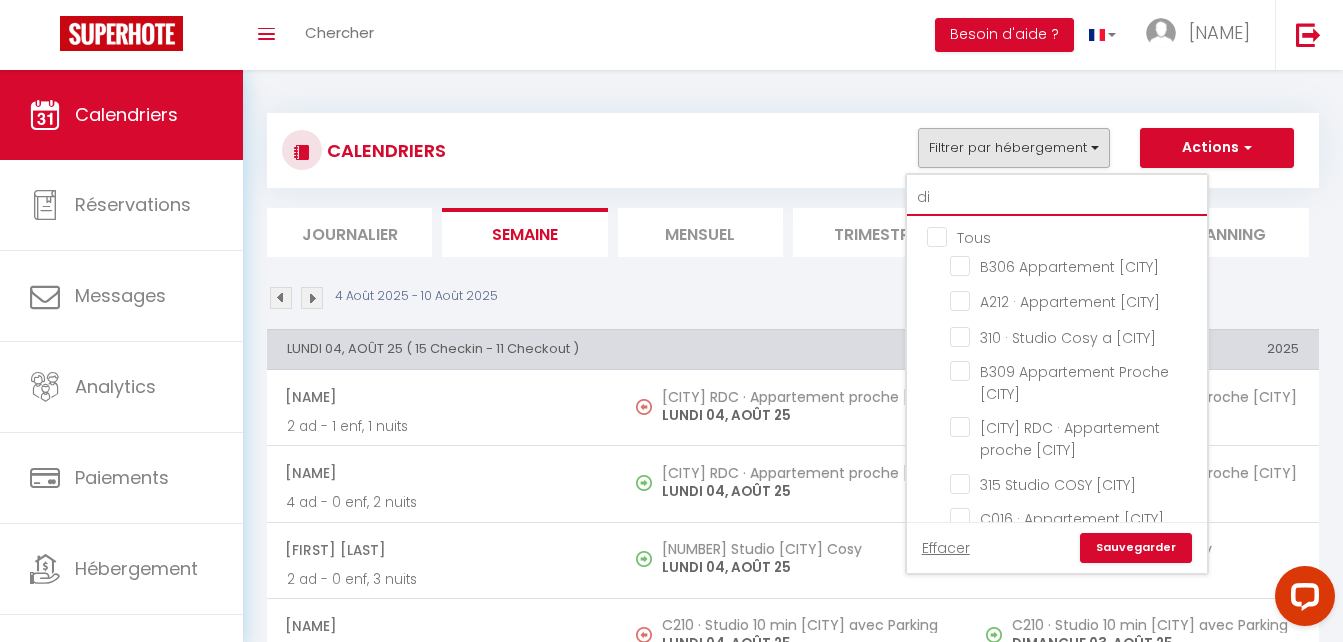 type on "dis" 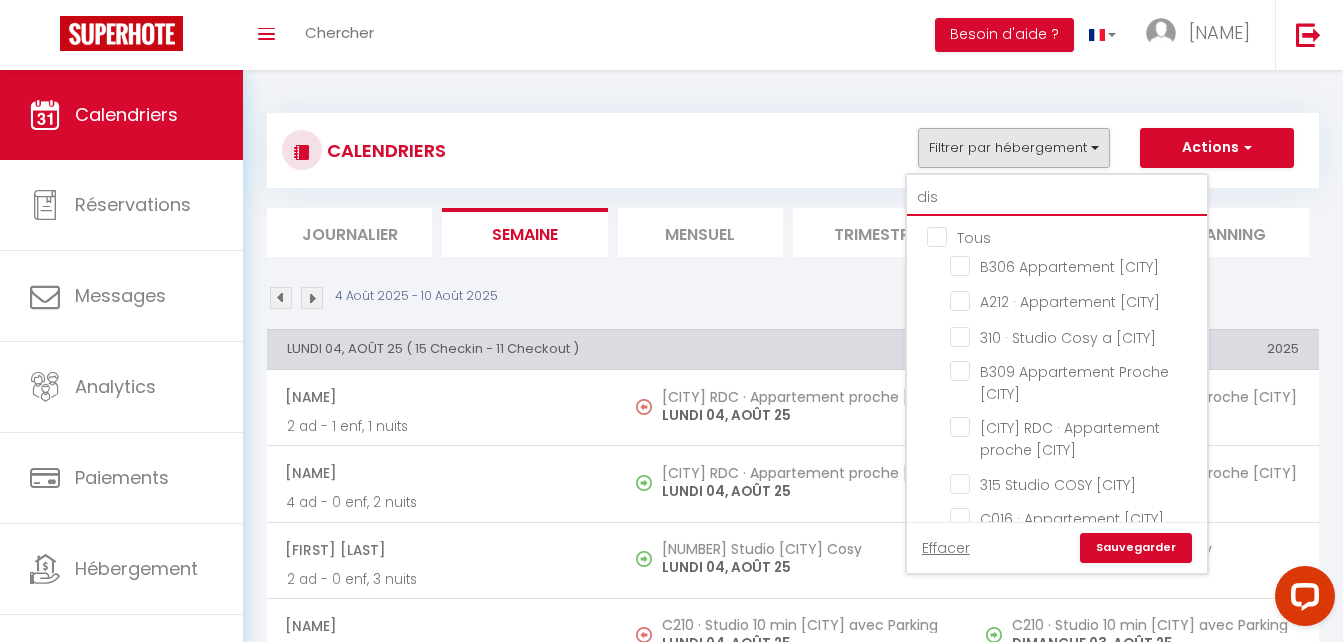 checkbox on "false" 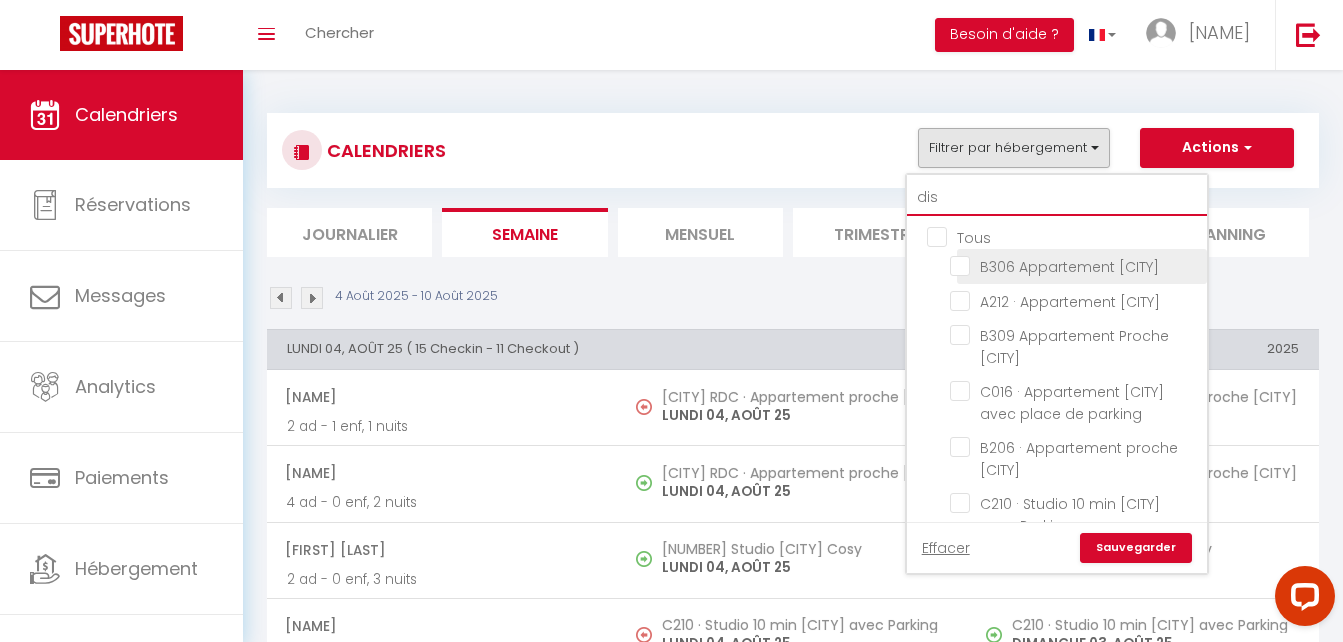type on "dis" 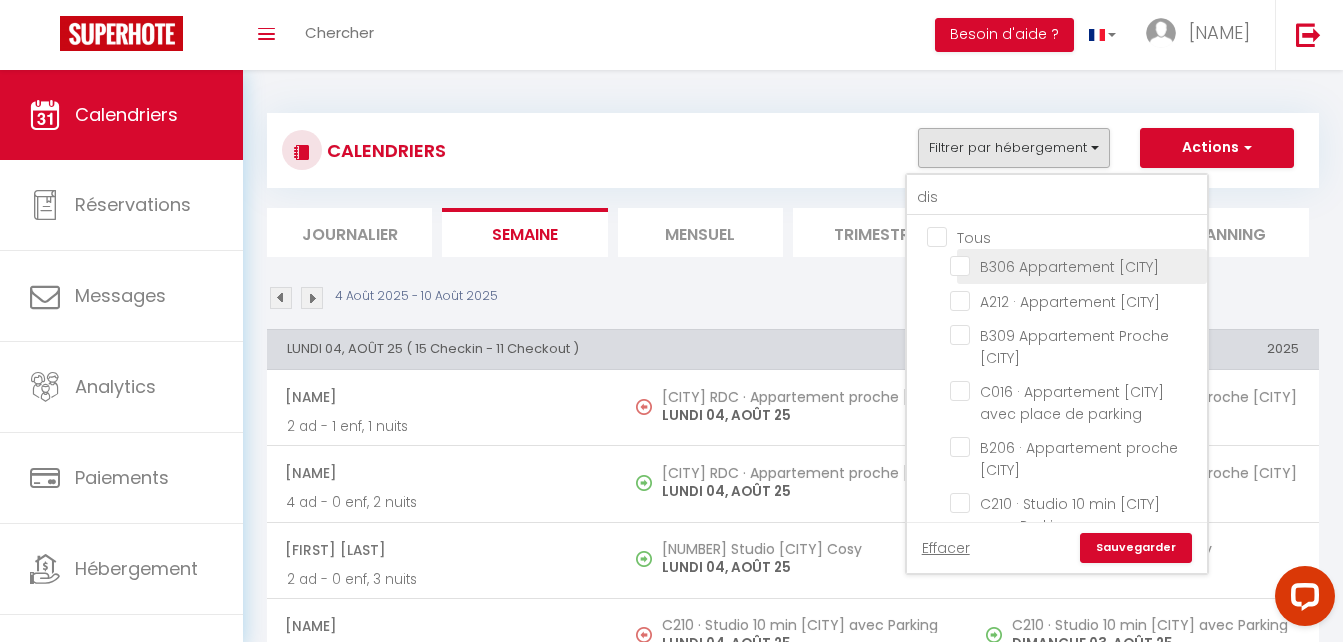 click on "B306 Appartement [CITY]" at bounding box center (1075, 265) 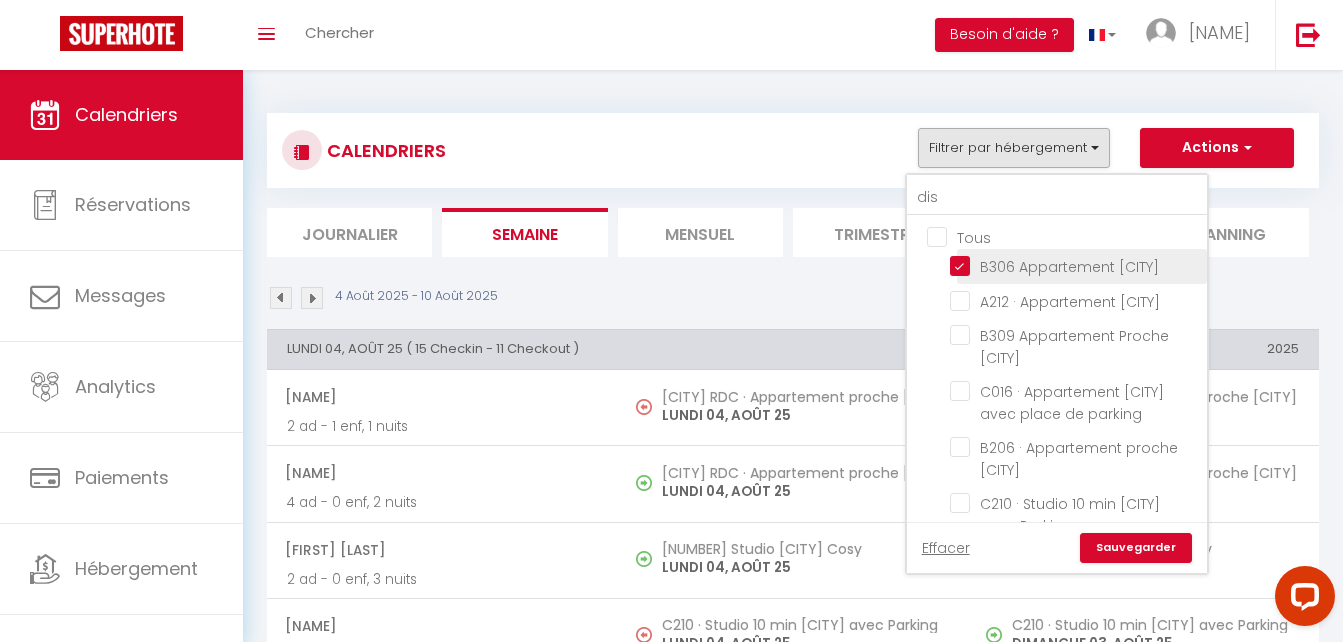 checkbox on "false" 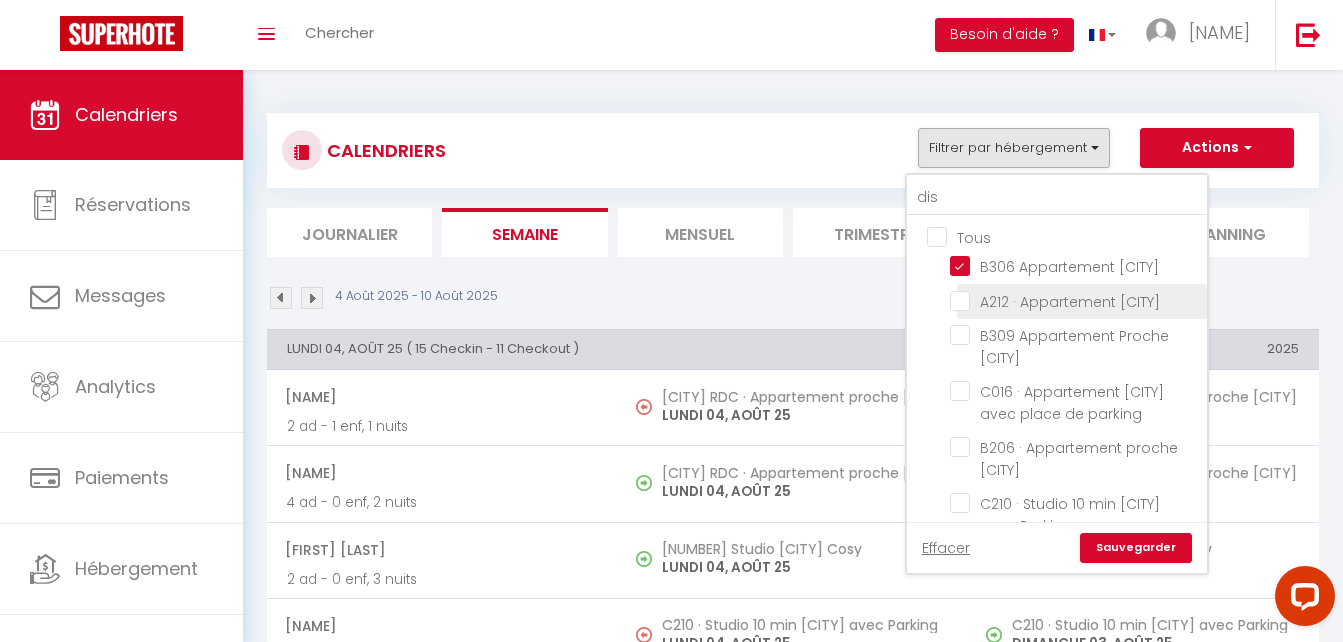 click on "A212 · Appartement [CITY]" at bounding box center (1075, 300) 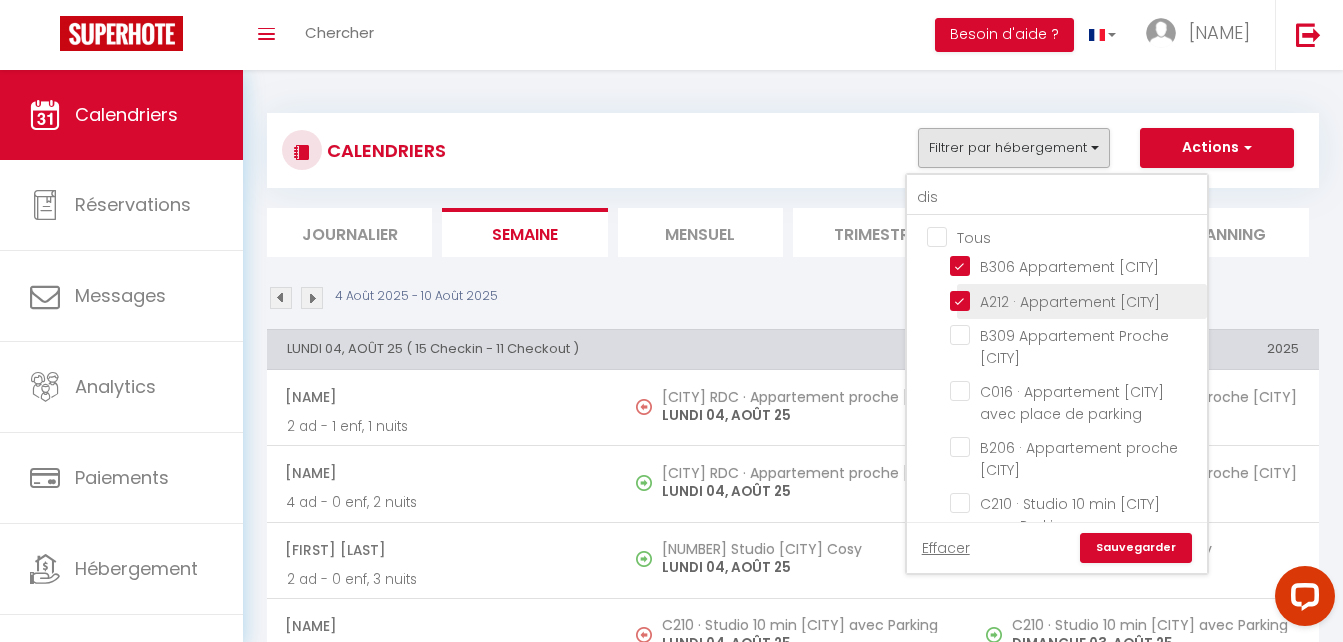 checkbox on "false" 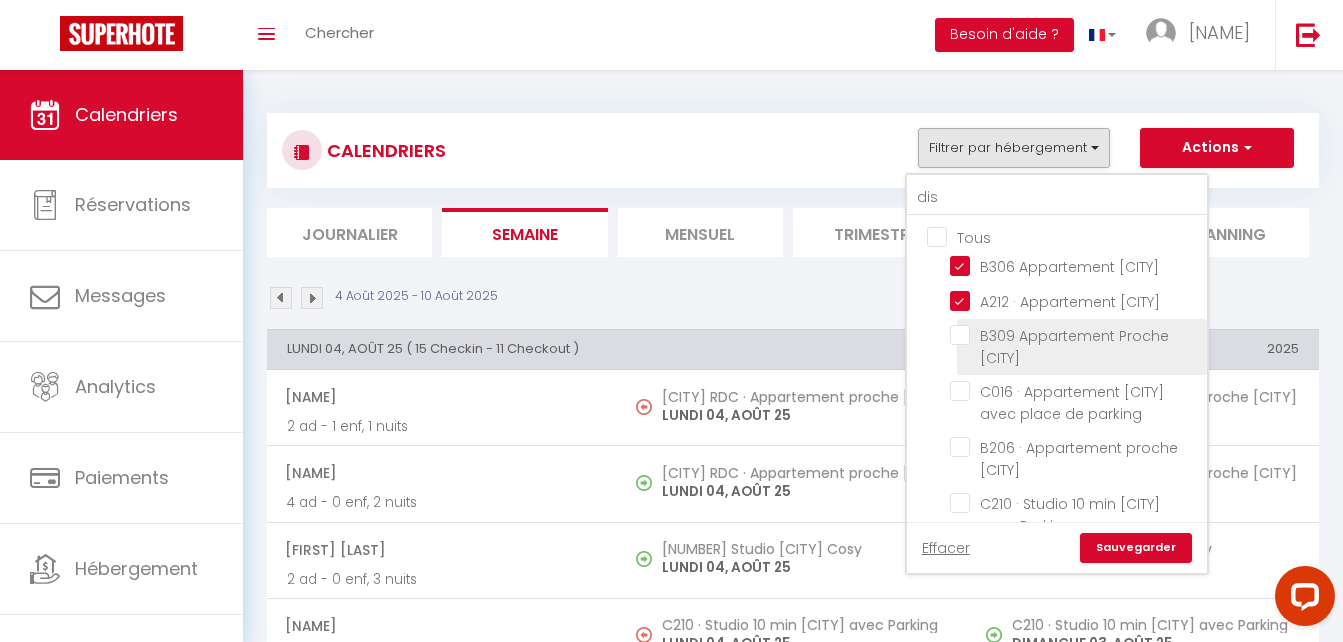 click on "B309 Appartement Proche [CITY]" at bounding box center (1075, 335) 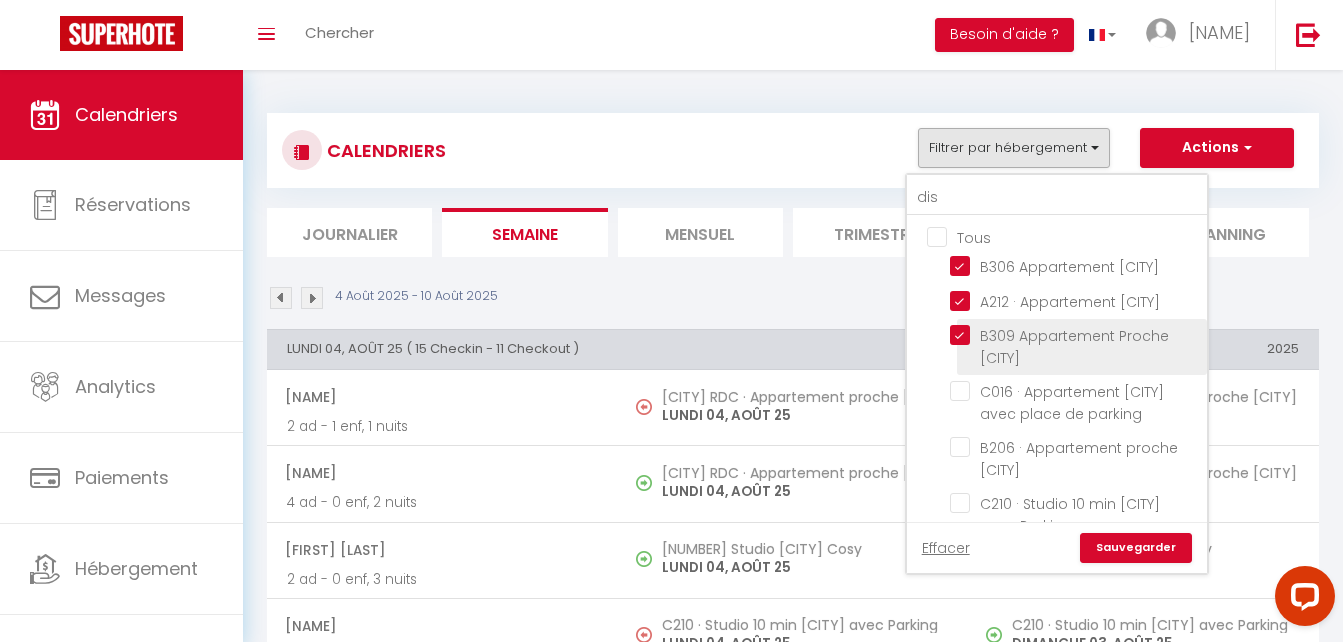 checkbox on "false" 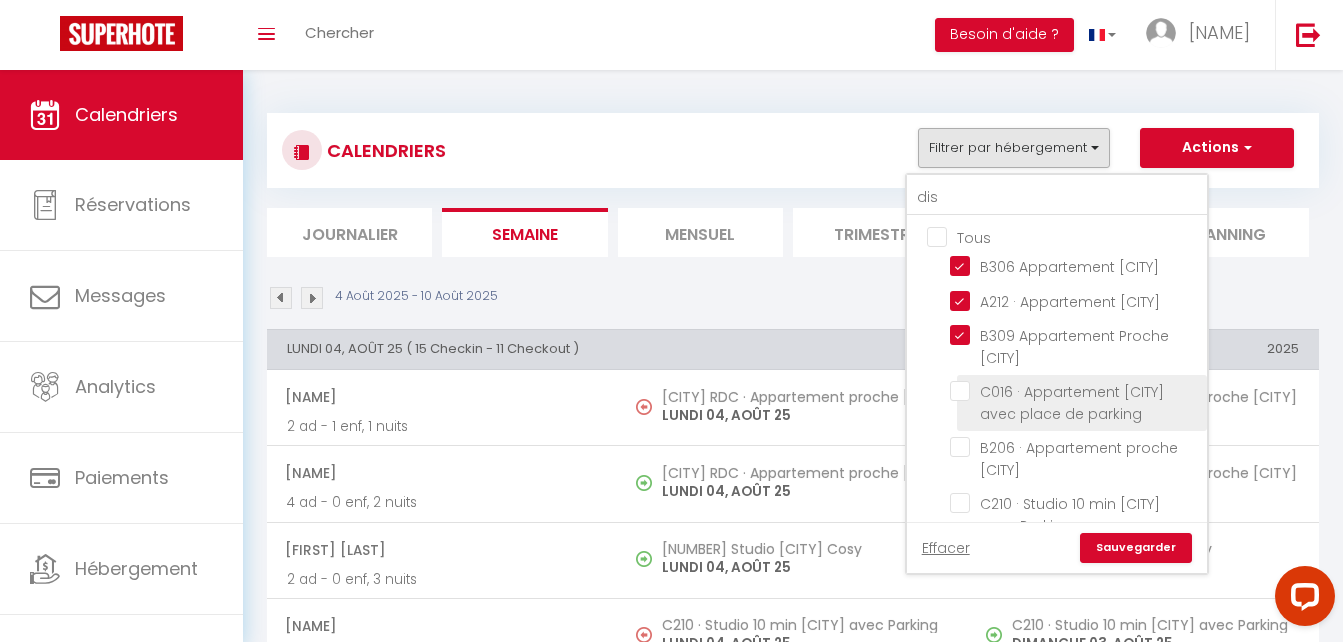 click on "C016 · Appartement [CITY] avec place de parking" at bounding box center [1075, 391] 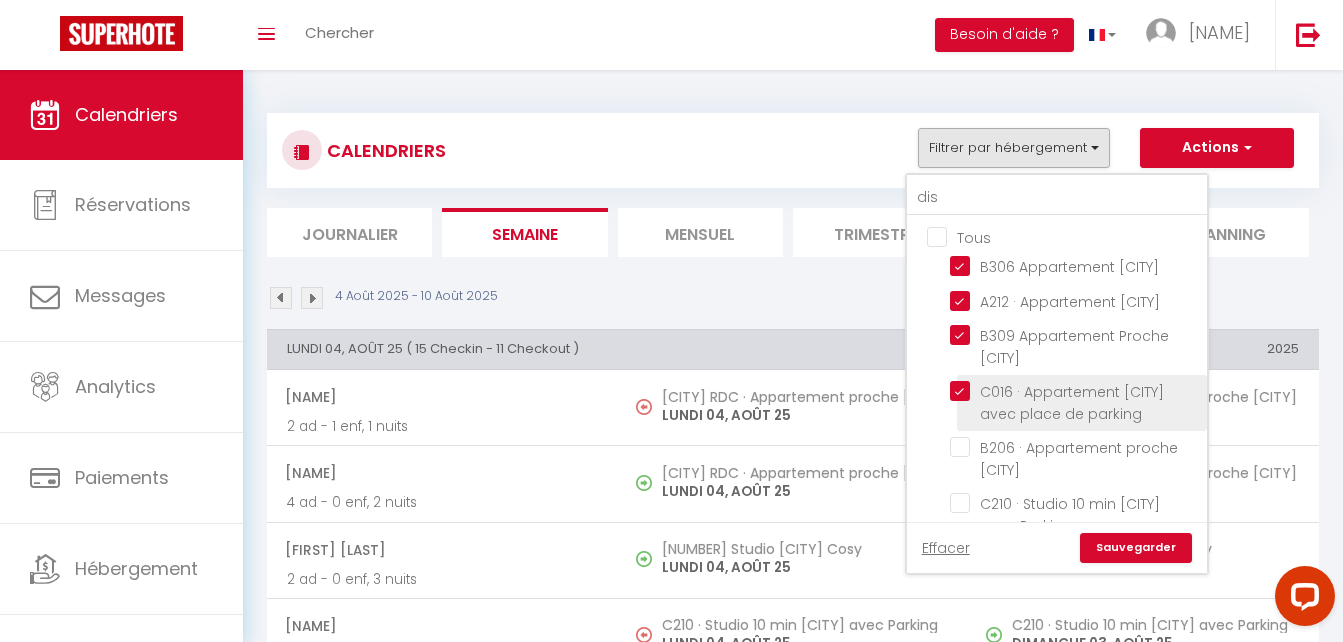 checkbox on "false" 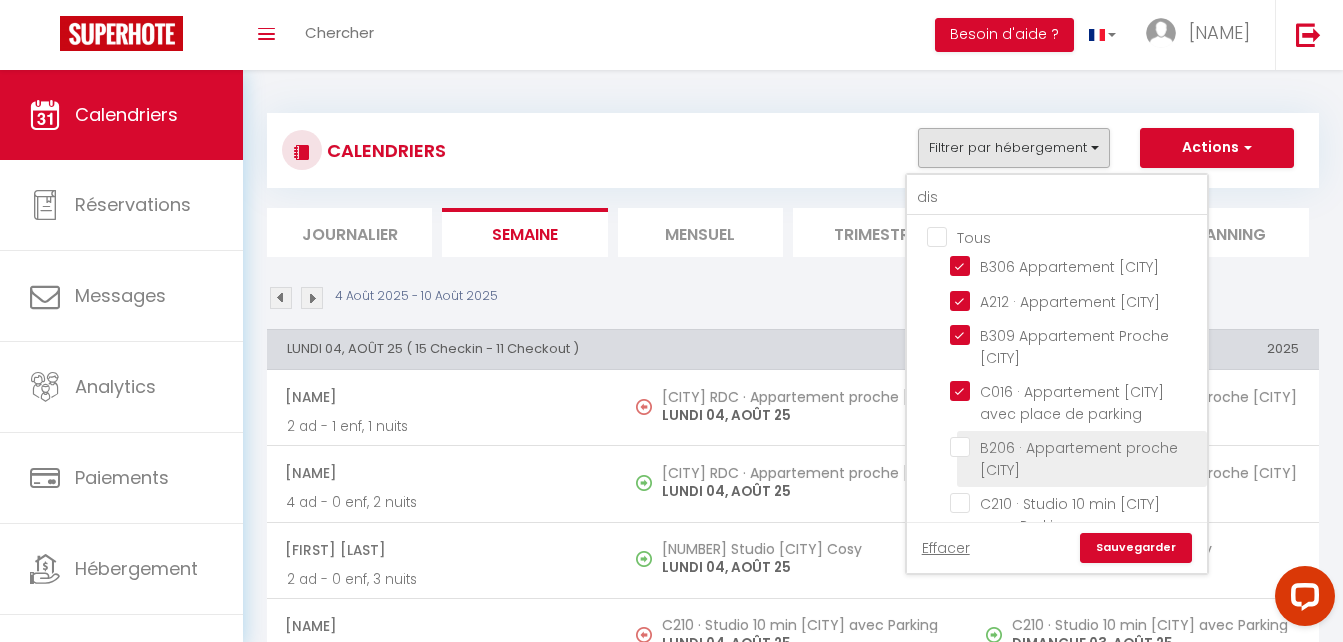 click on "B206 · Appartement proche [CITY]" at bounding box center [1075, 447] 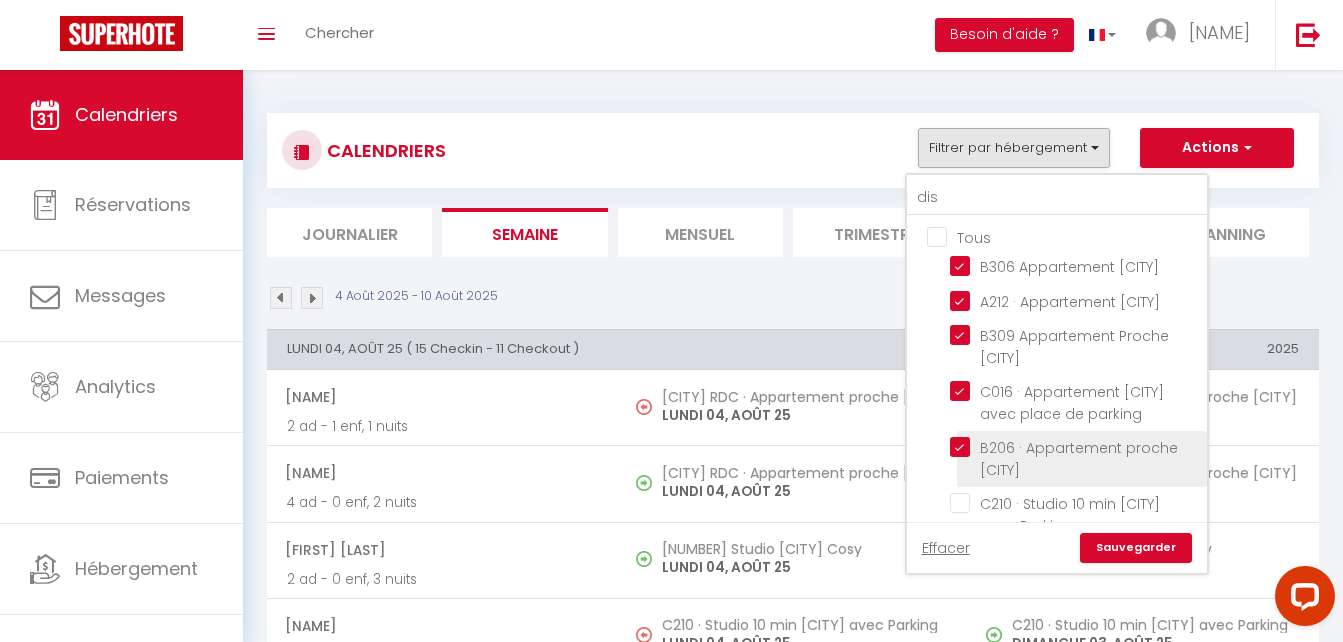 checkbox on "false" 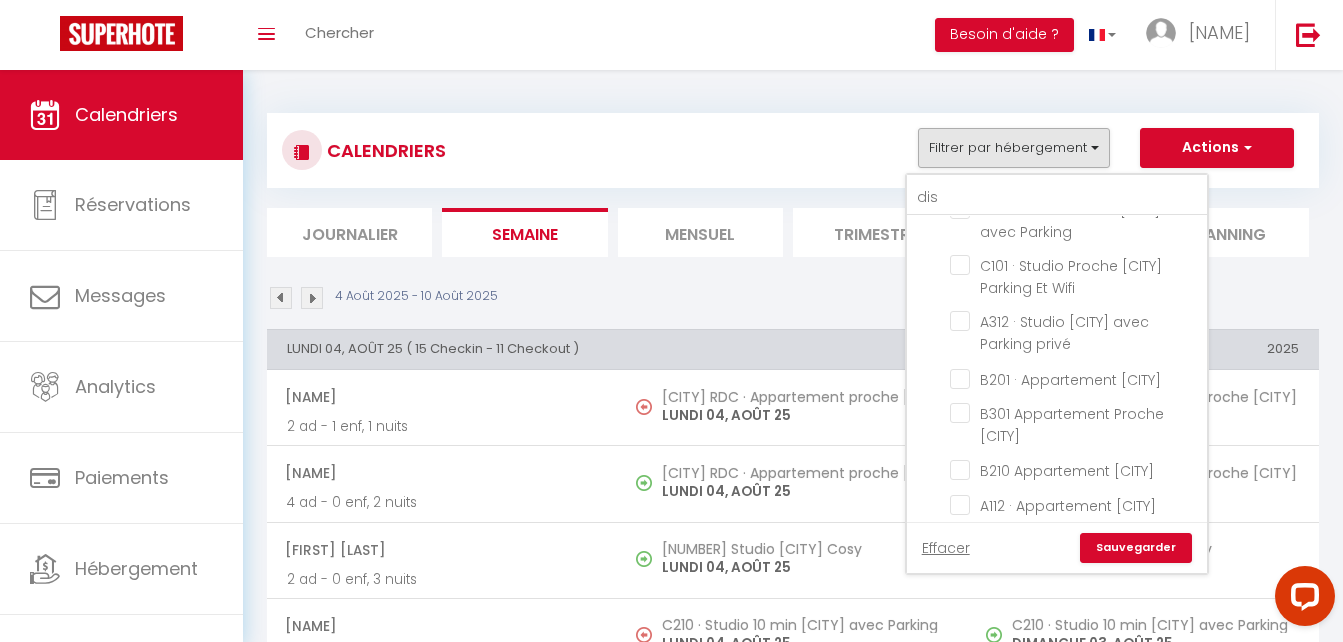 scroll, scrollTop: 320, scrollLeft: 0, axis: vertical 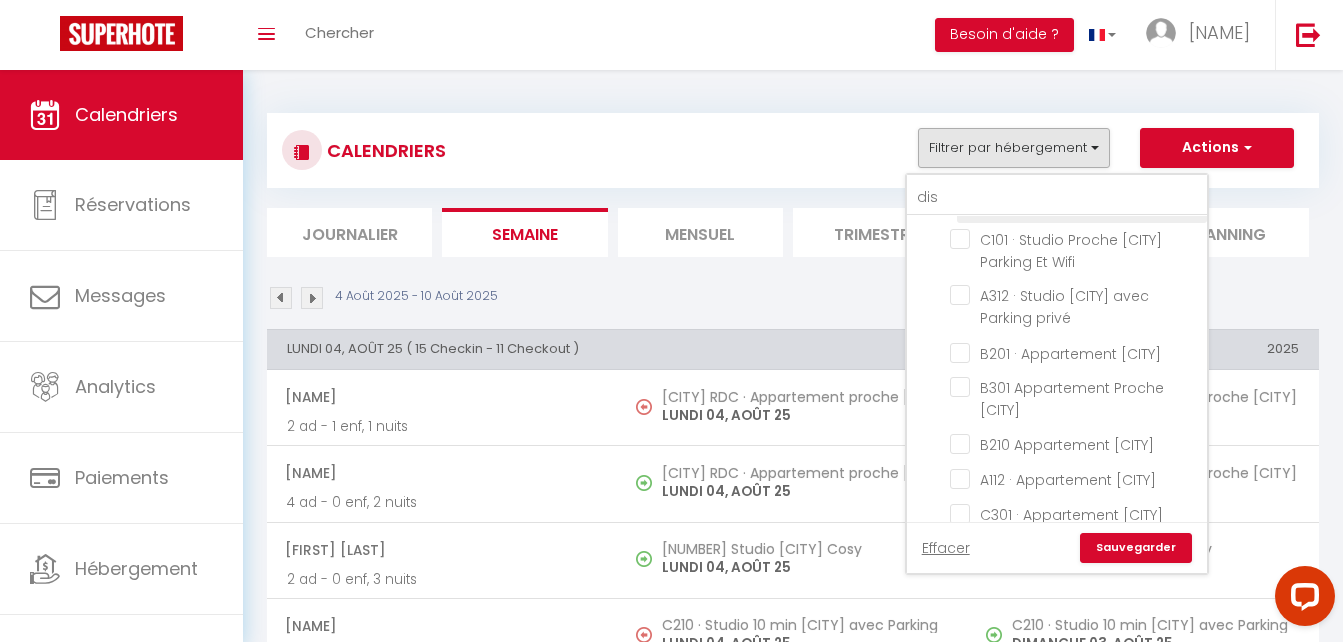 click on "C210 · Studio 10 min [CITY] avec  Parking" at bounding box center (1075, 183) 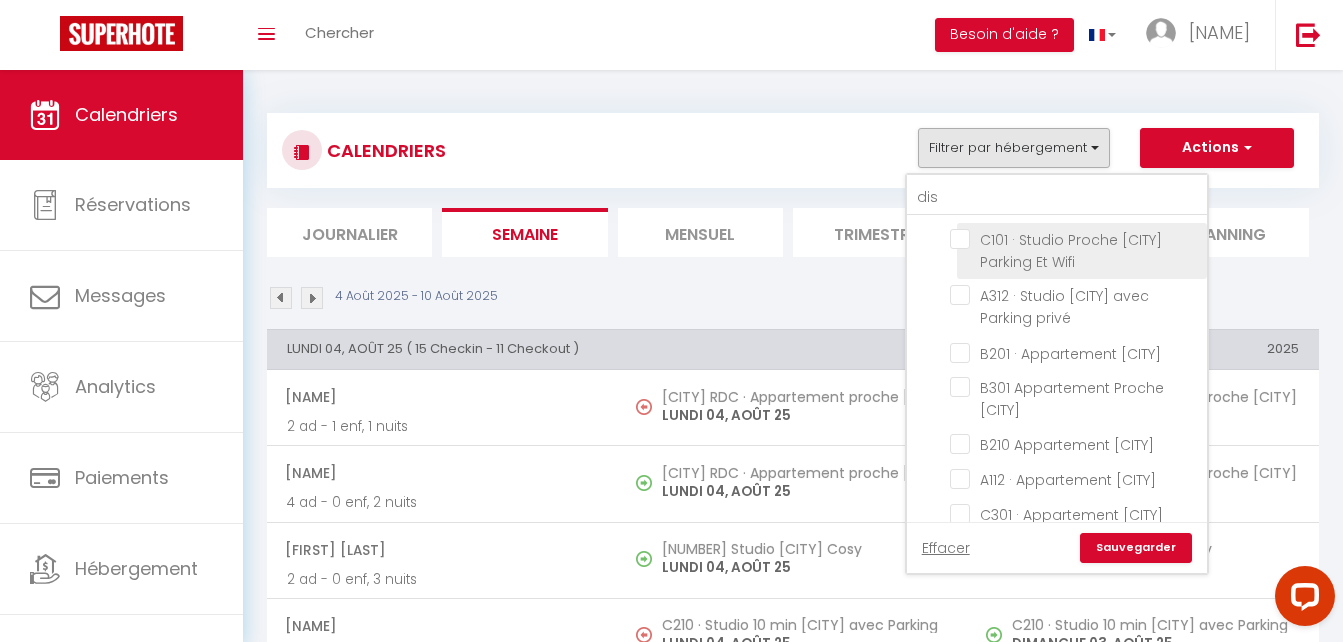 click on "C101 · Studio Proche [CITY] Parking Et Wifi" at bounding box center (1075, 239) 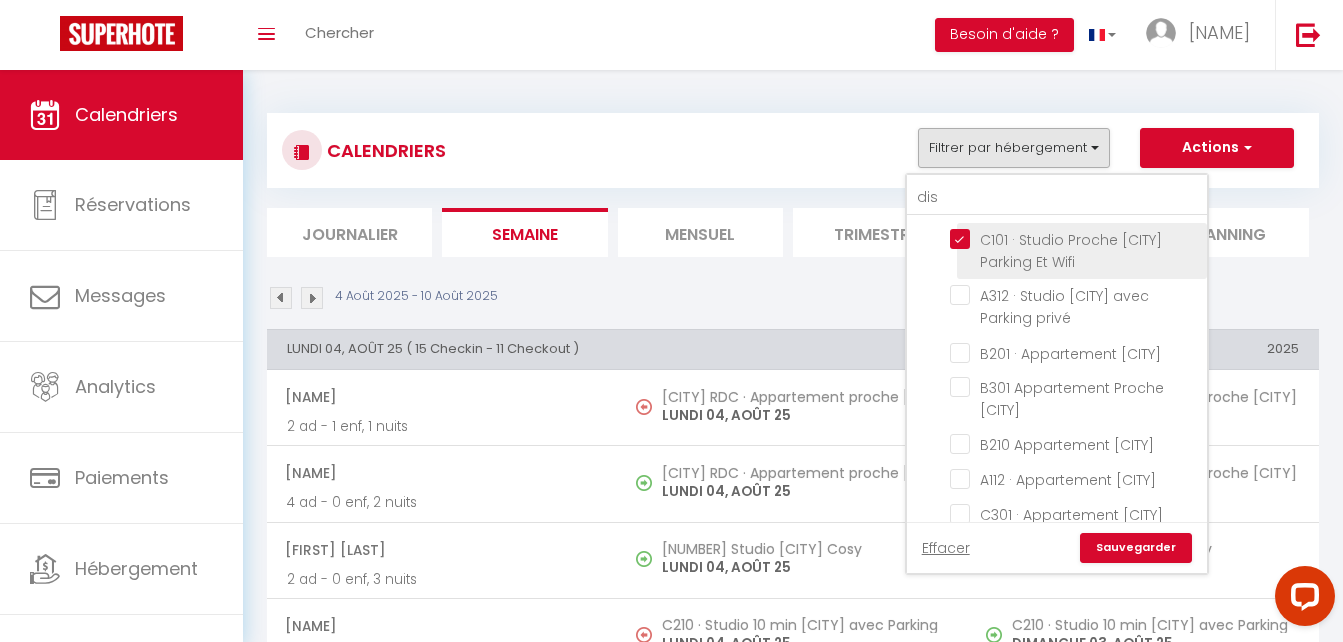 checkbox on "false" 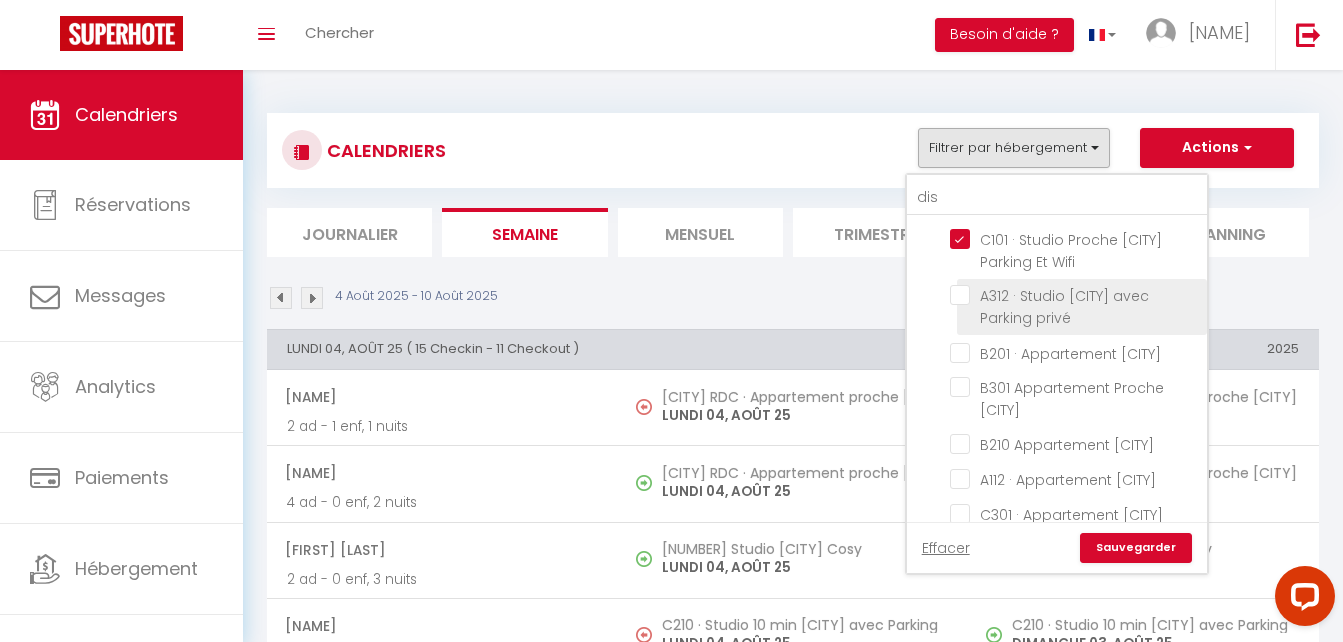 click on "A312 · Studio [CITY] avec Parking privé" at bounding box center (1075, 295) 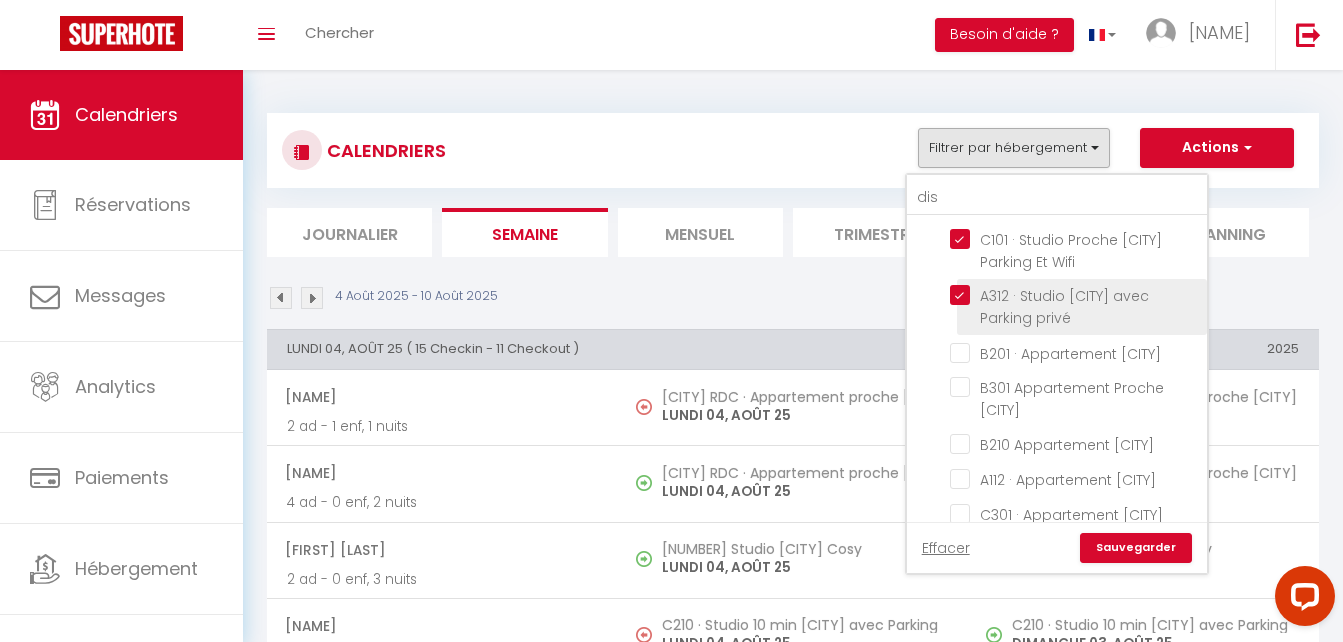 checkbox on "false" 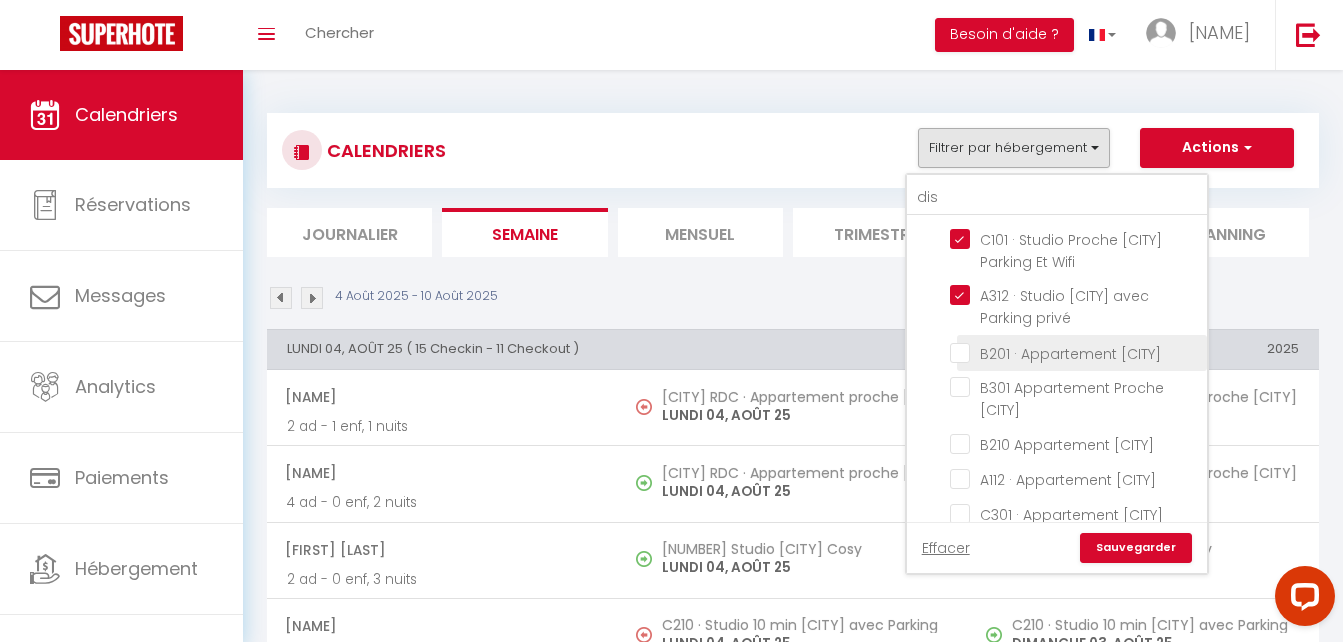 click on "B201 · Appartement [CITY]" at bounding box center [1075, 351] 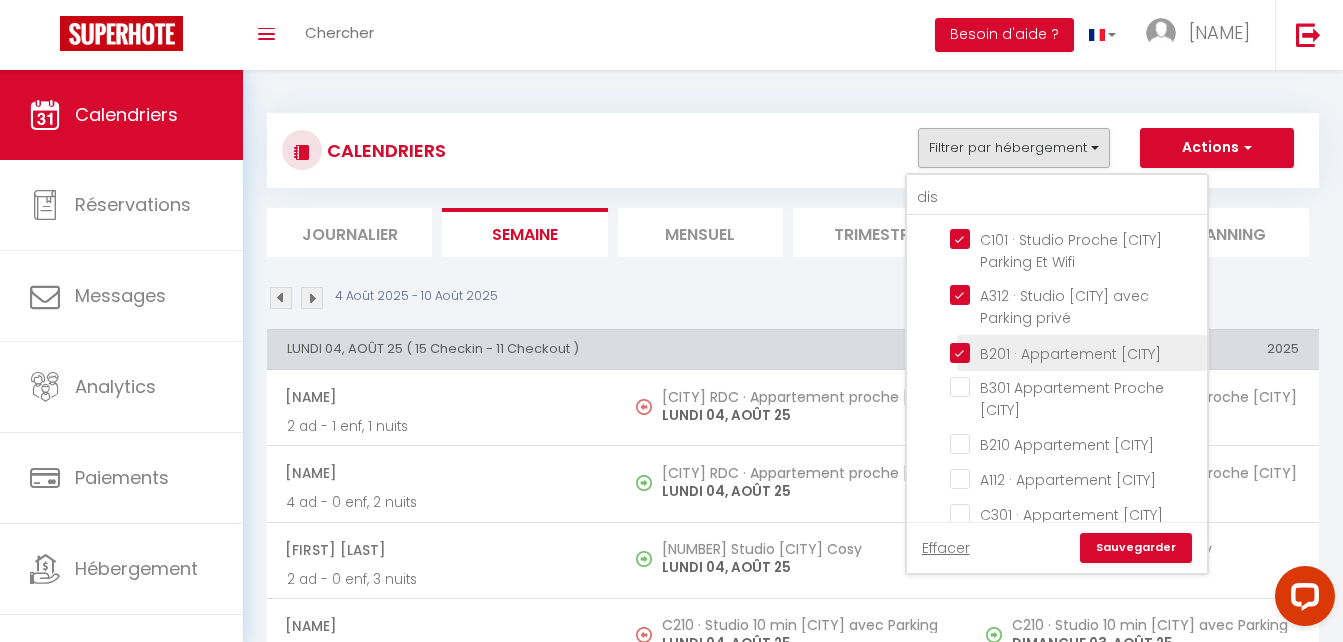 checkbox on "false" 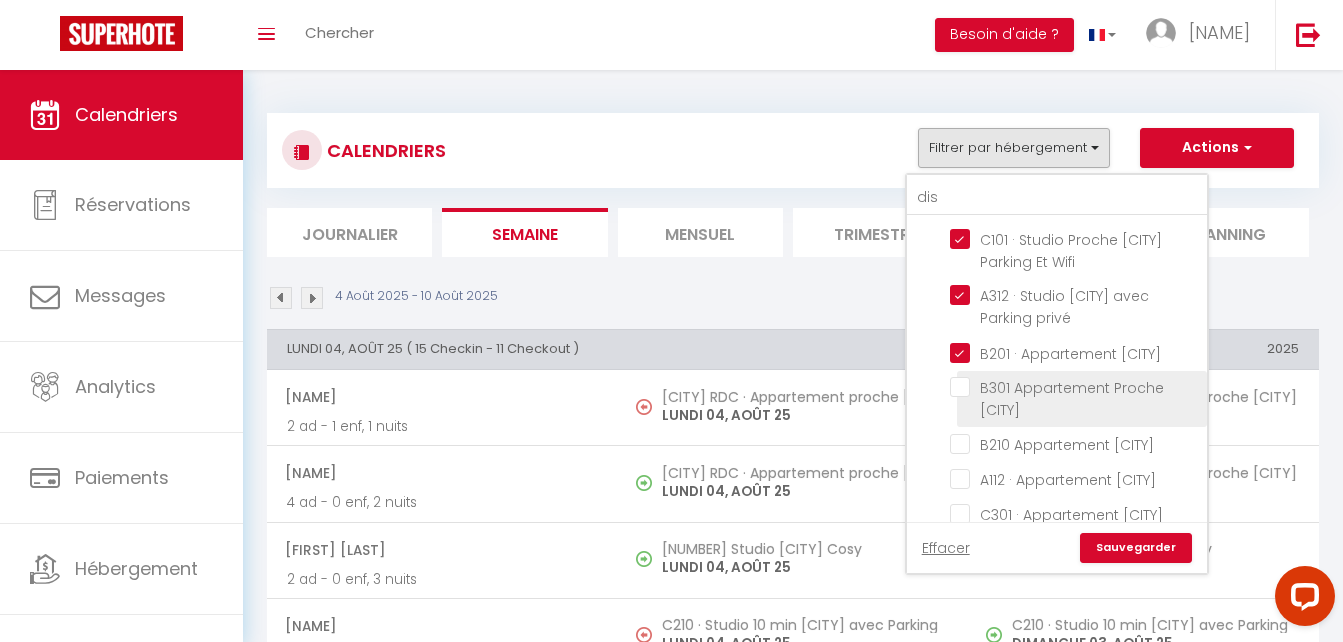 click on "B301 Appartement Proche [CITY]" at bounding box center [1075, 387] 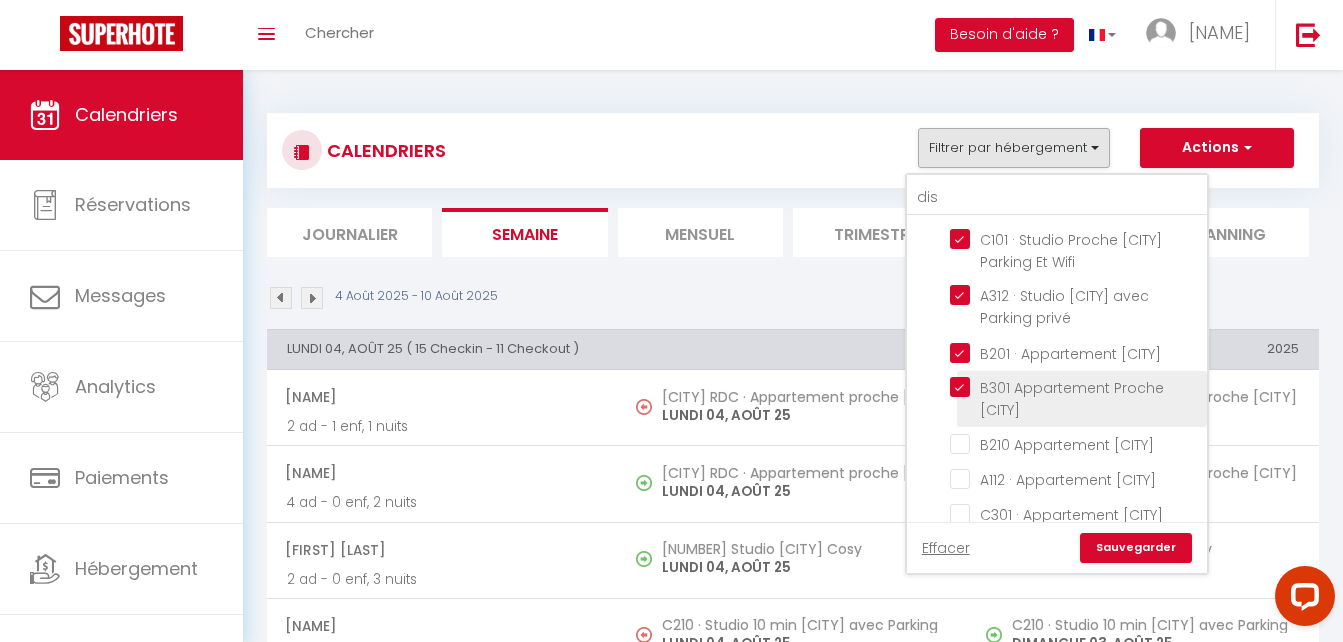 checkbox on "false" 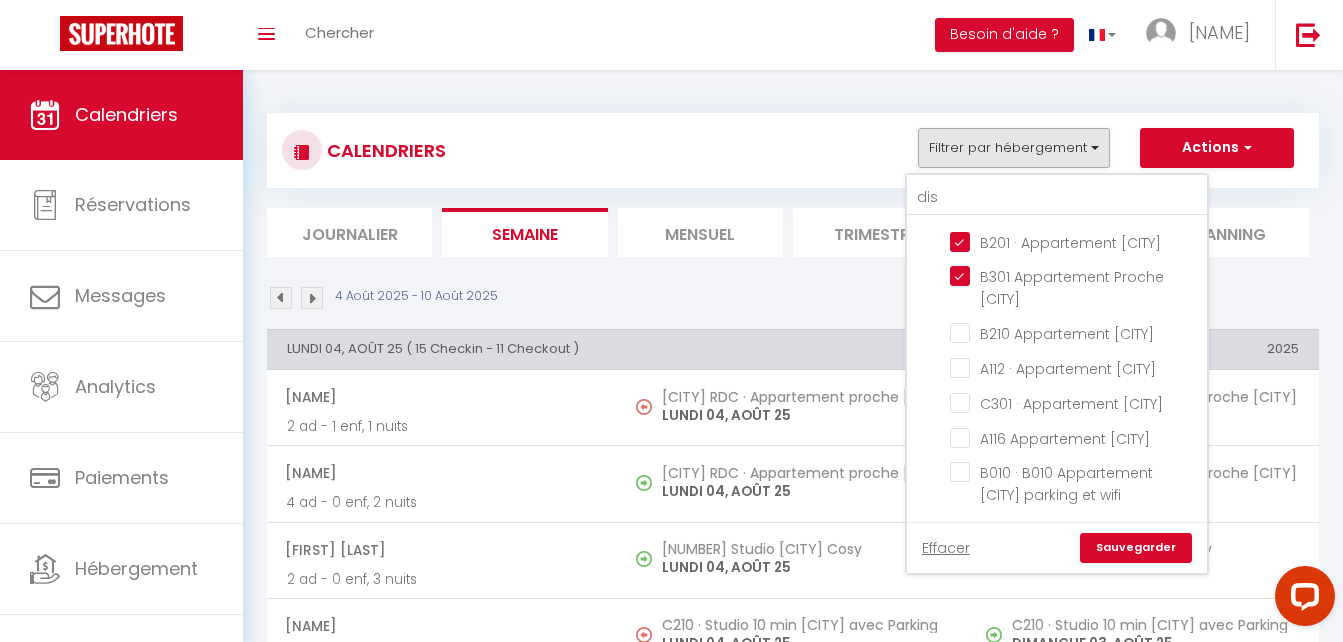 scroll, scrollTop: 600, scrollLeft: 0, axis: vertical 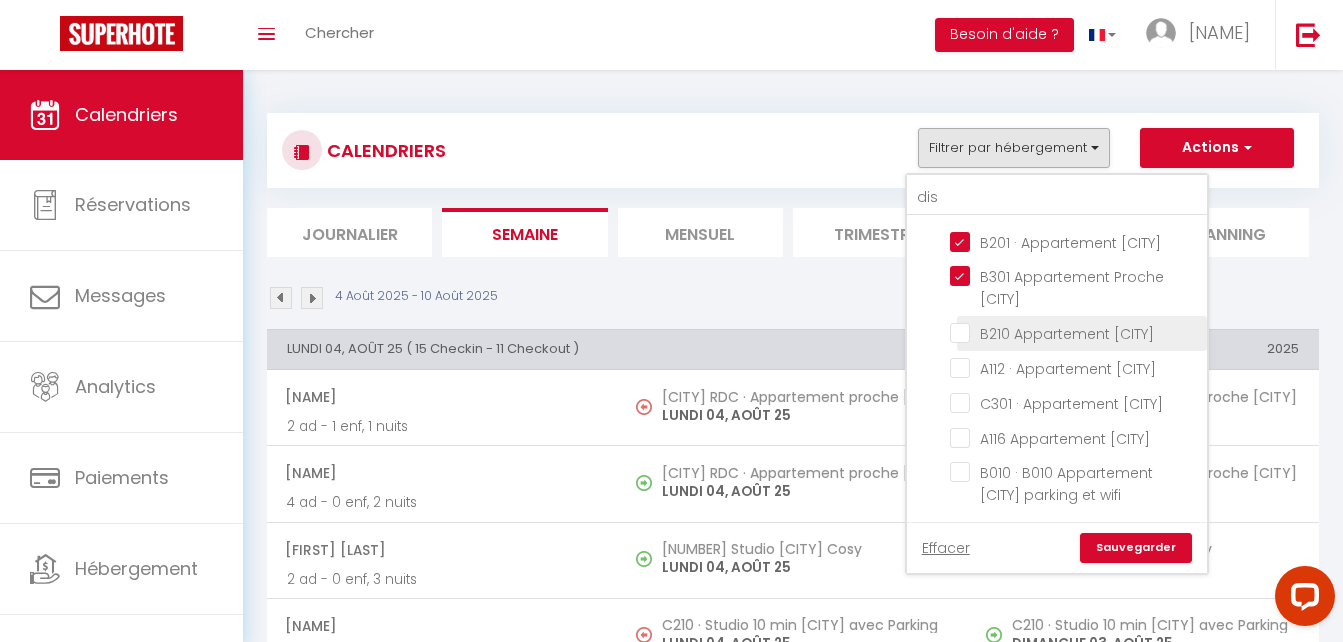 click on "B210 Appartement  [CITY]" at bounding box center (1075, 332) 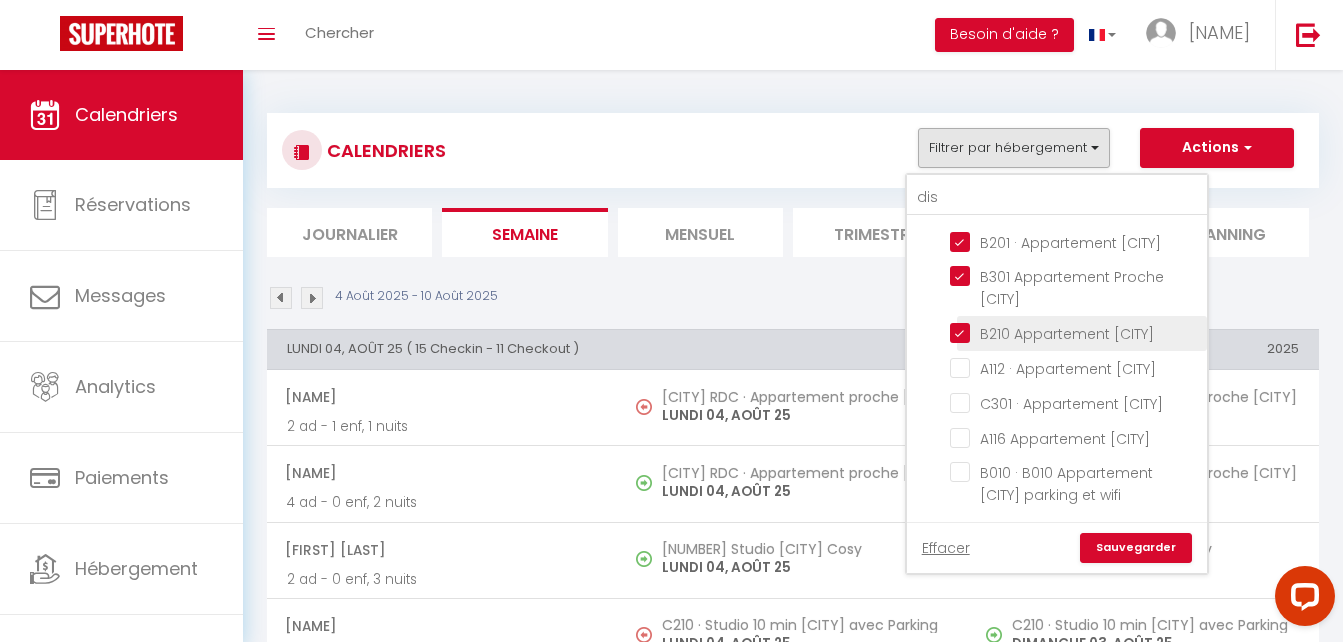checkbox on "false" 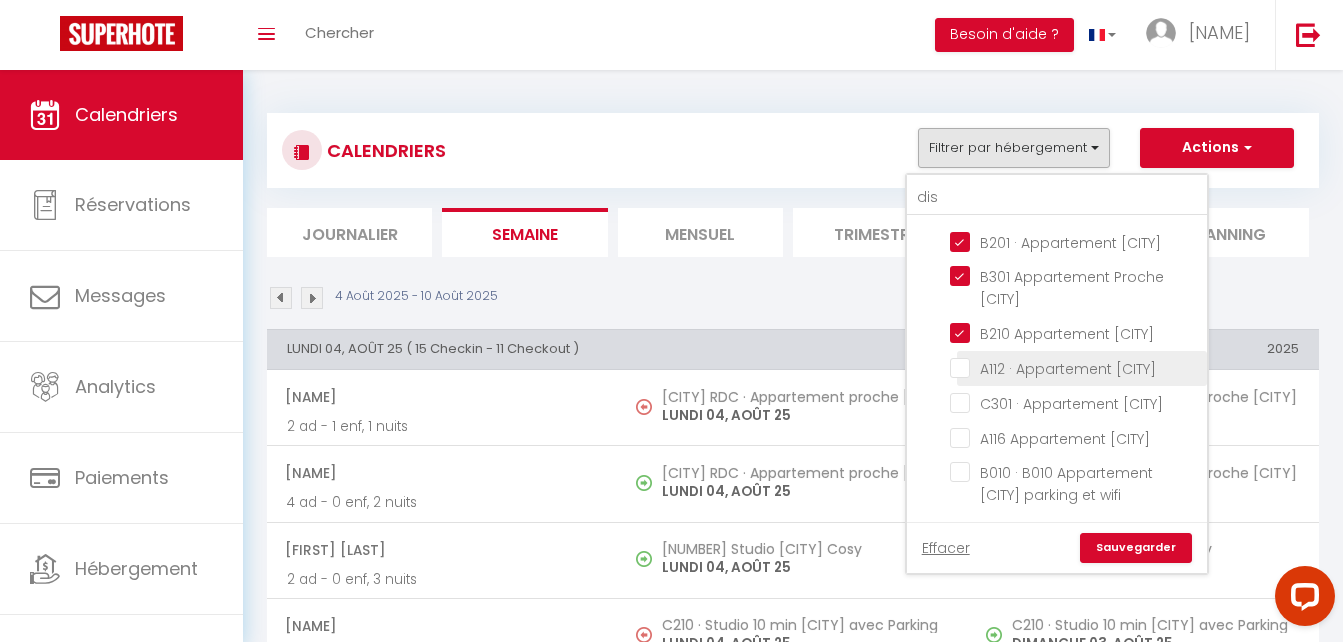click on "A112 · Appartement [CITY]" at bounding box center (1075, 367) 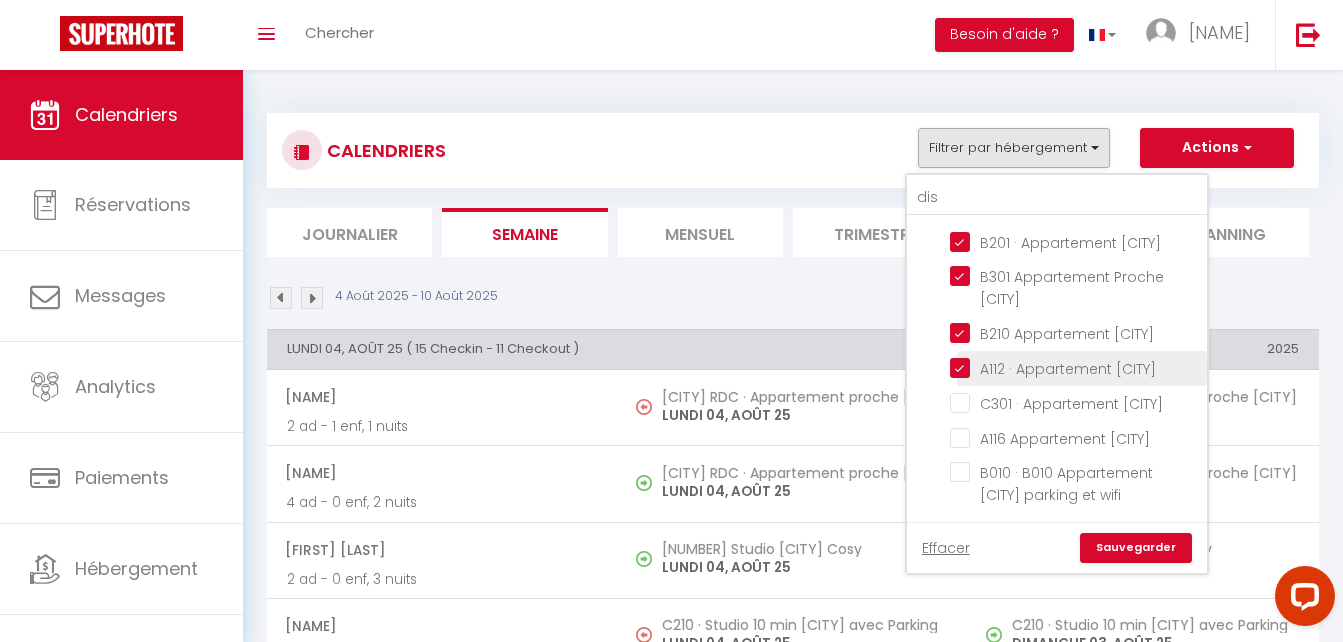 checkbox on "false" 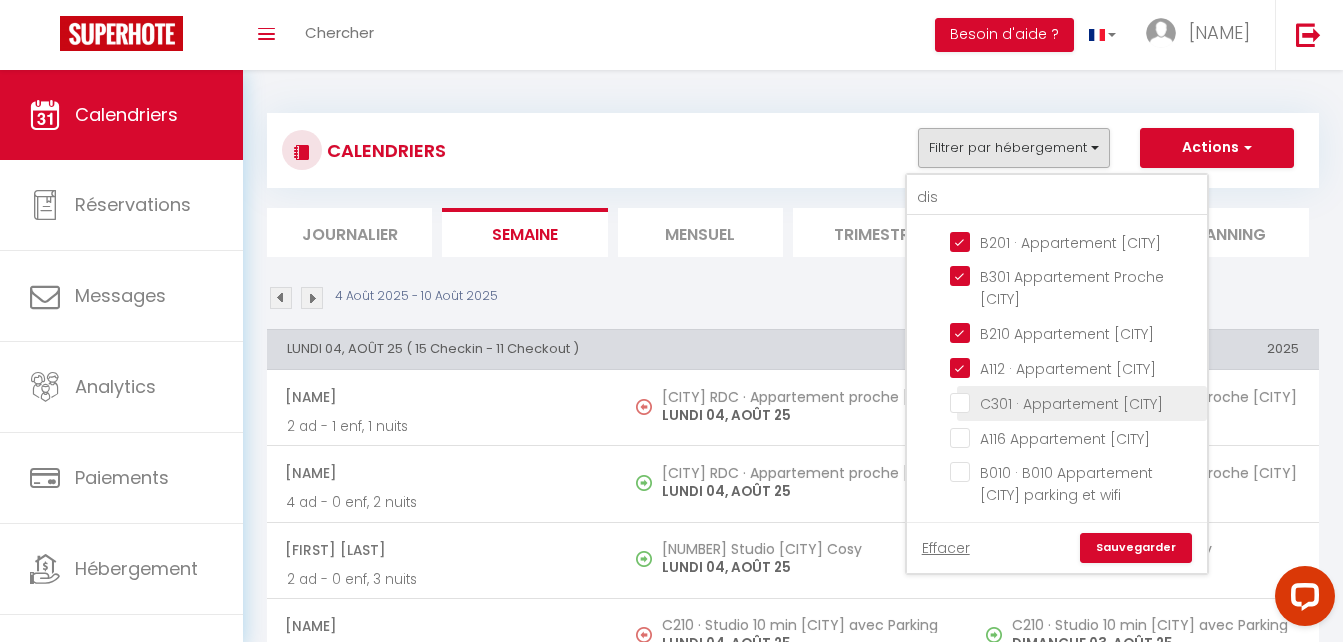 click on "C301 · Appartement [CITY]" at bounding box center [1075, 402] 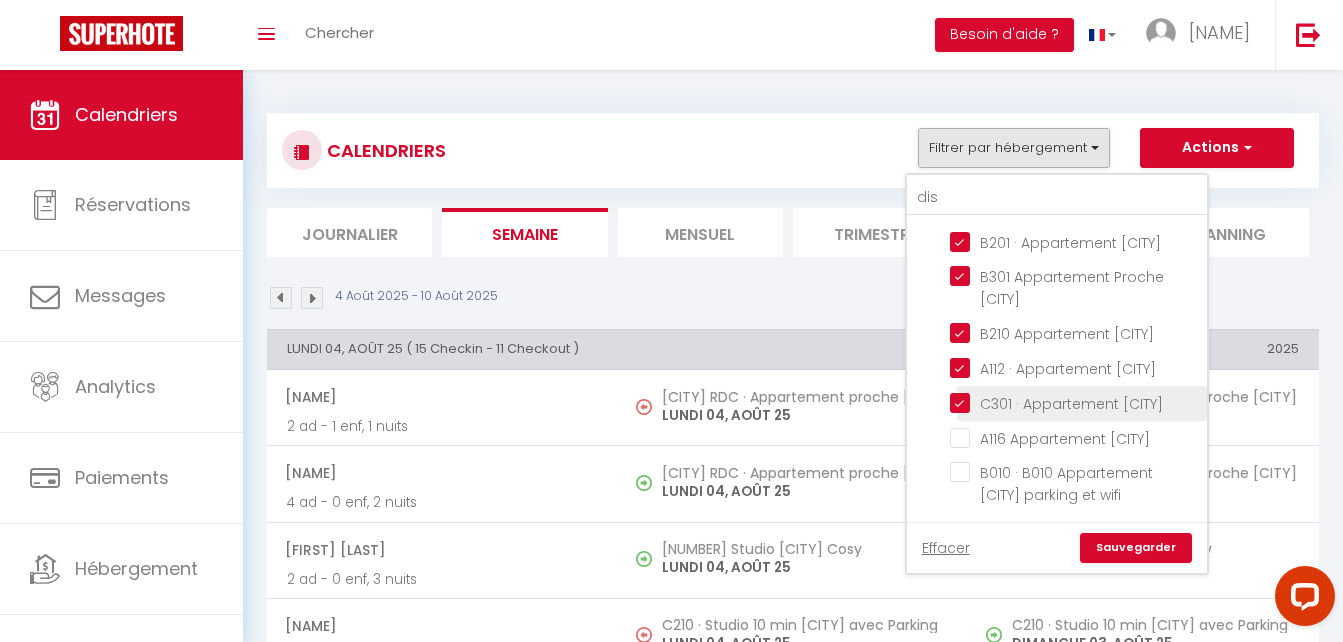 checkbox on "false" 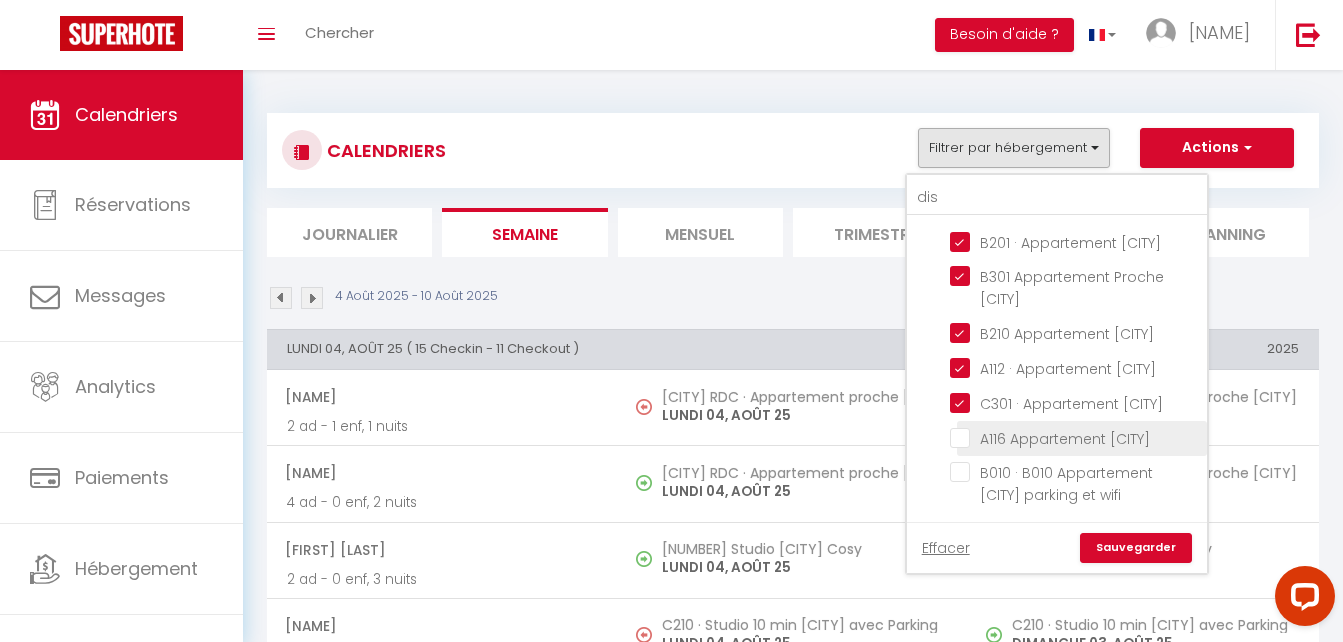 click on "A116 Appartement [CITY]" at bounding box center [1075, 437] 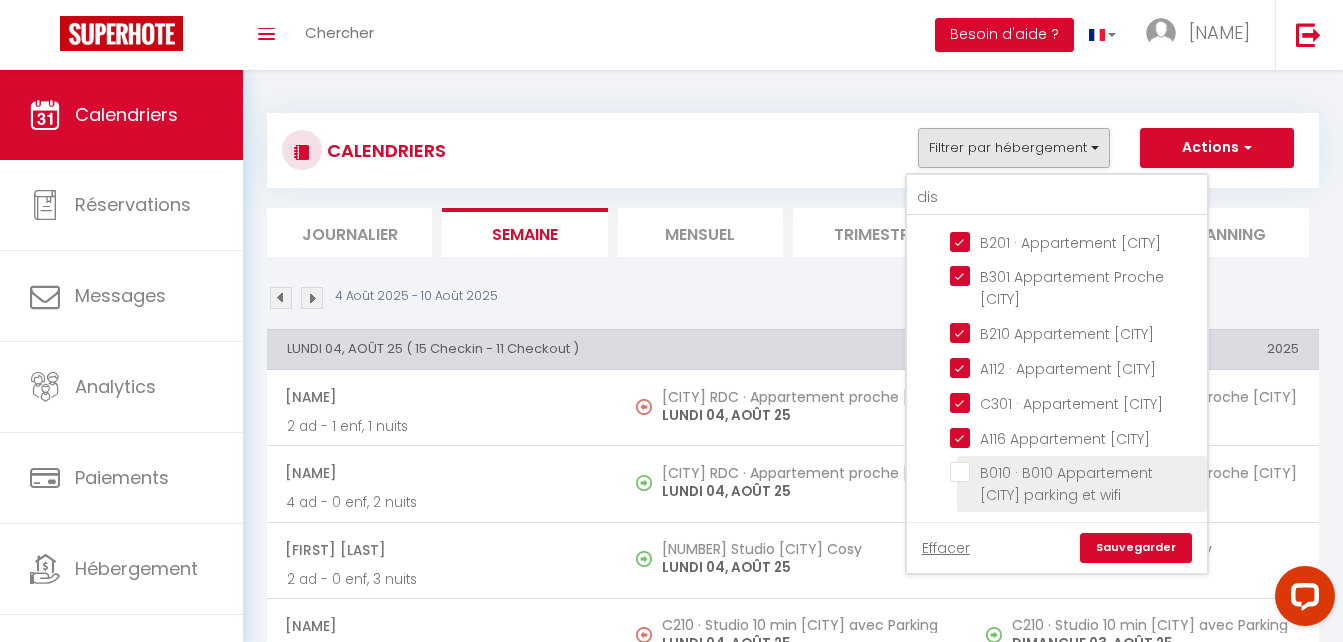 click on "B010 · B010 Appartement [CITY] parking et wifi" at bounding box center [1075, 472] 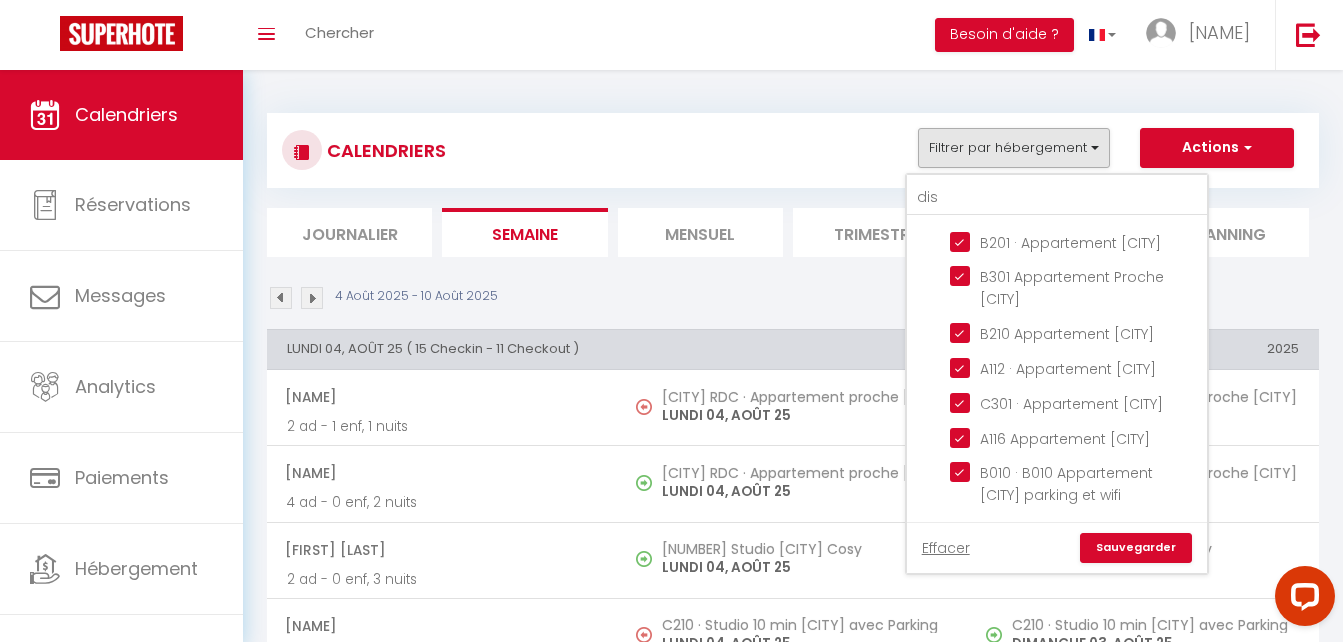 scroll, scrollTop: 665, scrollLeft: 0, axis: vertical 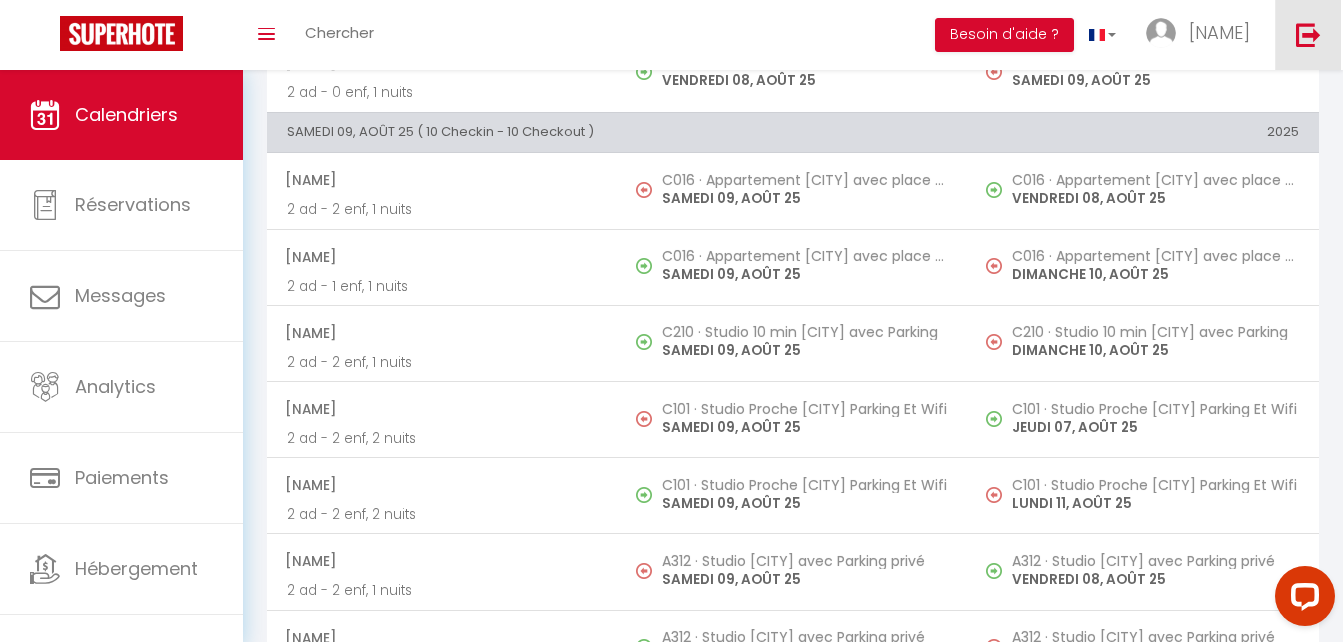 click at bounding box center [1308, 34] 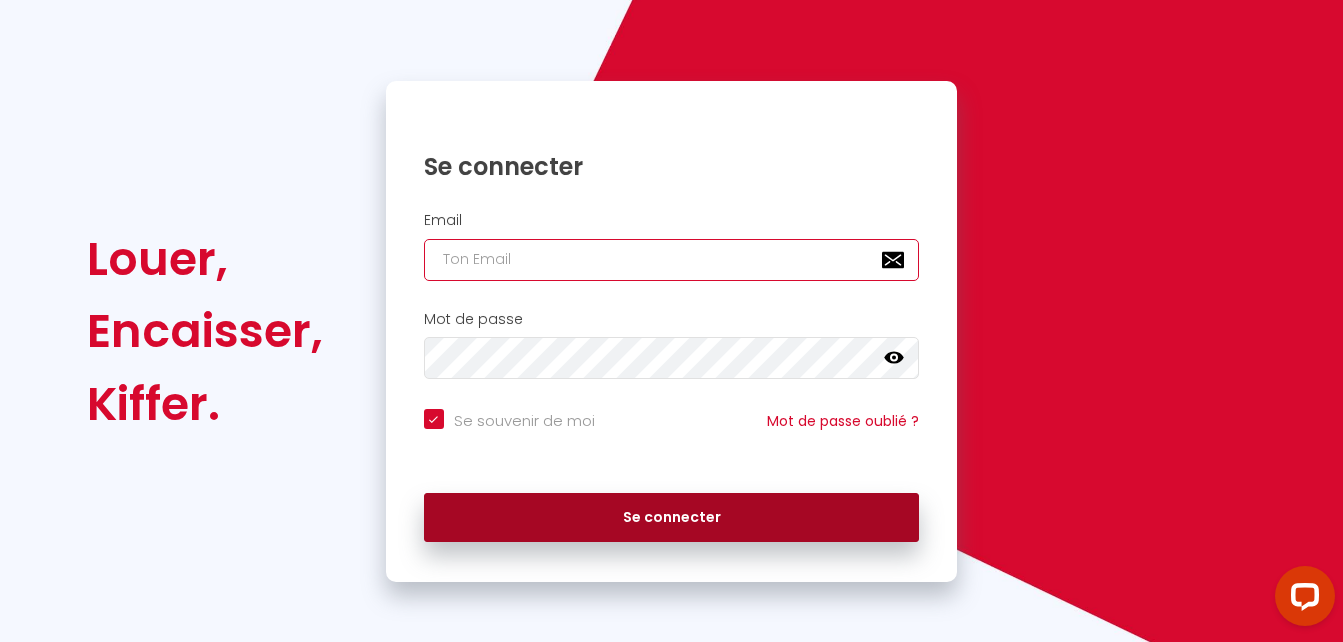 type on "contact@example.com" 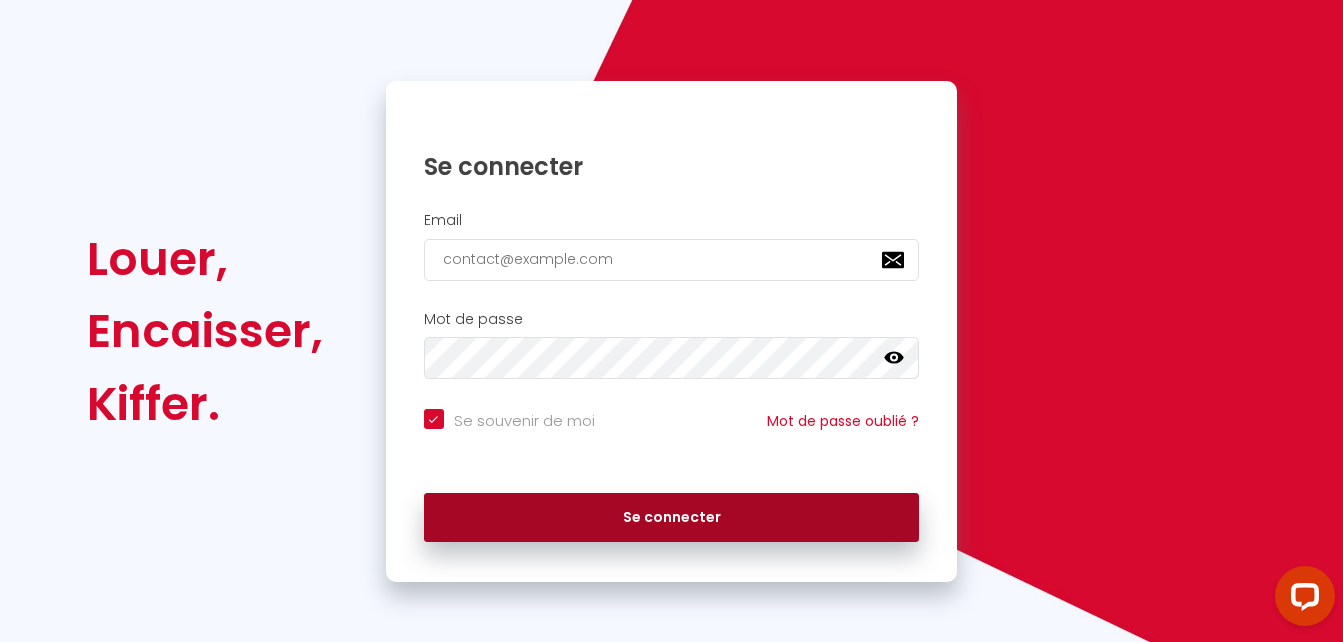scroll, scrollTop: 135, scrollLeft: 0, axis: vertical 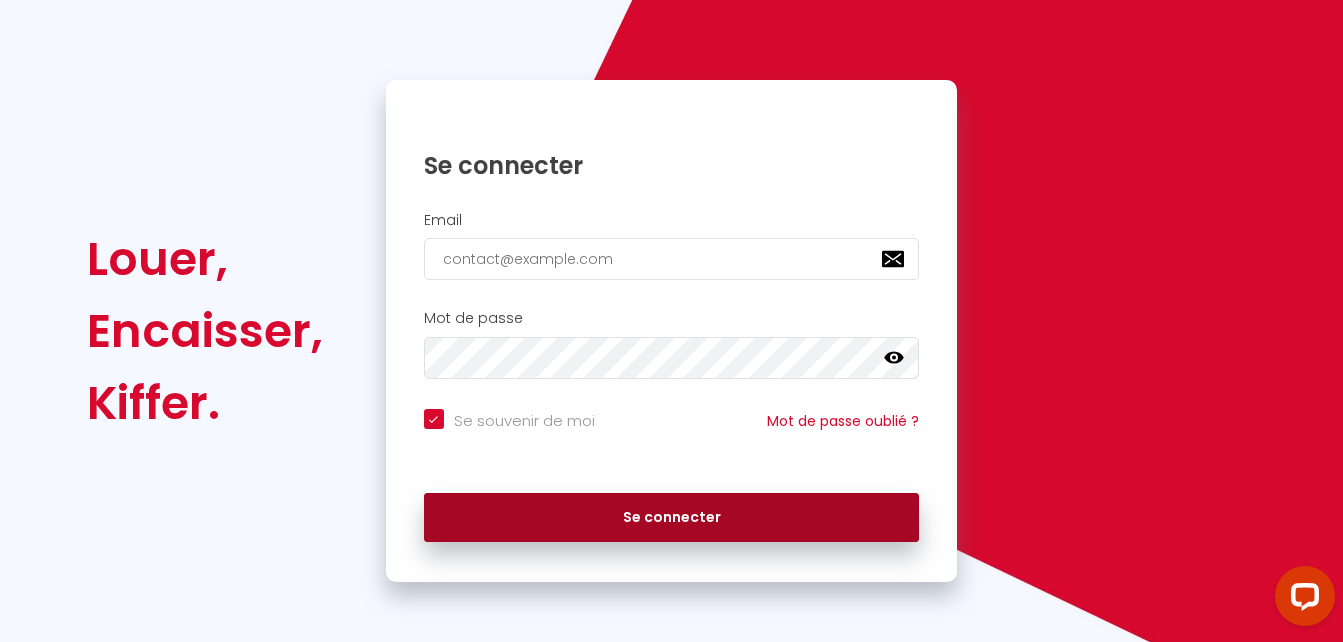 click on "Se connecter" at bounding box center (672, 518) 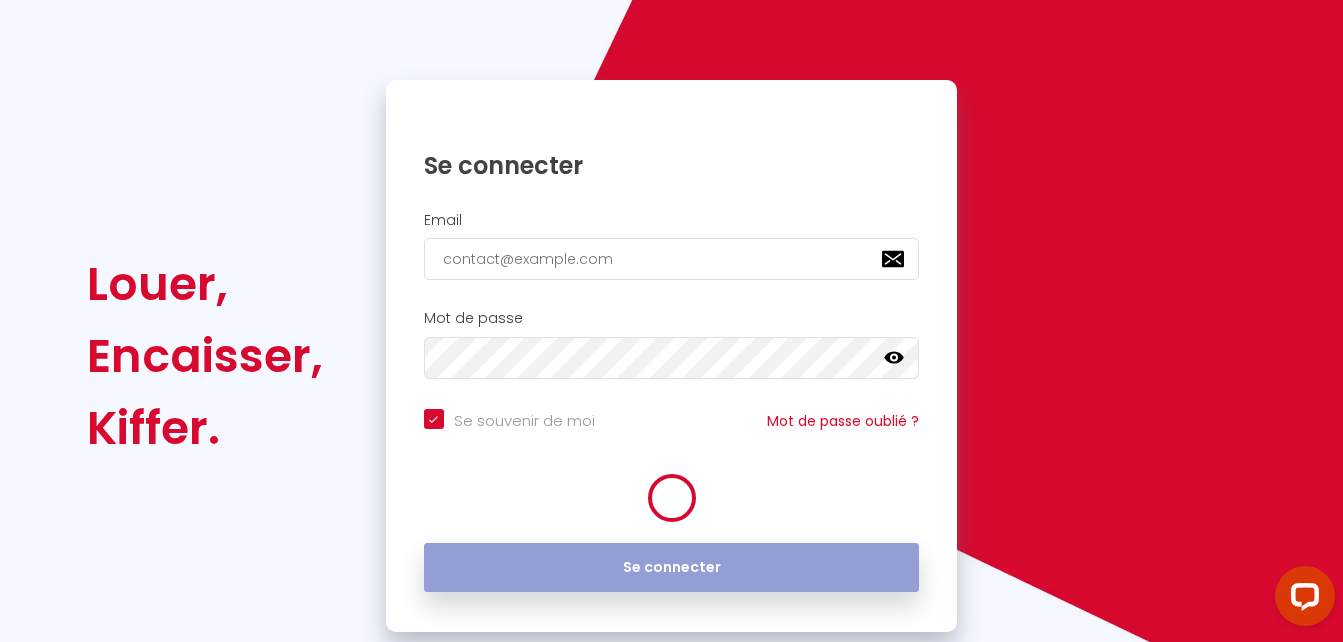 scroll, scrollTop: 0, scrollLeft: 0, axis: both 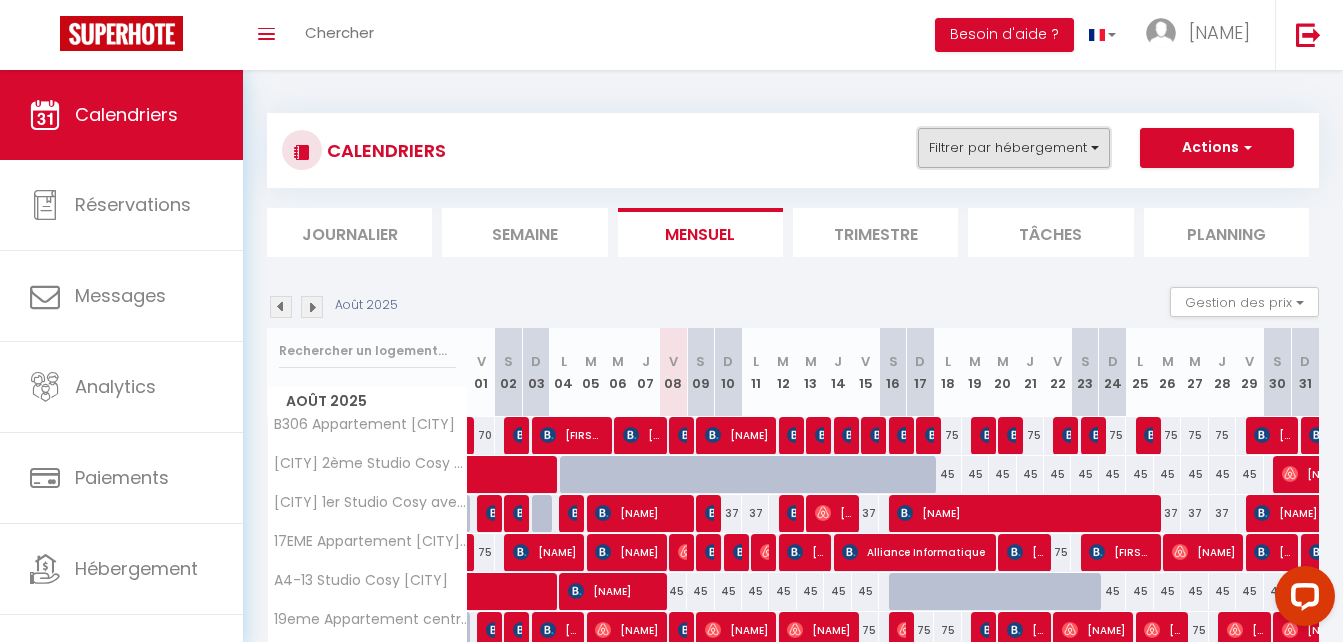 click on "Filtrer par hébergement" at bounding box center [1014, 148] 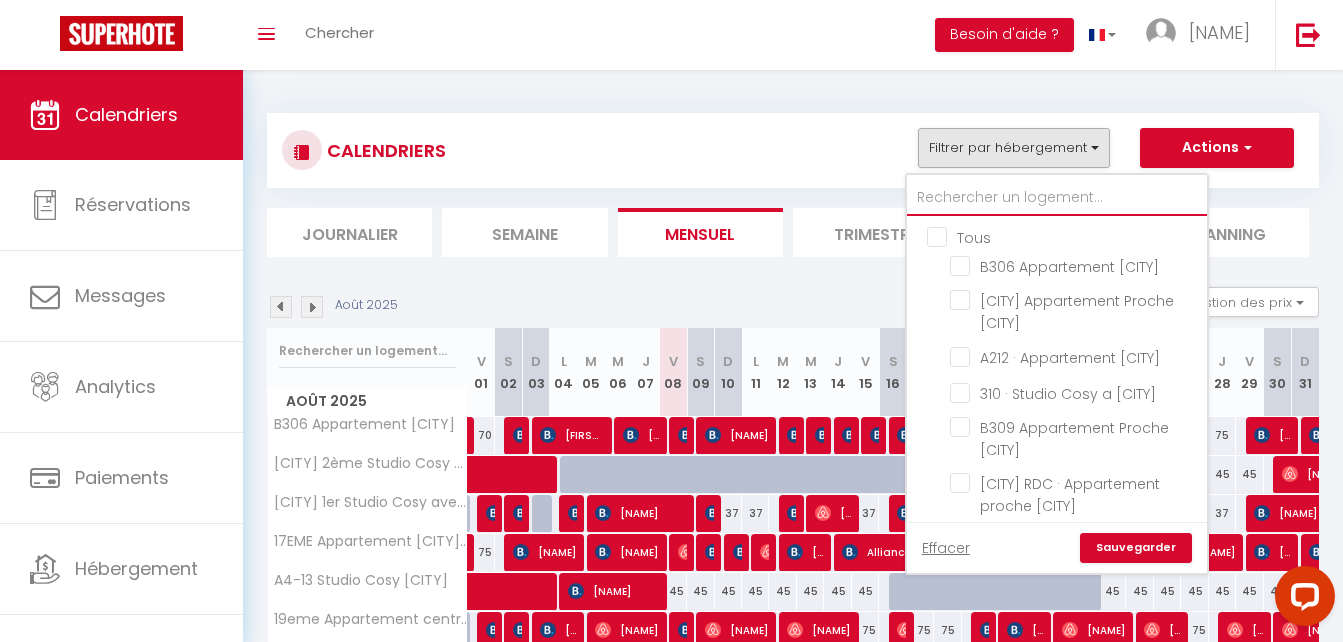 click at bounding box center (1057, 198) 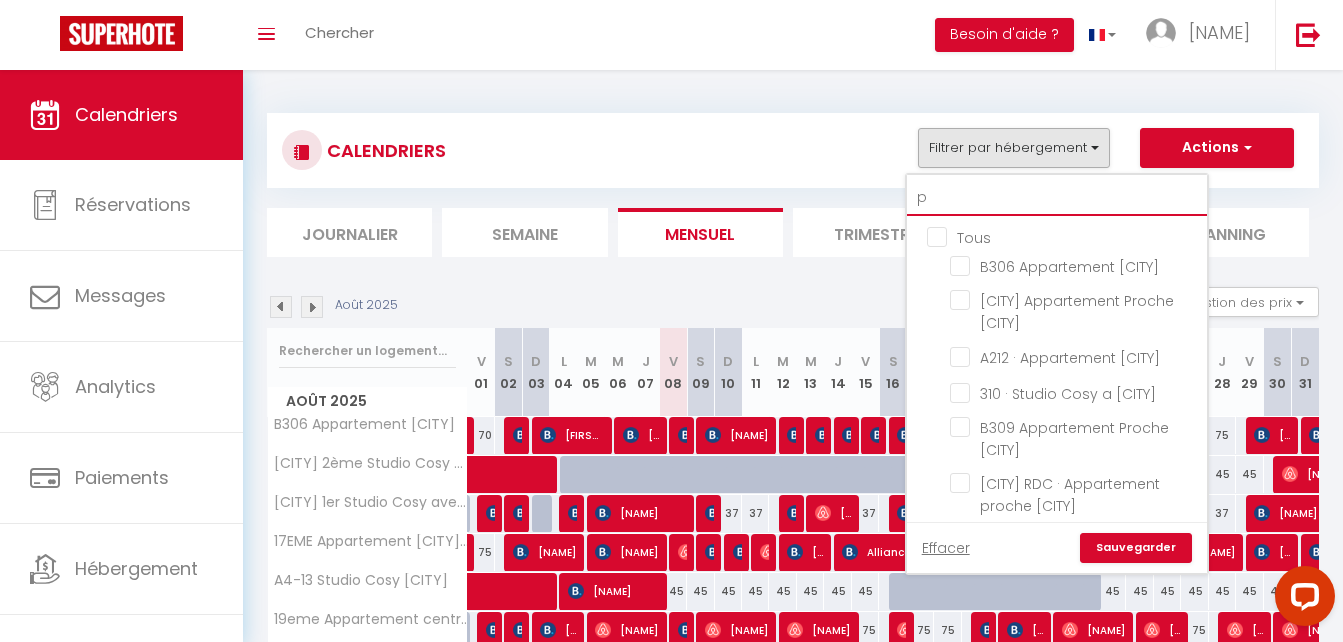 type on "pa" 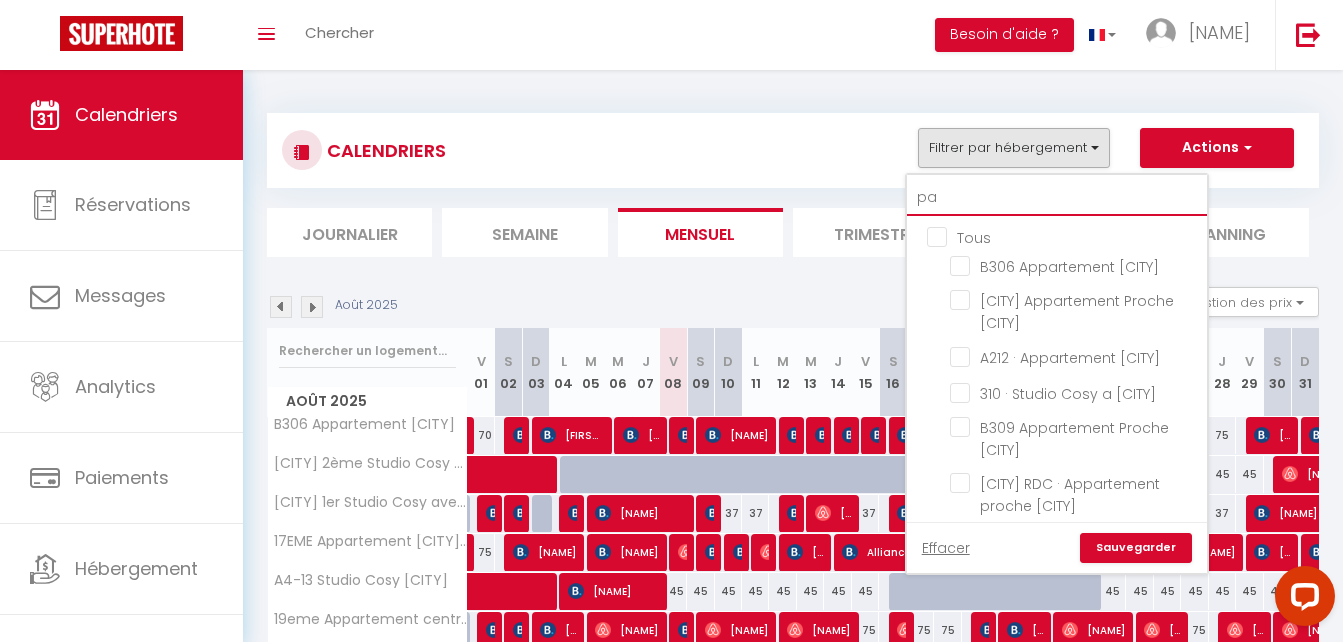checkbox on "false" 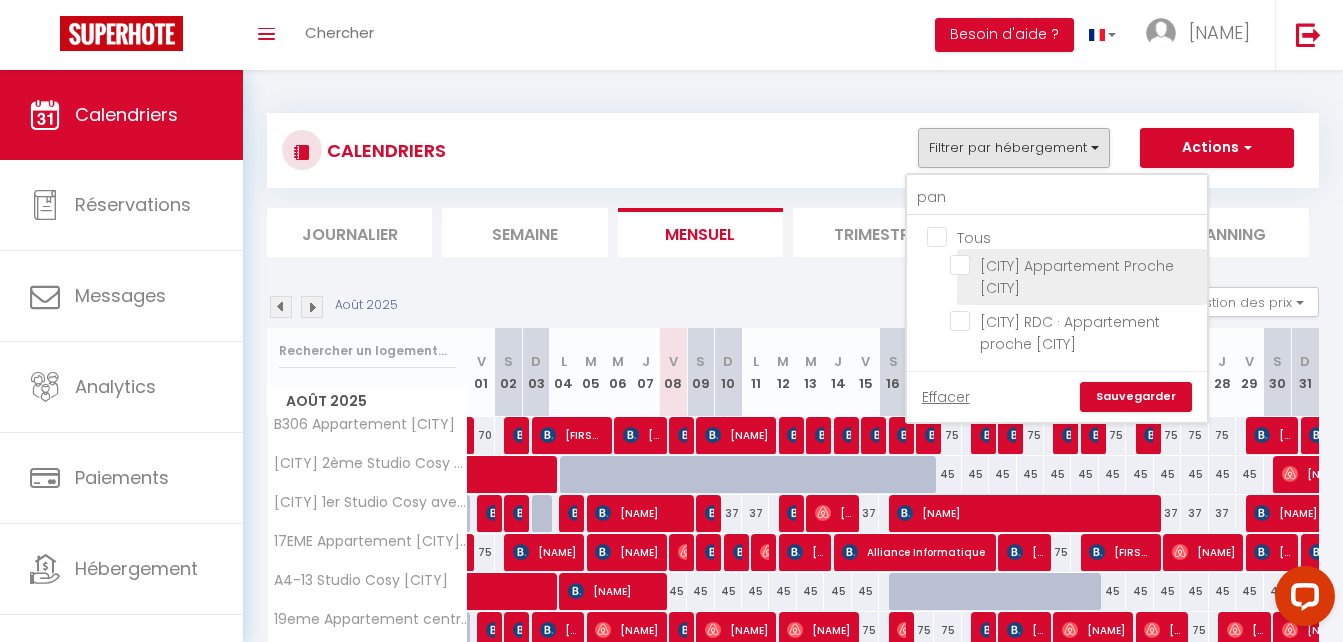 click on "[CITY] Appartement Proche [CITY]" at bounding box center [1075, 265] 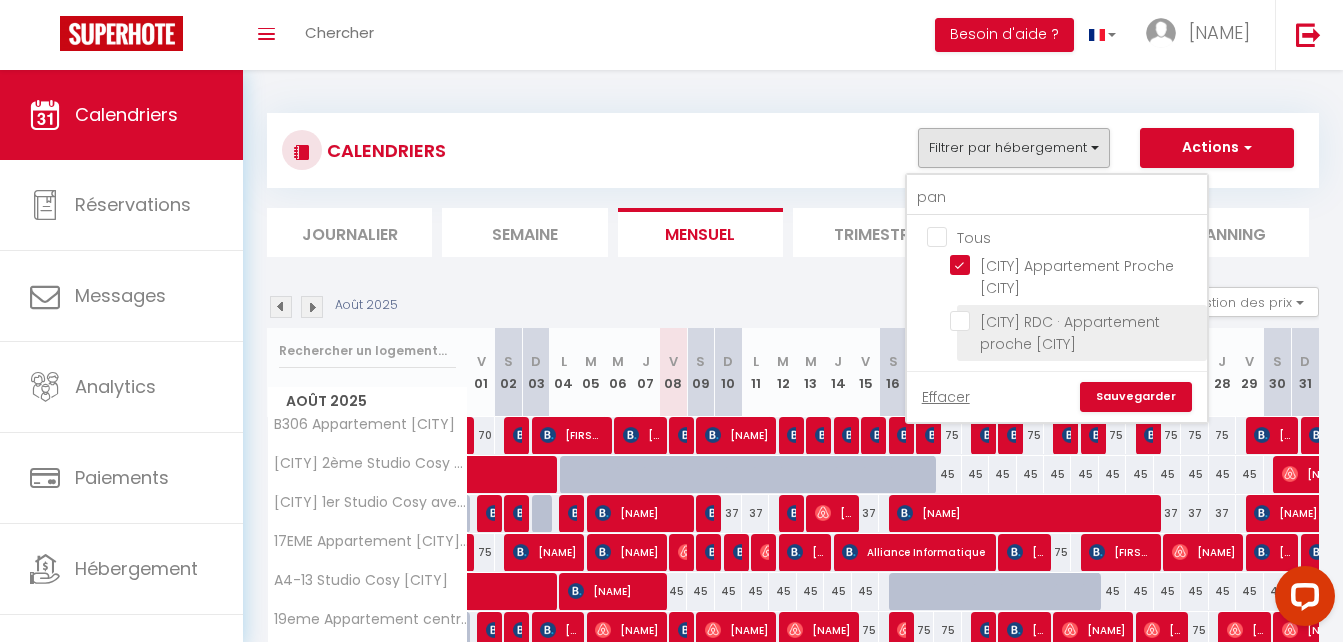 click on "[CITY] RDC · Appartement proche [CITY]" at bounding box center [1075, 321] 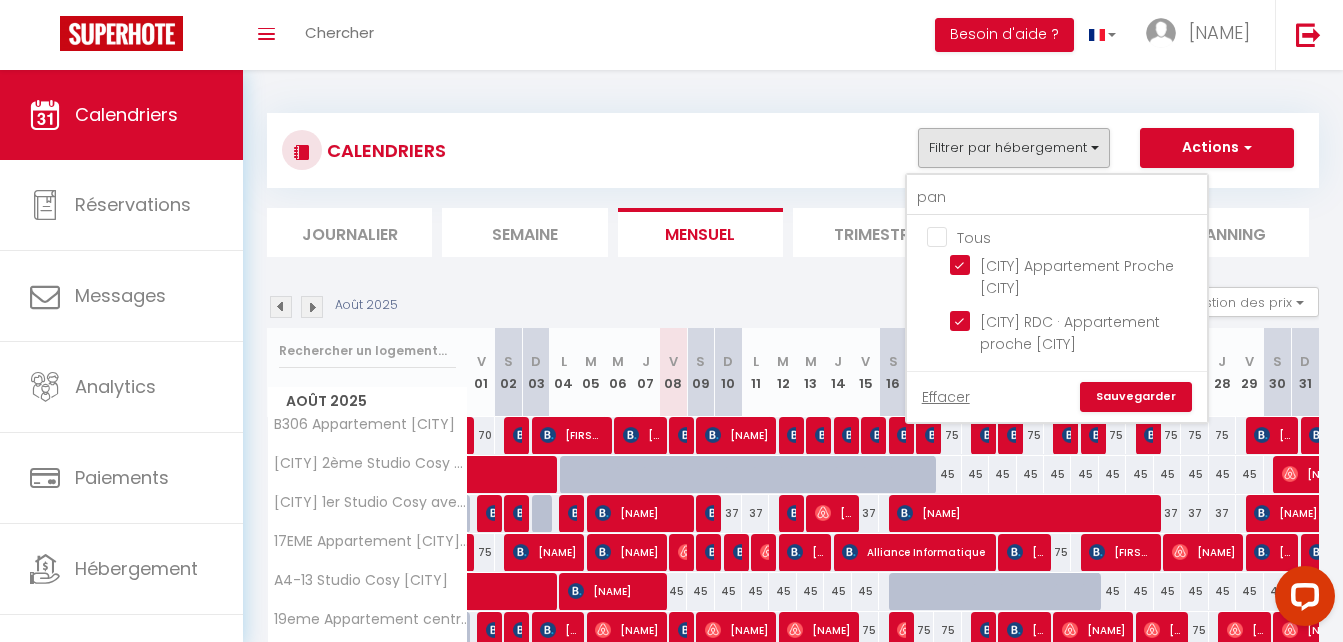 click on "Sauvegarder" at bounding box center [1136, 397] 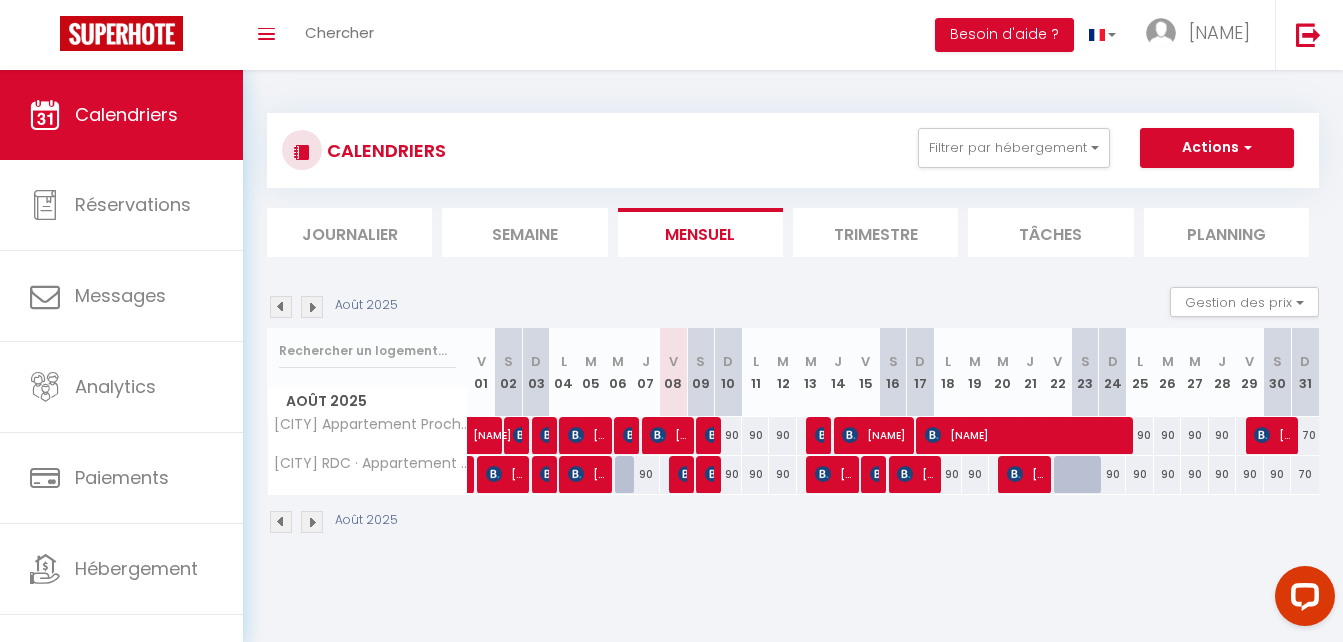 click on "Semaine" at bounding box center (524, 232) 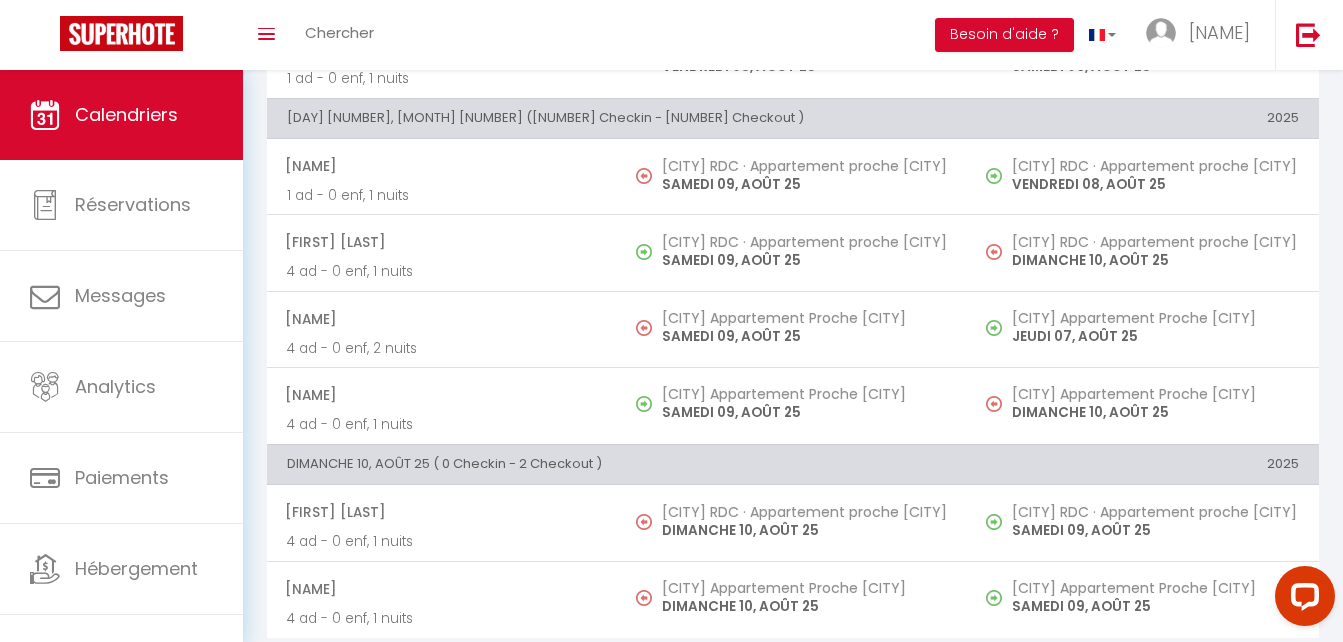 scroll, scrollTop: 1220, scrollLeft: 0, axis: vertical 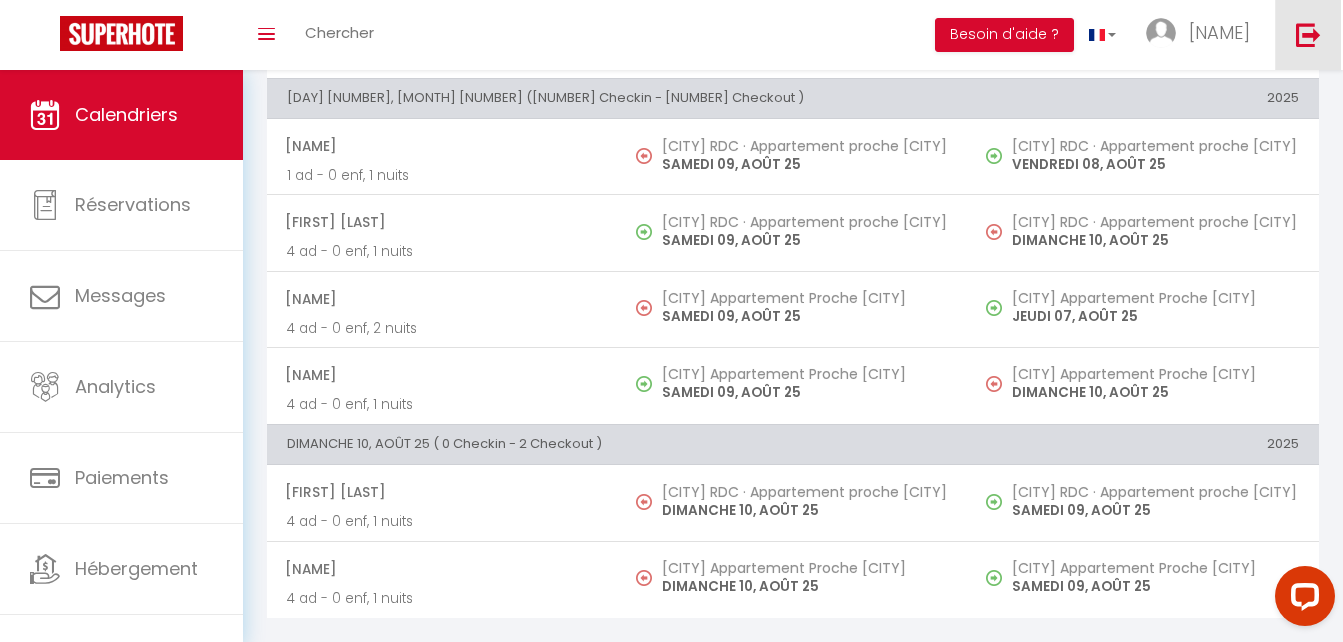 click at bounding box center (1308, 34) 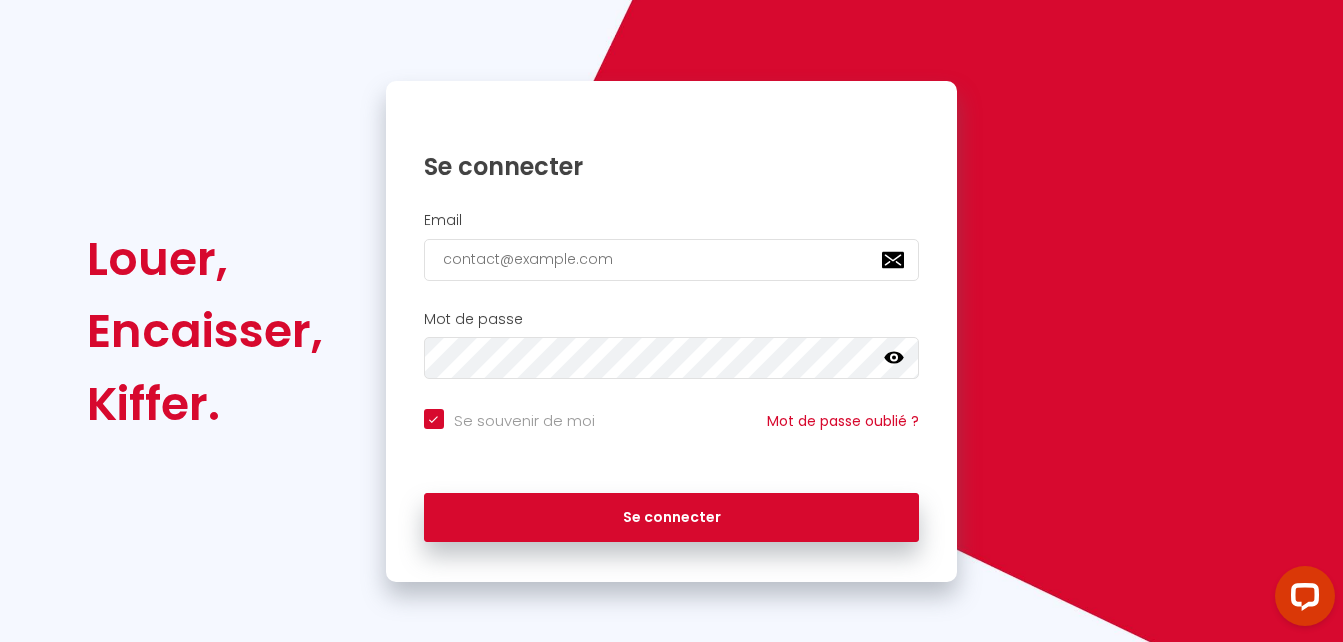scroll, scrollTop: 135, scrollLeft: 0, axis: vertical 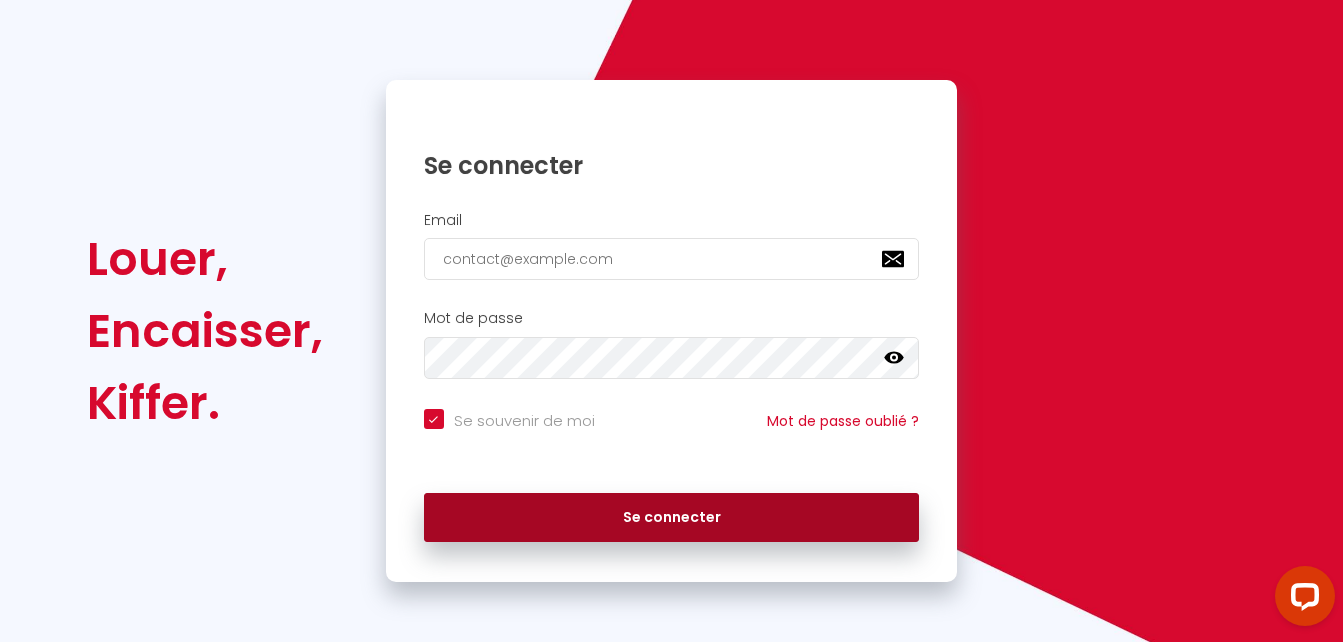 click on "Se connecter" at bounding box center [672, 518] 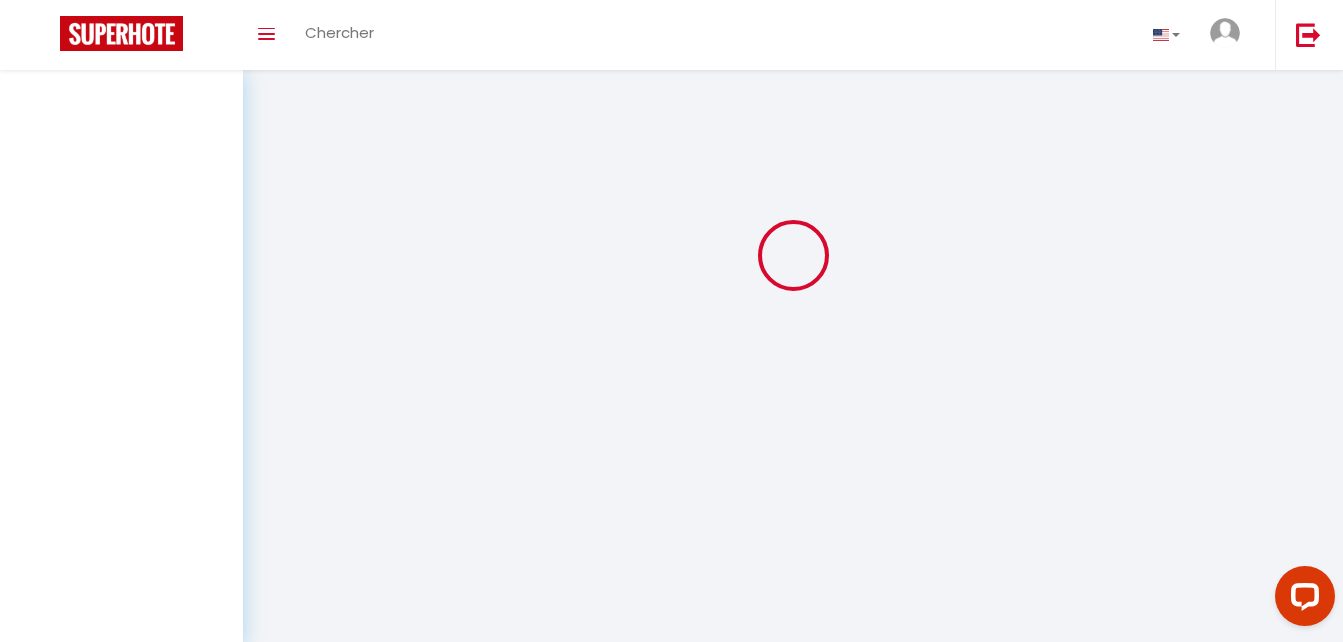 scroll, scrollTop: 0, scrollLeft: 0, axis: both 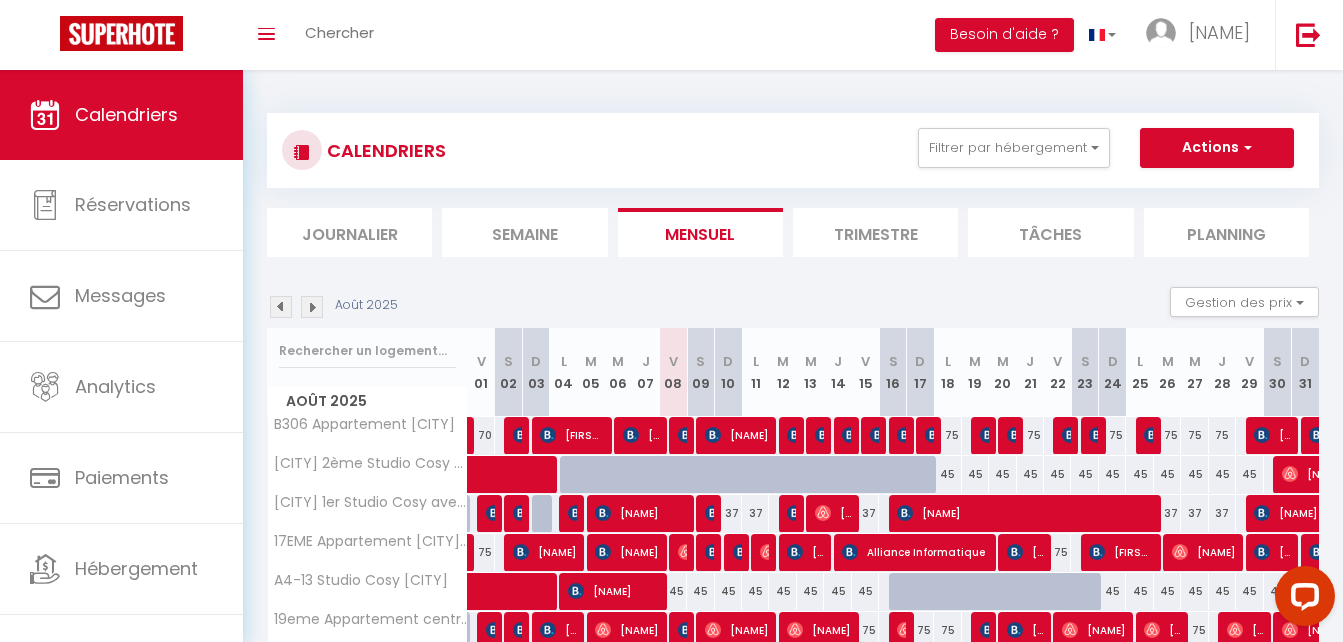 click on "Semaine" at bounding box center [524, 232] 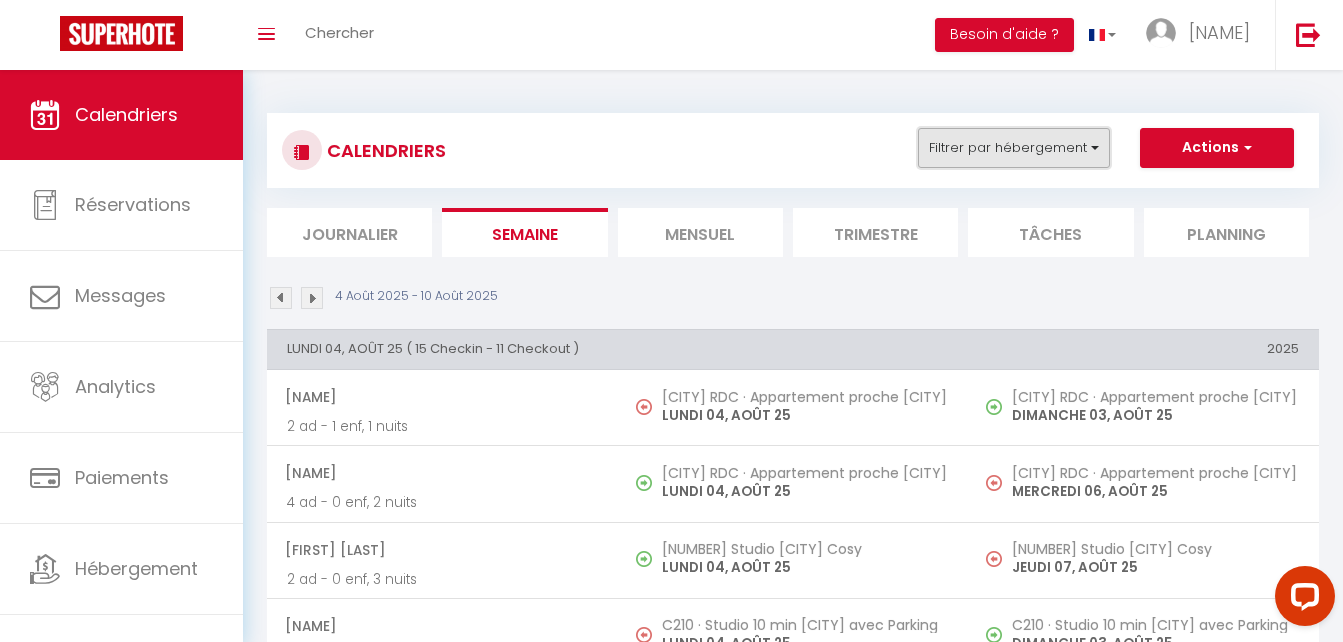 click on "Filtrer par hébergement" at bounding box center [1014, 148] 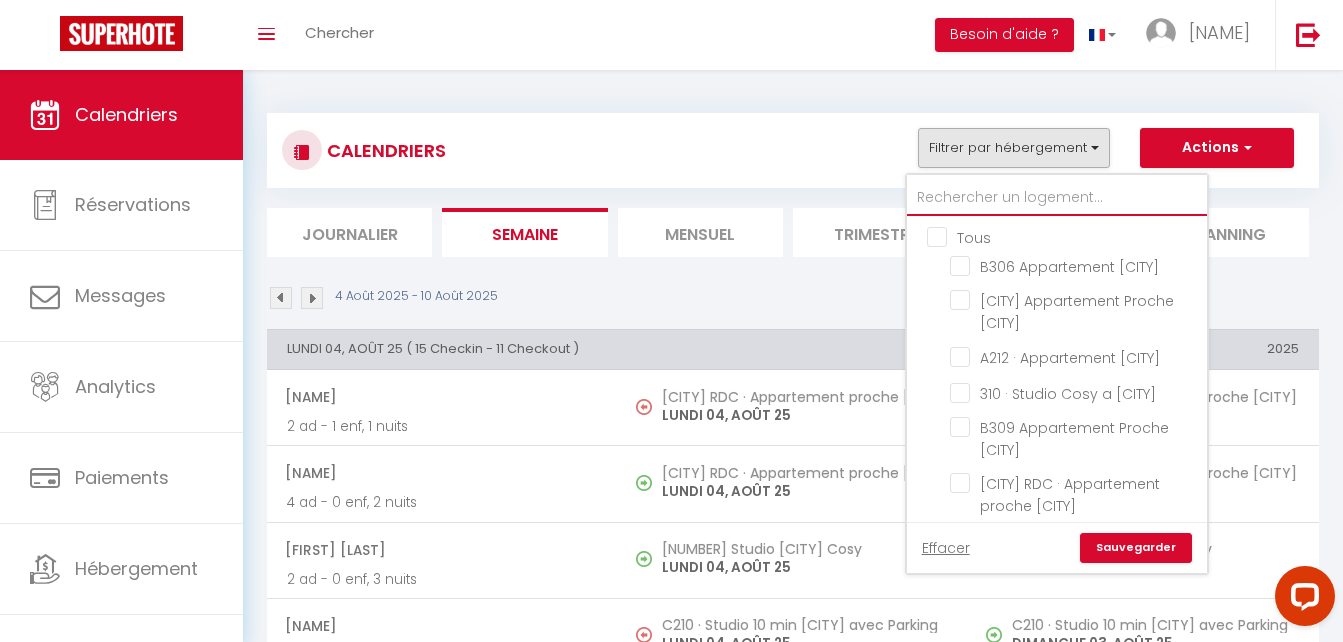 click at bounding box center [1057, 198] 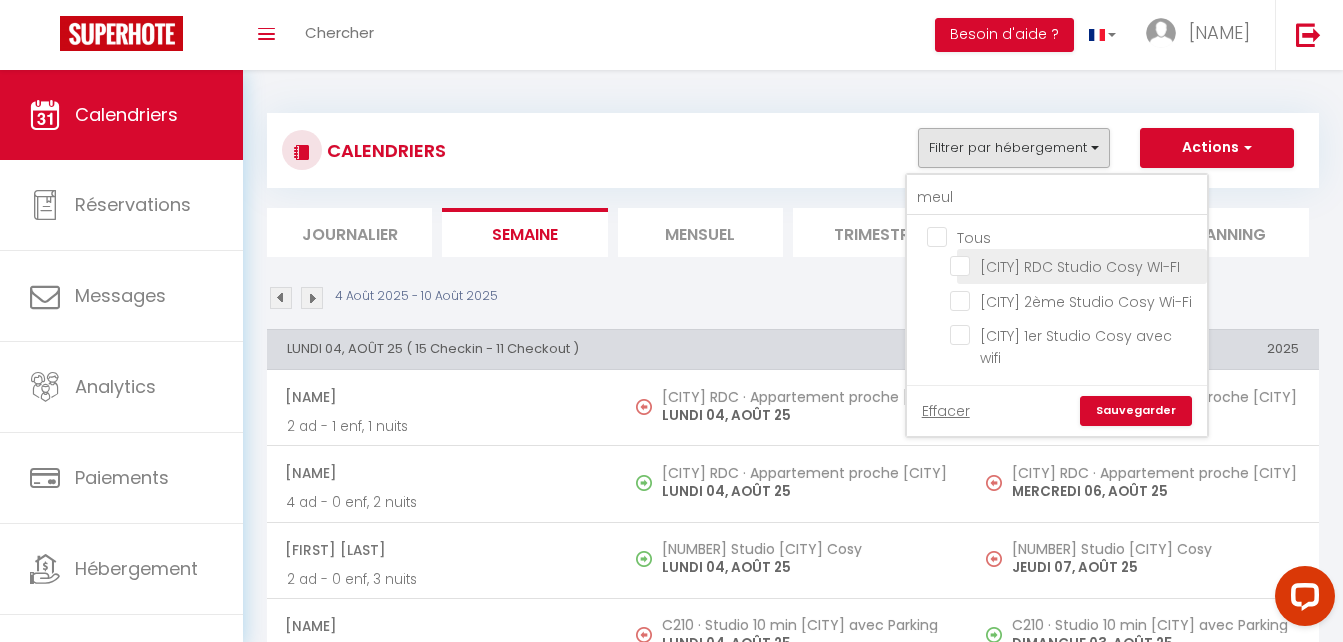 click on "[CITY] RDC Studio Cosy WI-FI" at bounding box center [1075, 265] 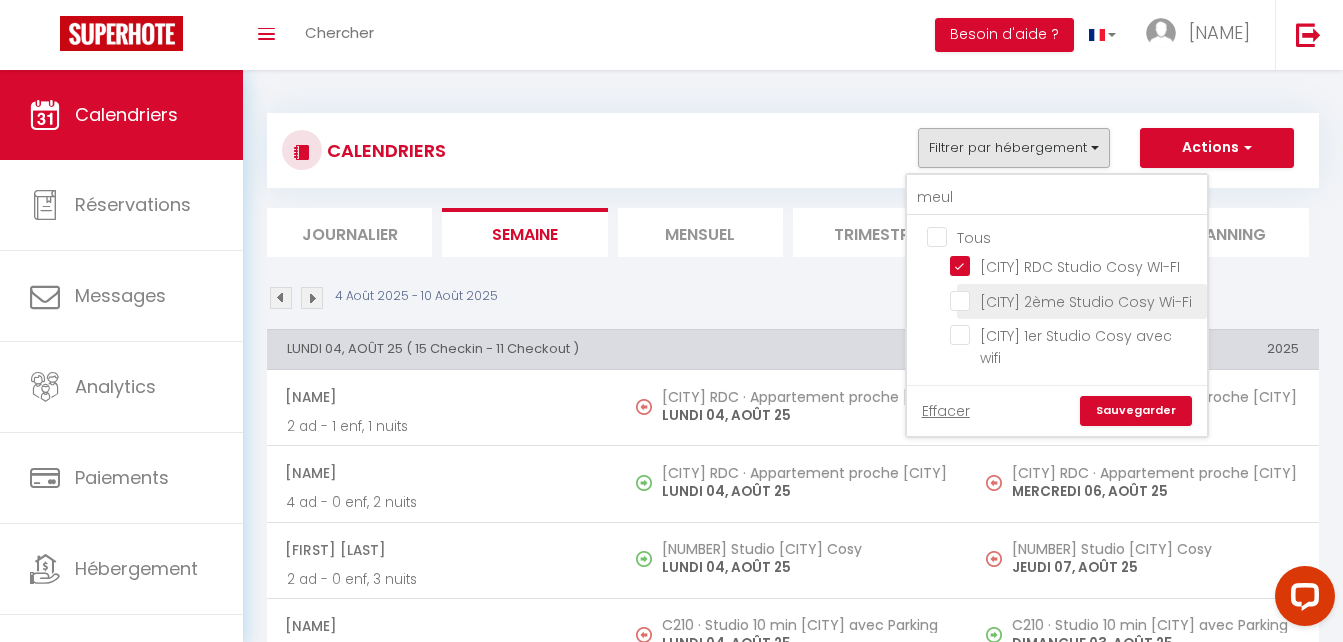 click on "[CITY] 2ème Studio Cosy Wi-Fi" at bounding box center [1075, 300] 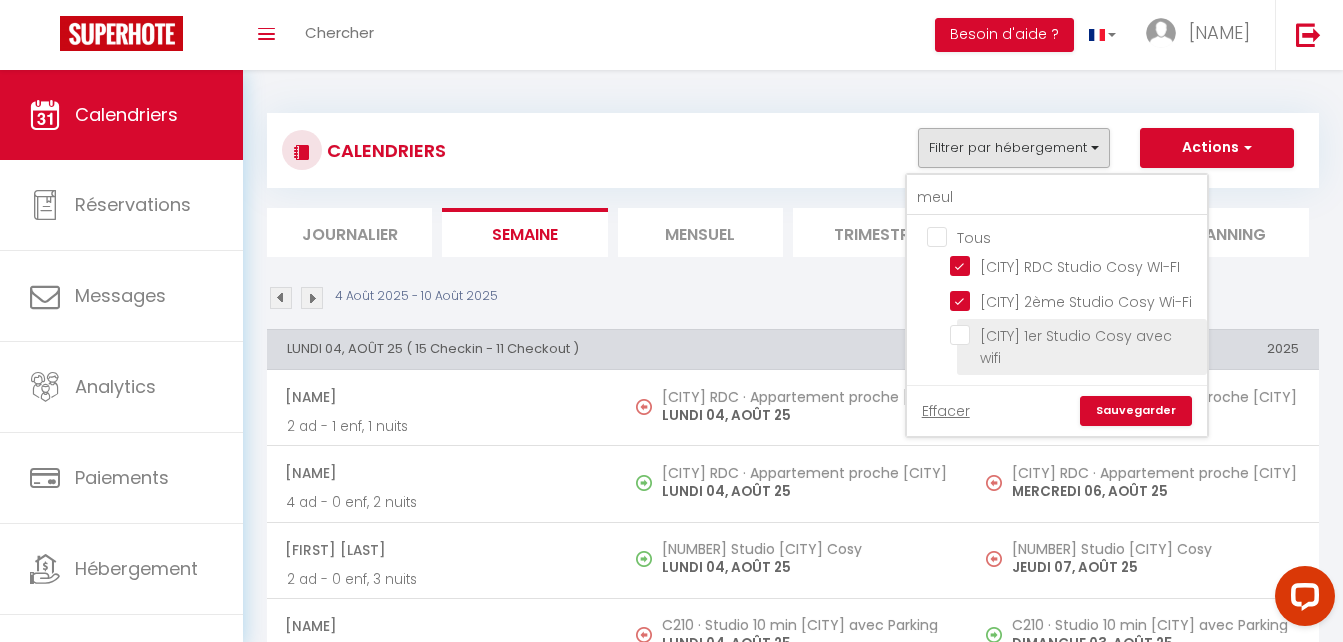 click on "[CITY] 1er Studio Cosy avec wifi" at bounding box center (1075, 335) 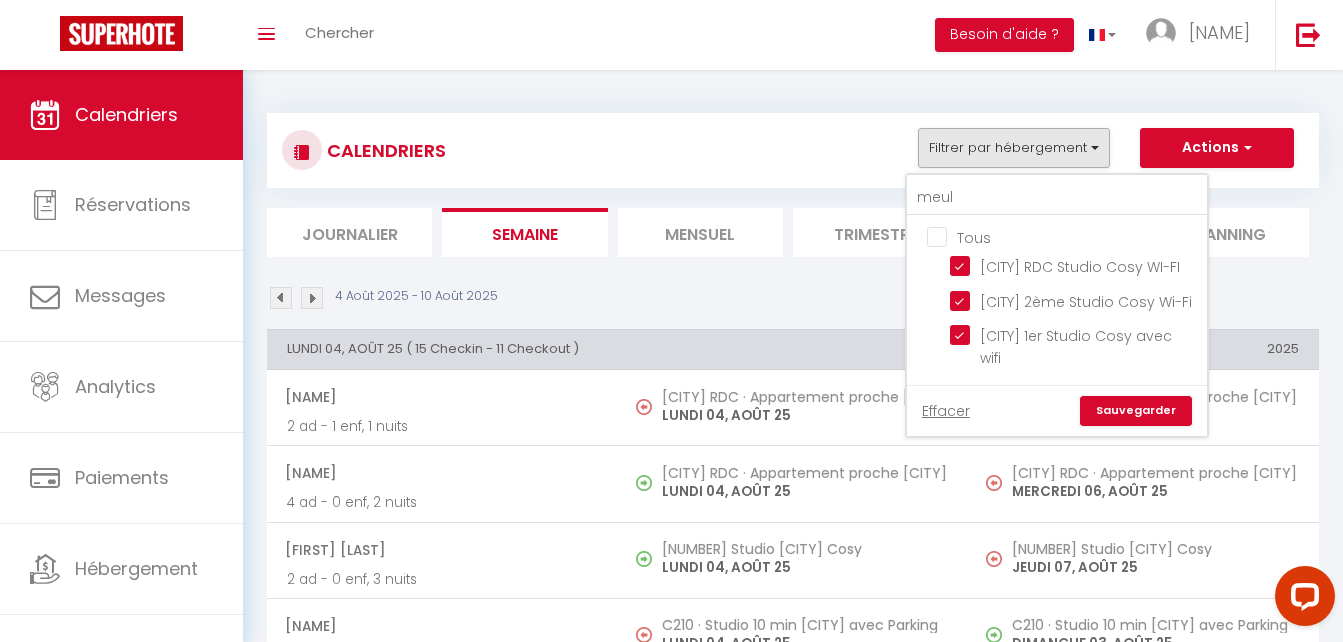 click on "Sauvegarder" at bounding box center [1136, 411] 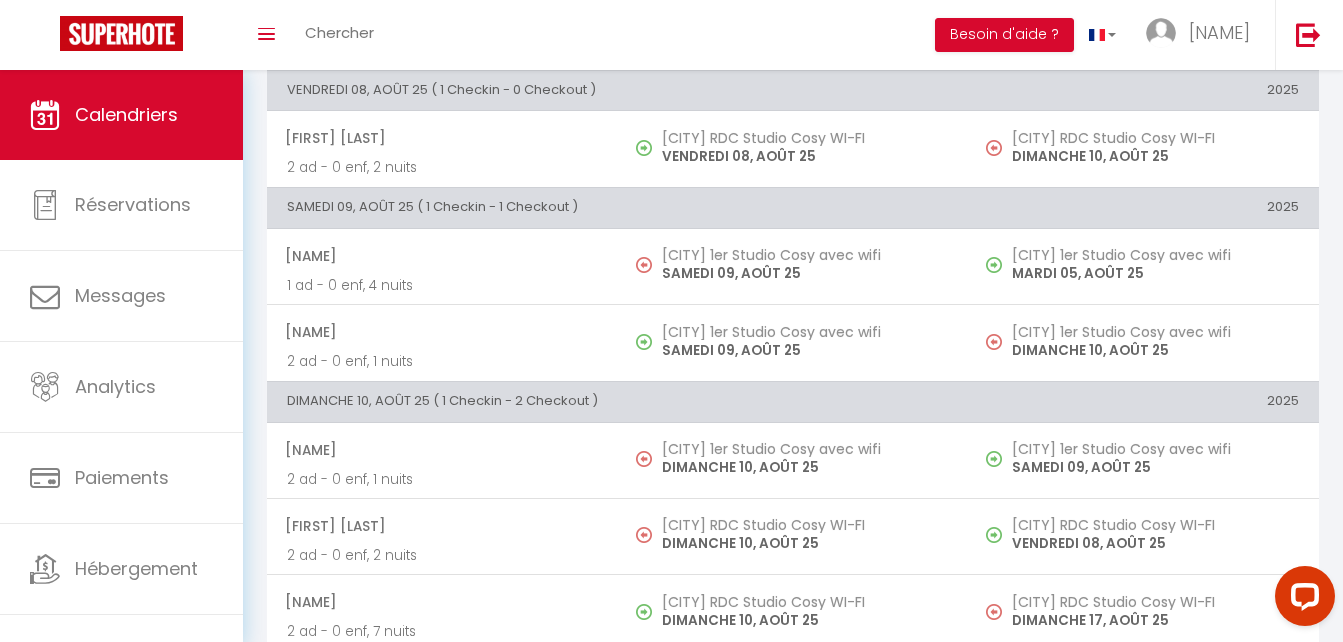 scroll, scrollTop: 991, scrollLeft: 0, axis: vertical 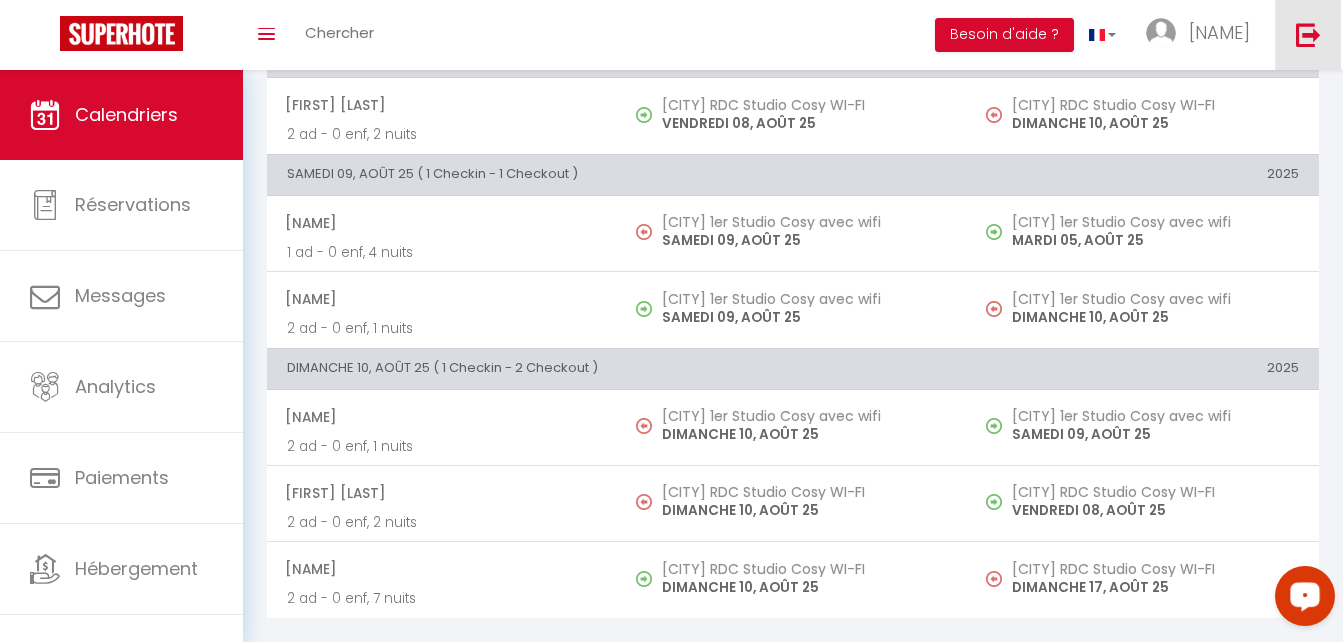 click at bounding box center (1308, 34) 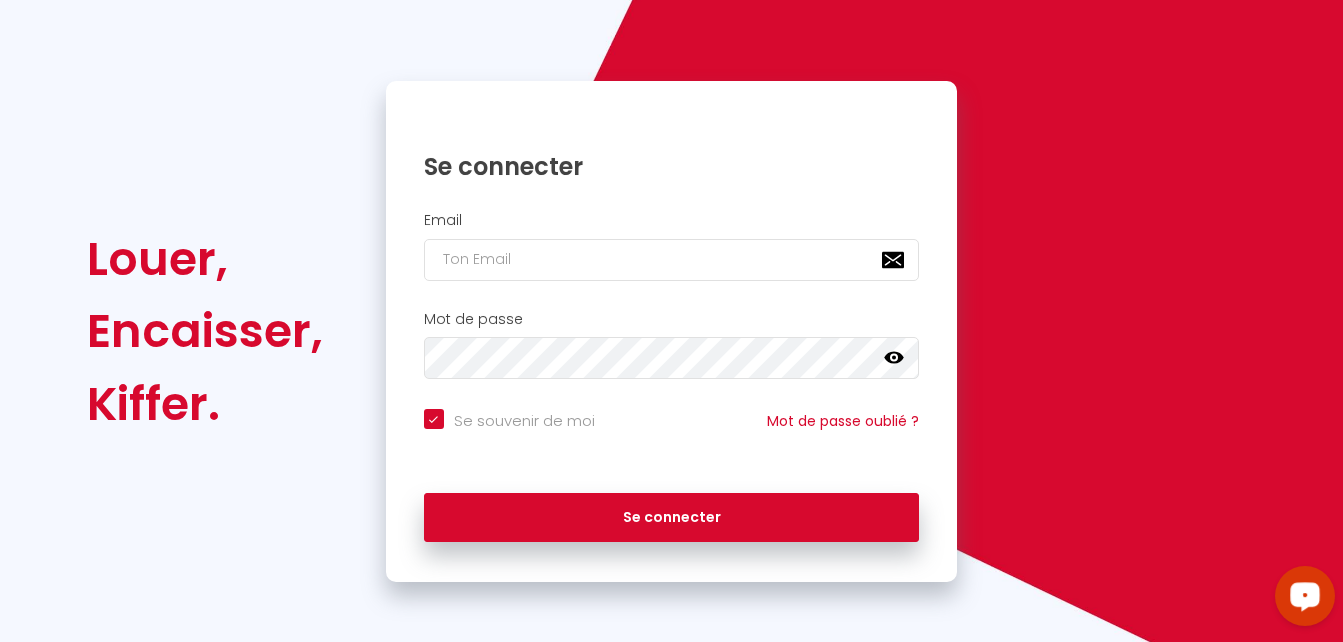 scroll, scrollTop: 96, scrollLeft: 0, axis: vertical 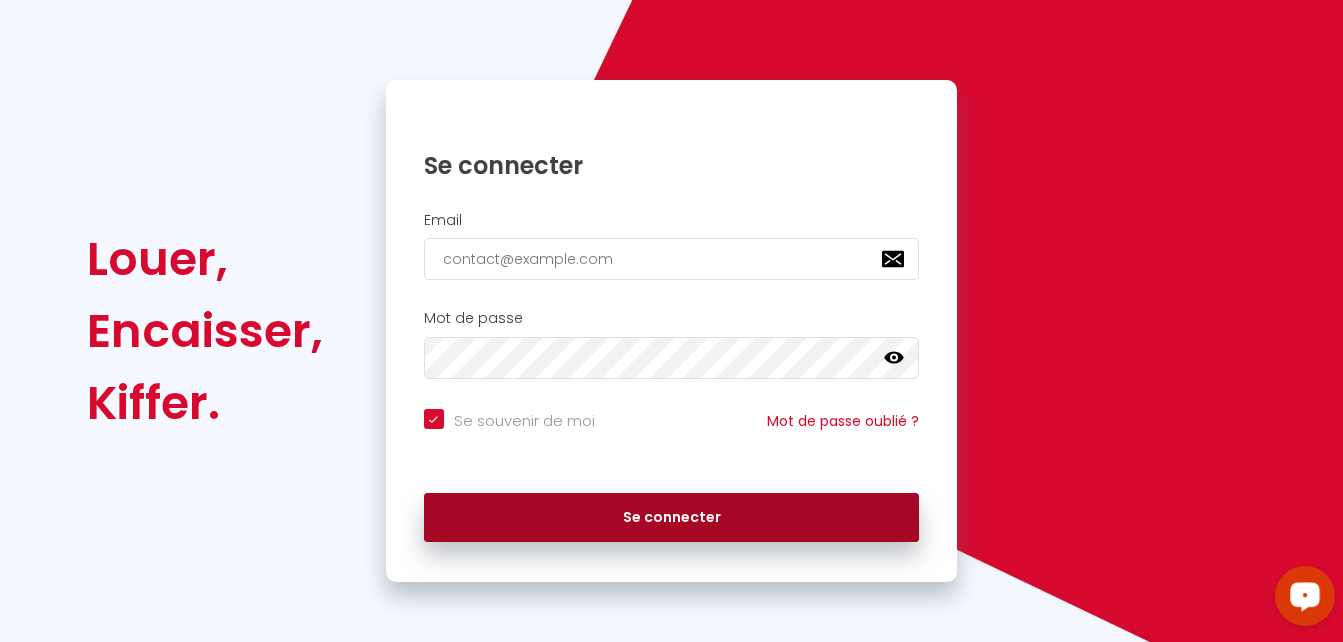 click on "Se connecter" at bounding box center [672, 518] 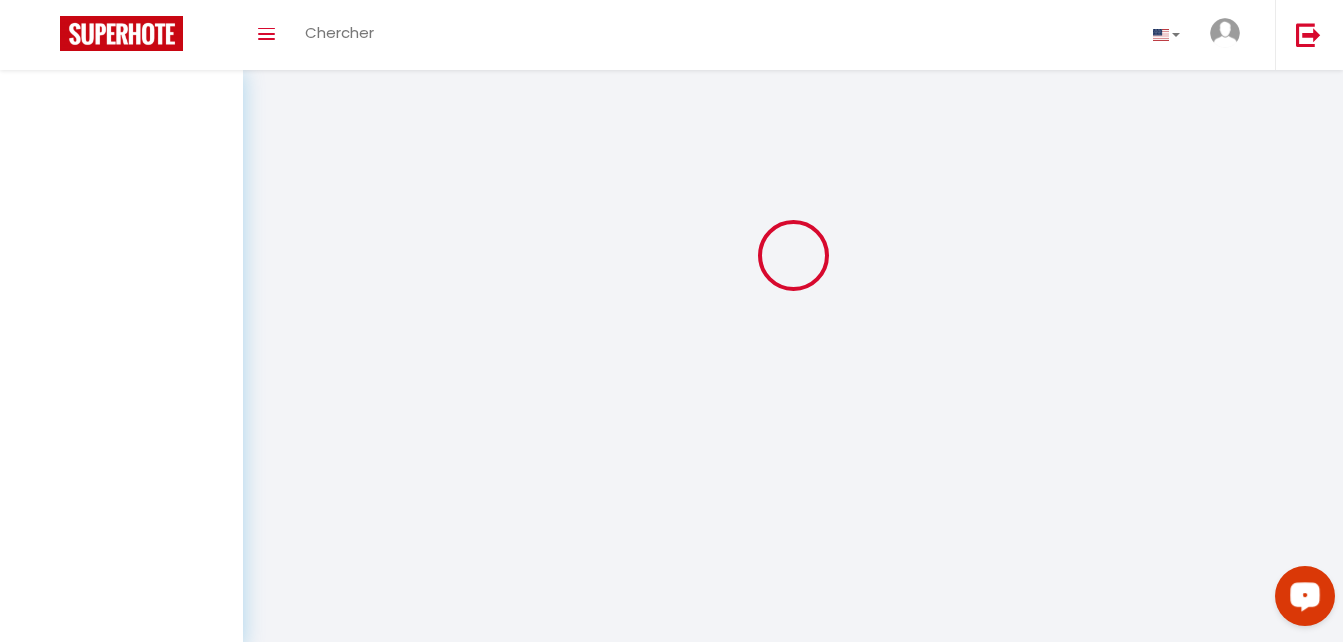 scroll, scrollTop: 0, scrollLeft: 0, axis: both 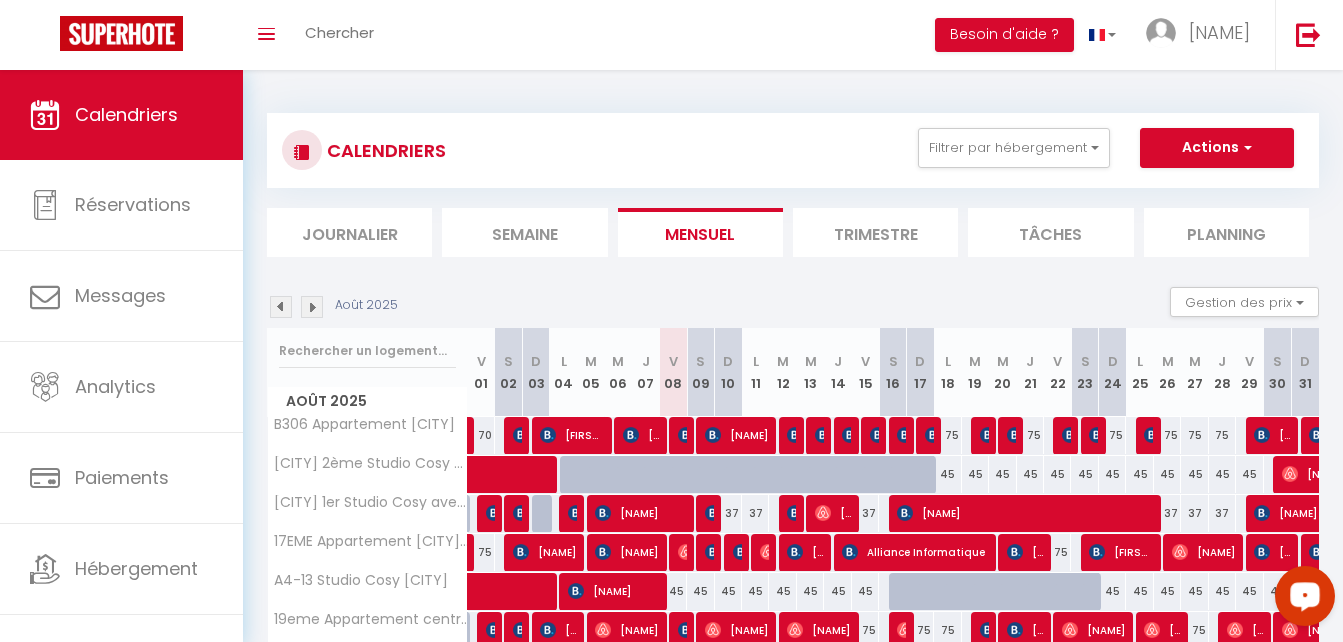 click on "Semaine" at bounding box center [524, 232] 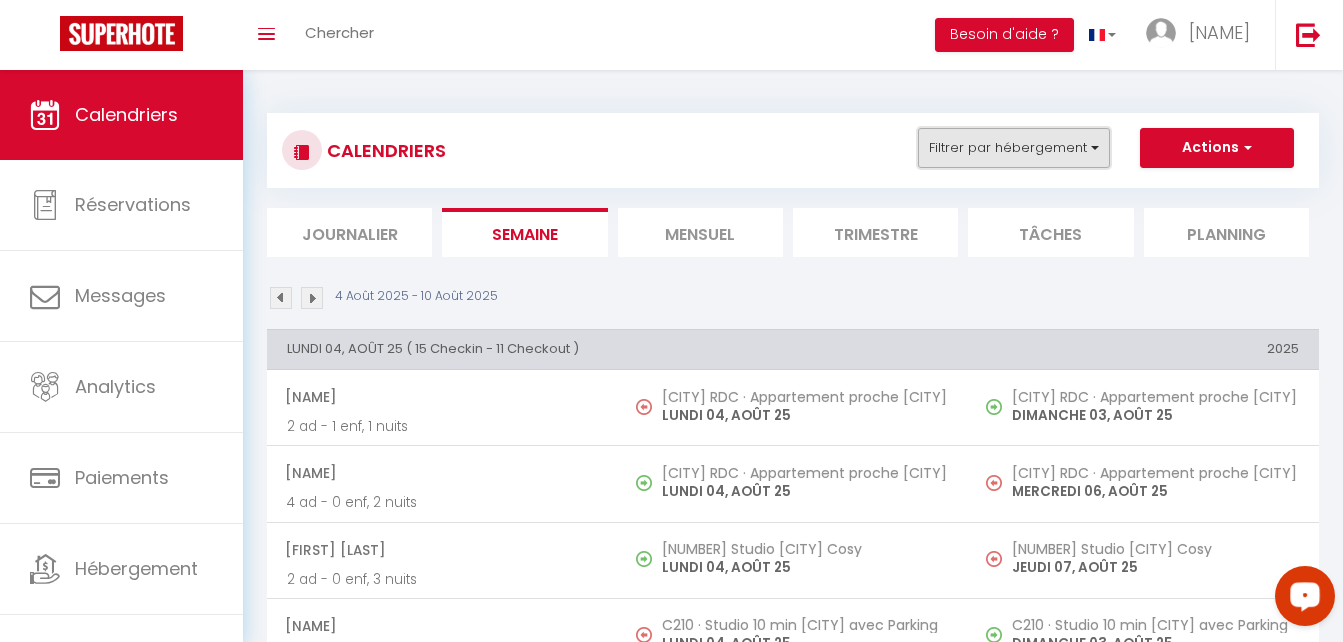 click on "Filtrer par hébergement" at bounding box center [1014, 148] 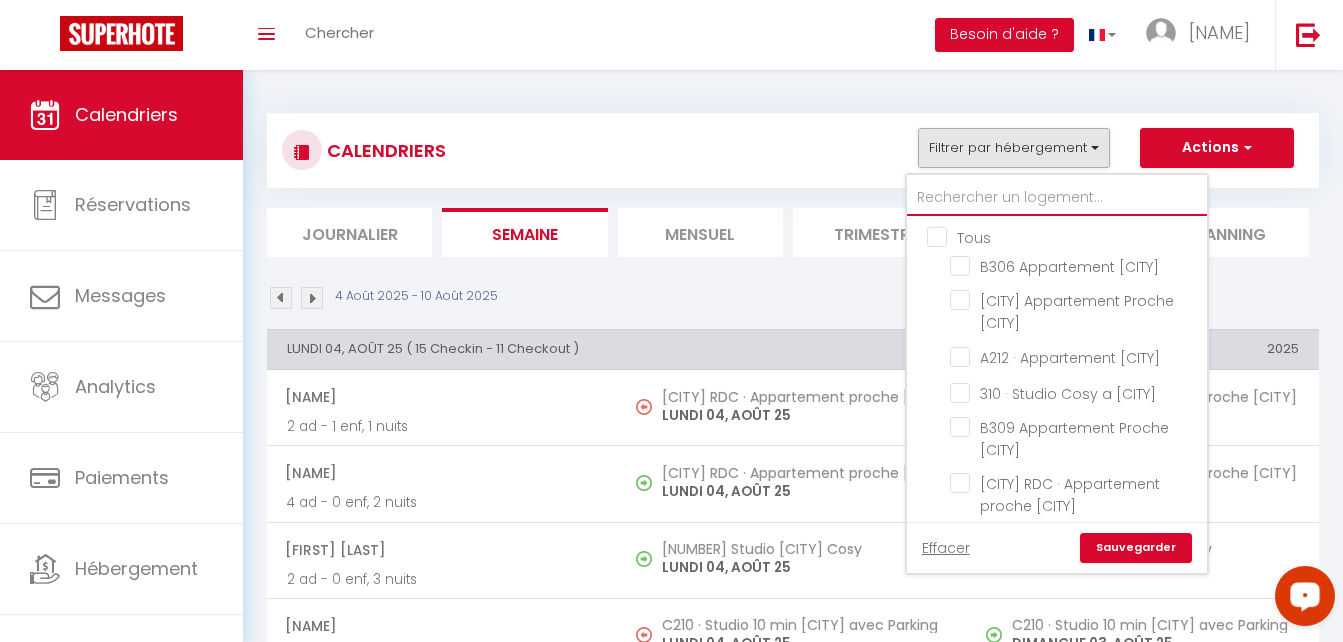 click at bounding box center (1057, 198) 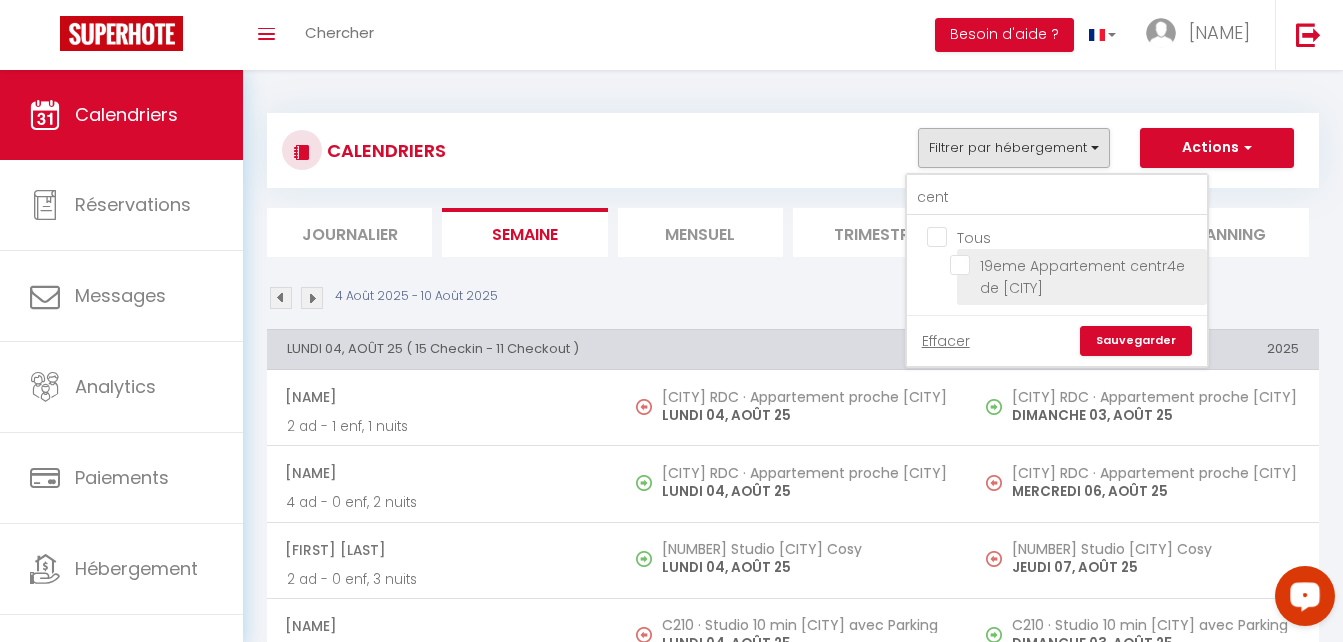 click on "19eme Appartement centr4e de [CITY]" at bounding box center [1075, 265] 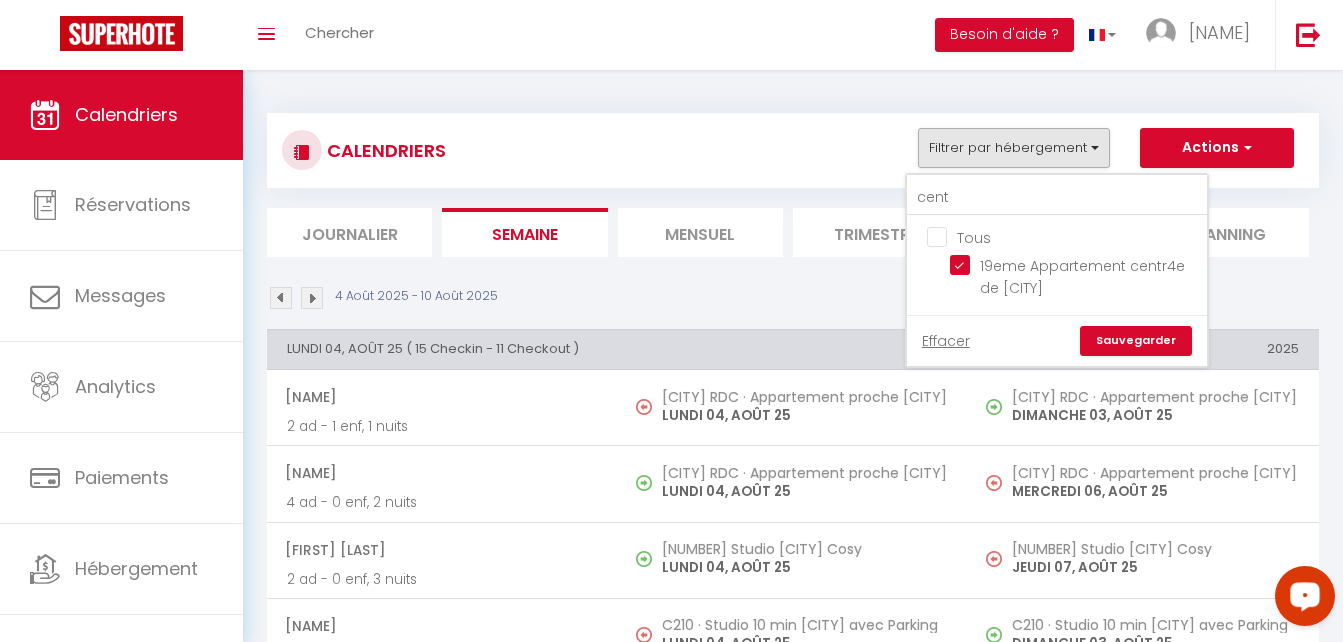click on "Sauvegarder" at bounding box center (1136, 341) 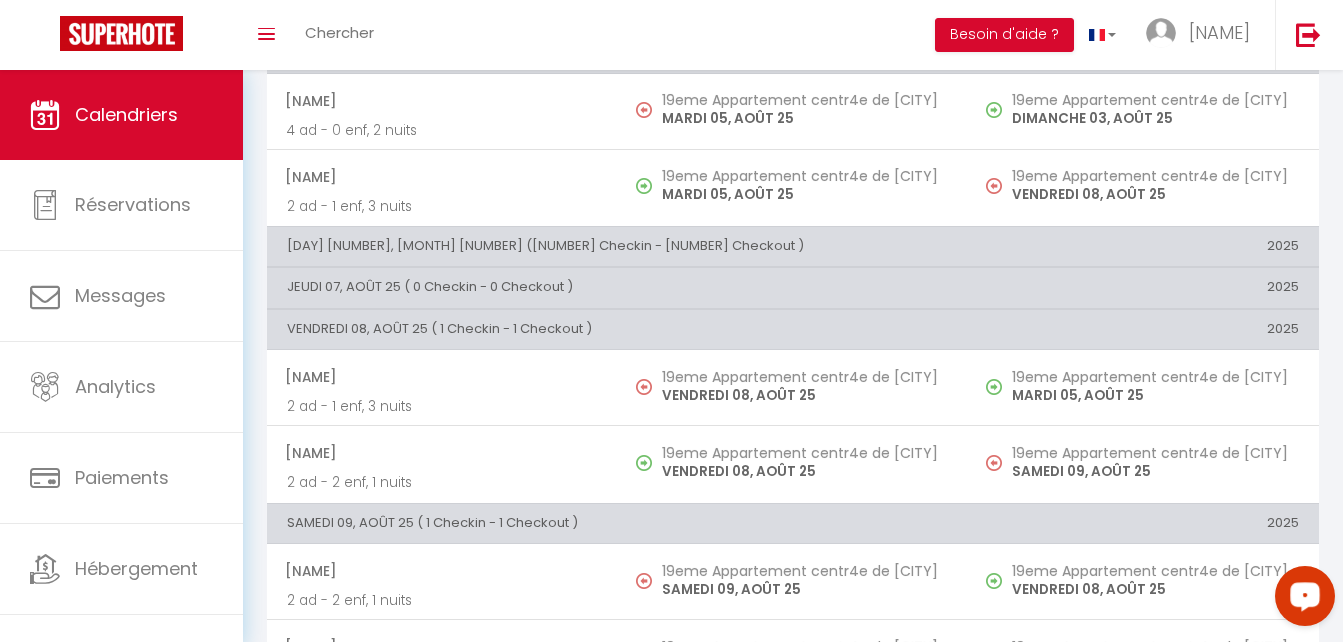 scroll, scrollTop: 458, scrollLeft: 0, axis: vertical 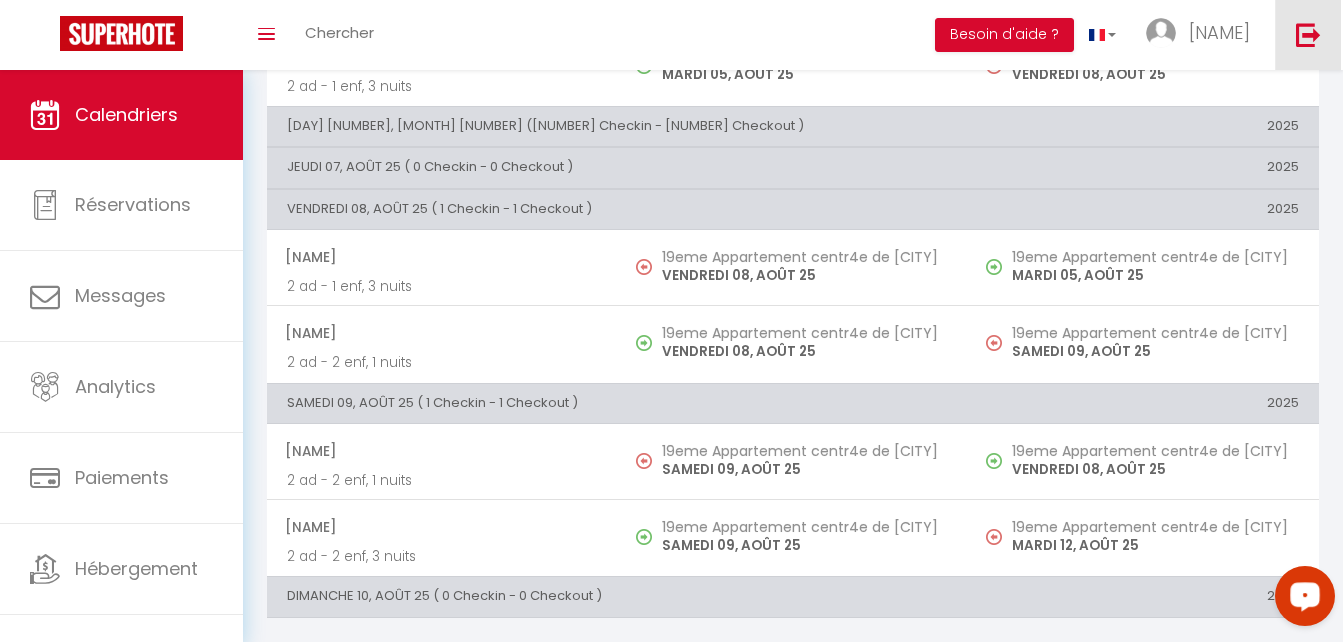 click at bounding box center (1308, 35) 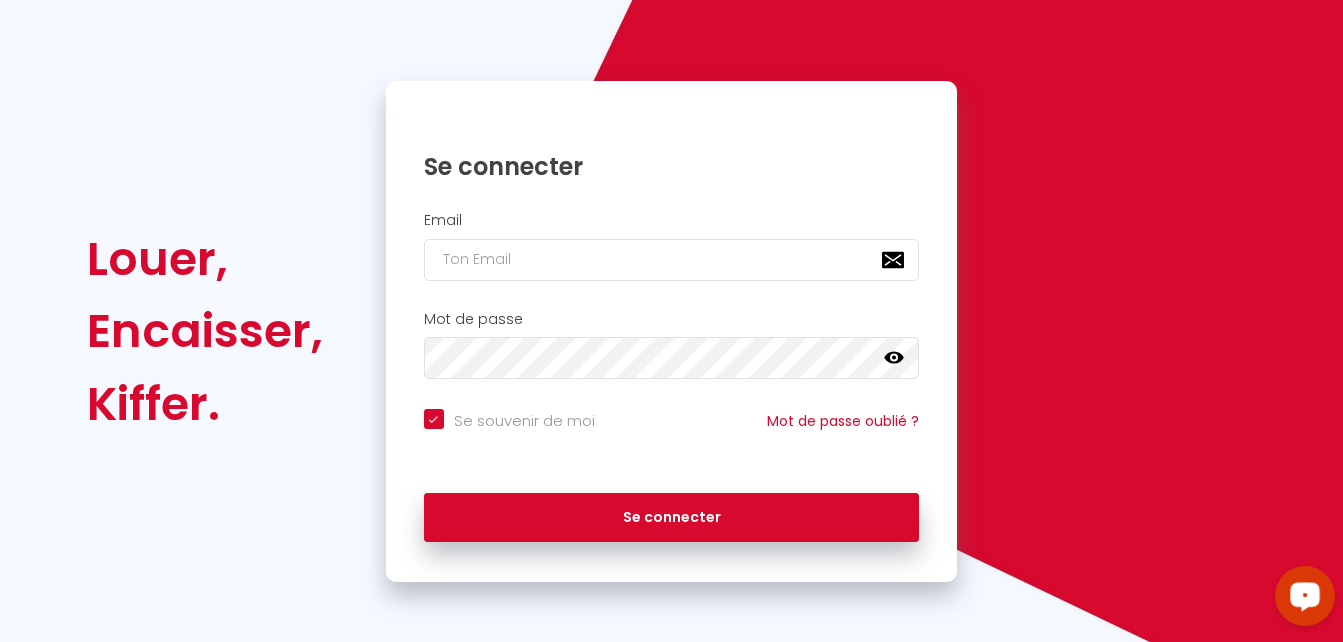 scroll, scrollTop: 96, scrollLeft: 0, axis: vertical 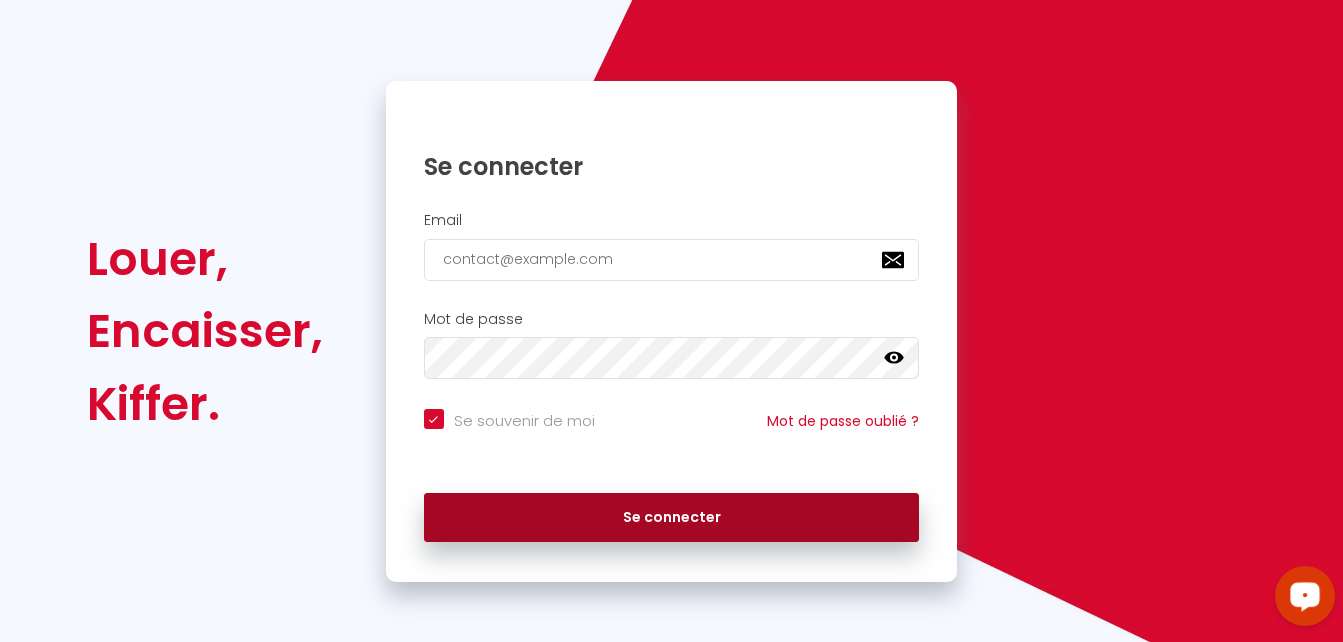 click on "Se connecter" at bounding box center (672, 518) 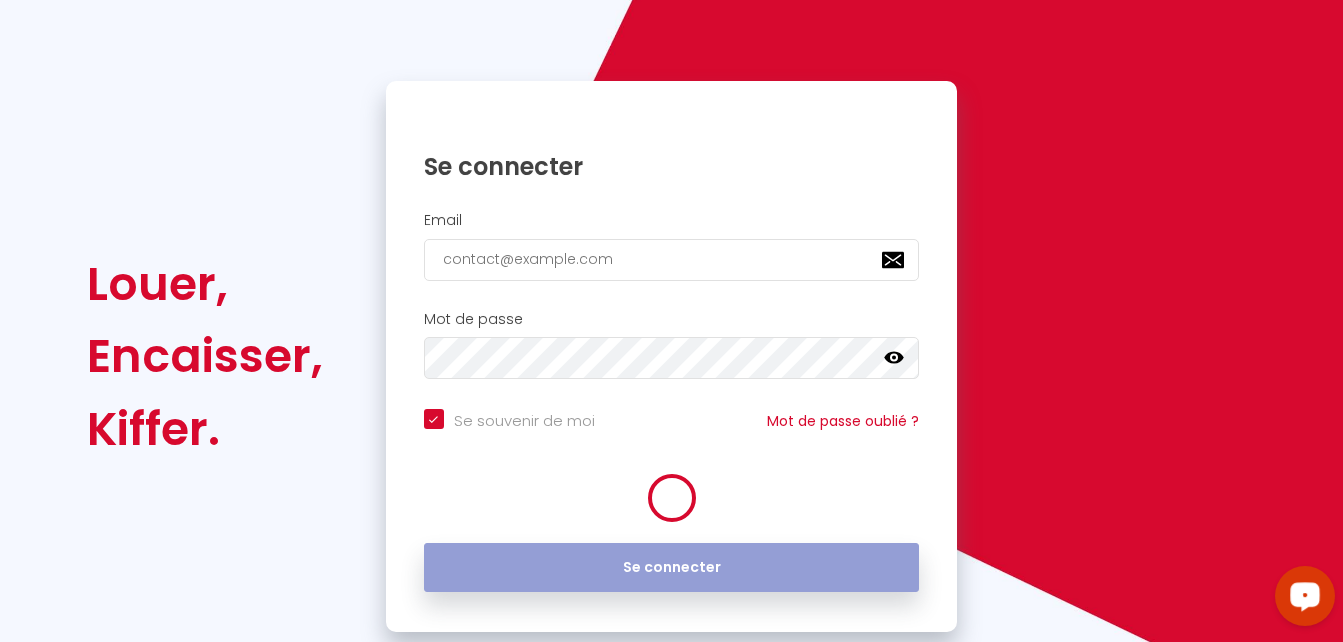 scroll, scrollTop: 134, scrollLeft: 0, axis: vertical 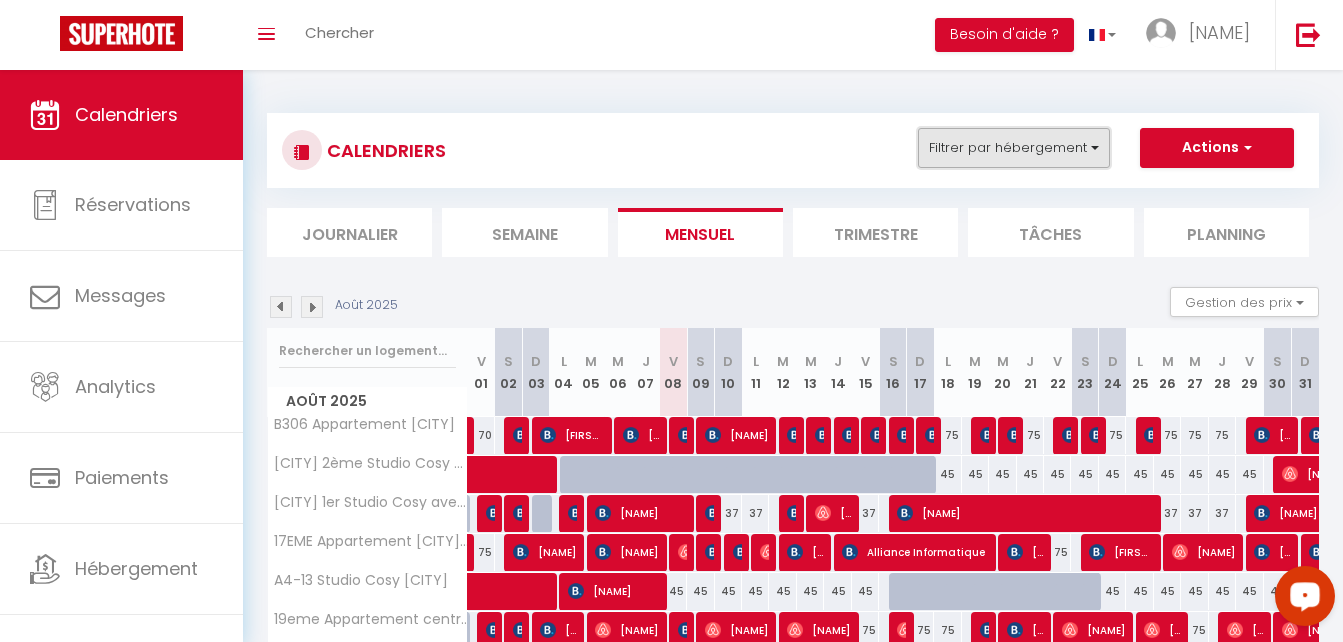 click on "Filtrer par hébergement" at bounding box center [1014, 148] 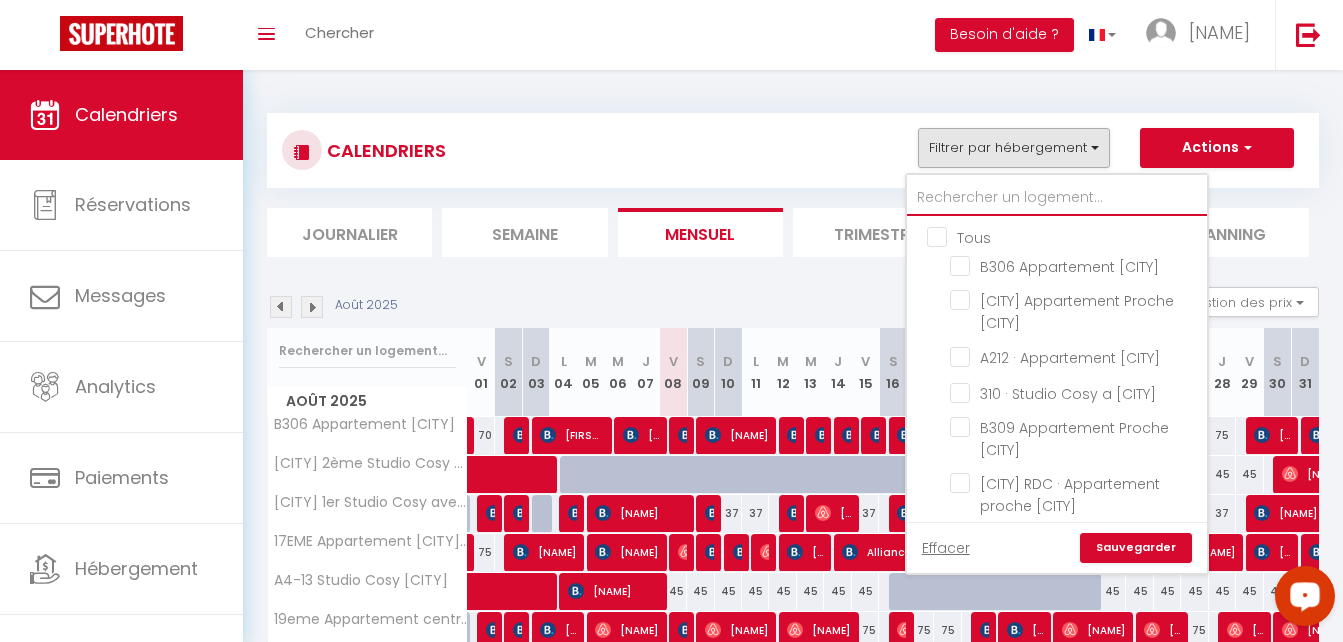 click at bounding box center [1057, 198] 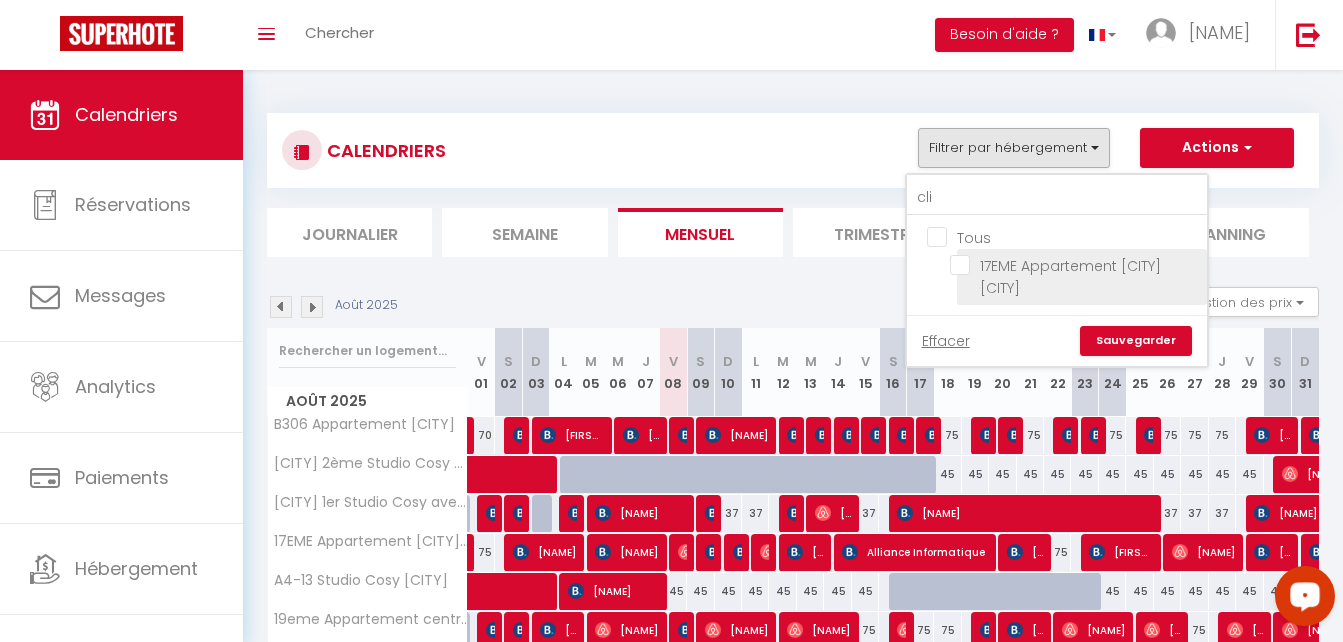 click on "17EME Appartement [CITY] [CITY]" at bounding box center [1075, 265] 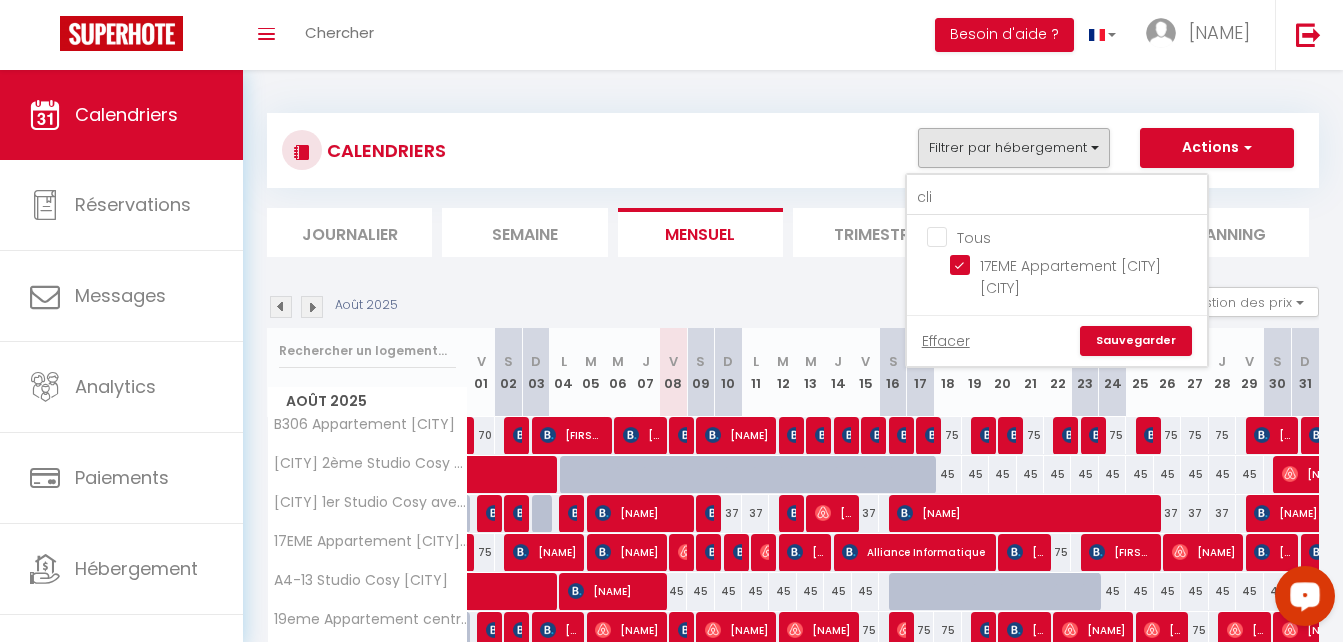click on "Sauvegarder" at bounding box center (1136, 341) 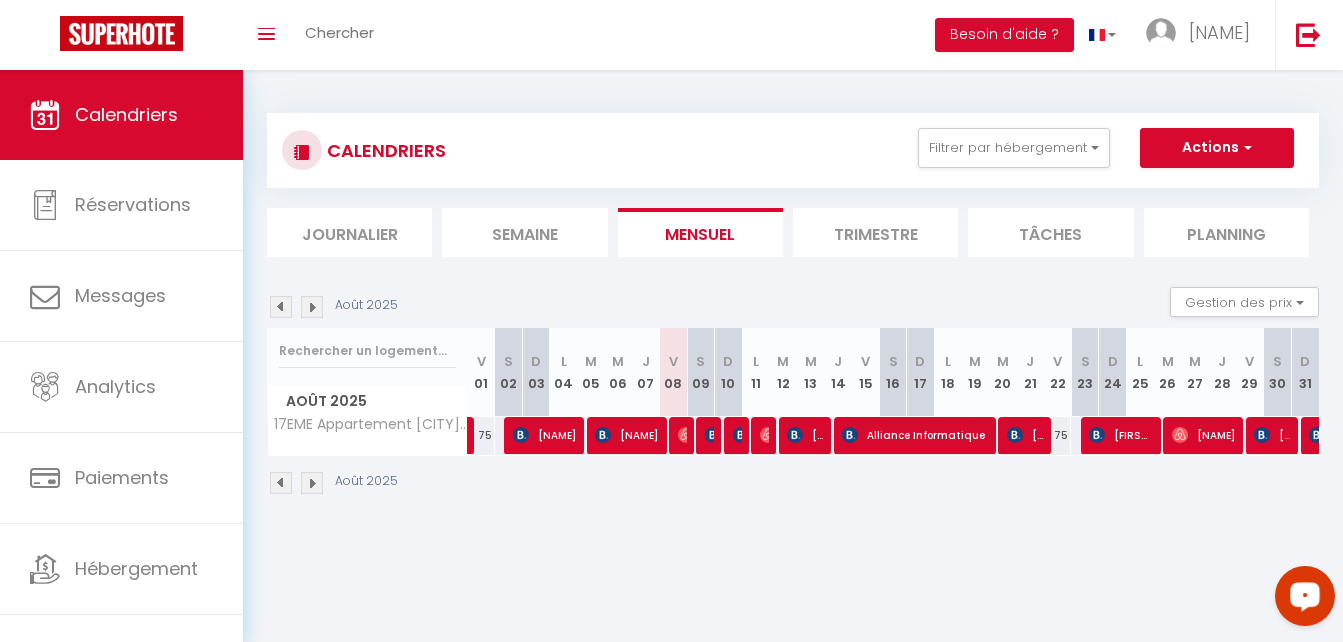 click on "Semaine" at bounding box center (524, 232) 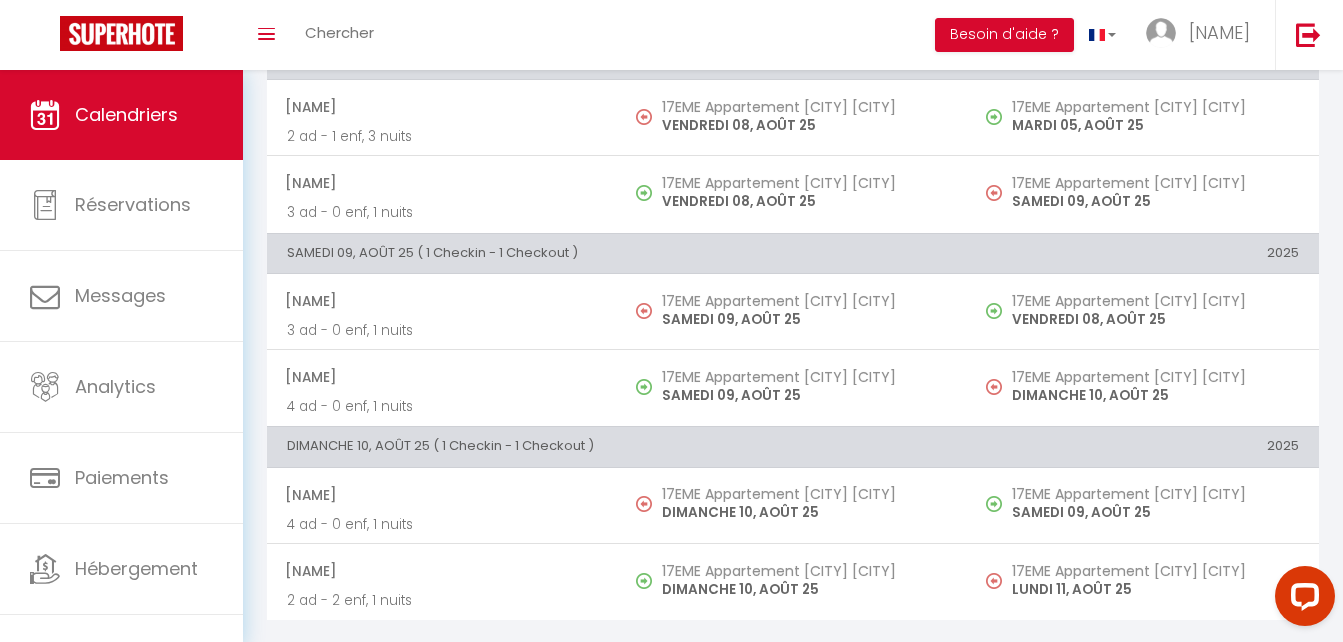 scroll, scrollTop: 610, scrollLeft: 0, axis: vertical 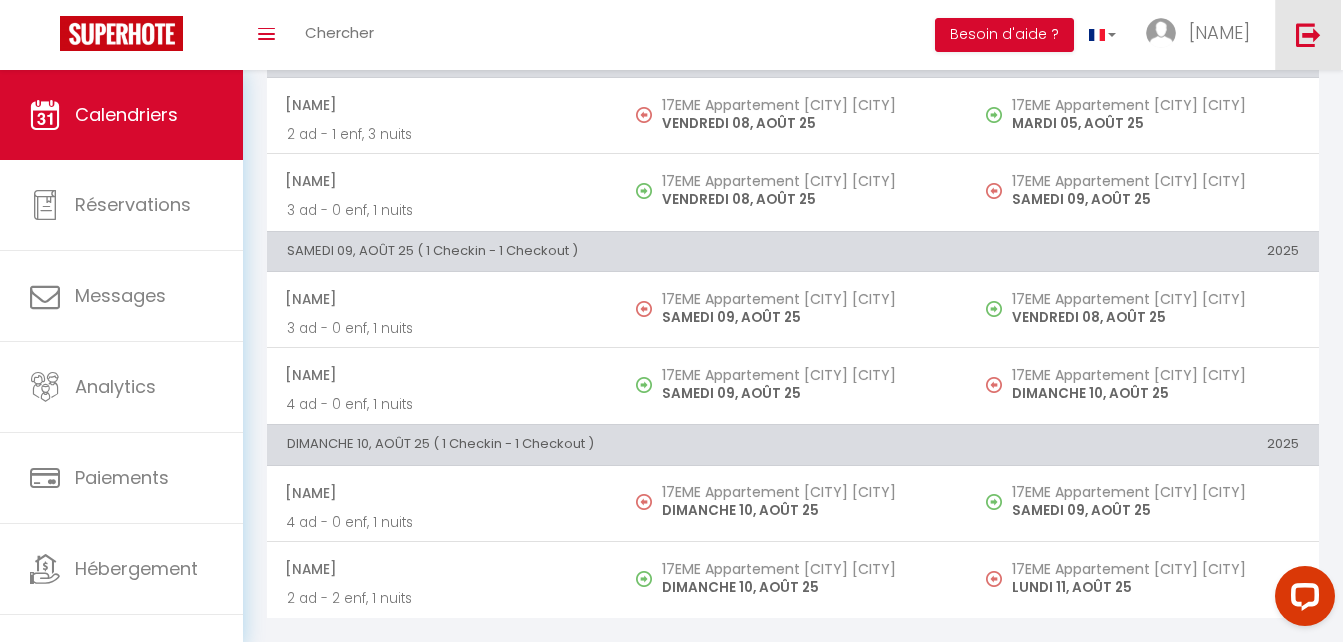 click at bounding box center [1308, 35] 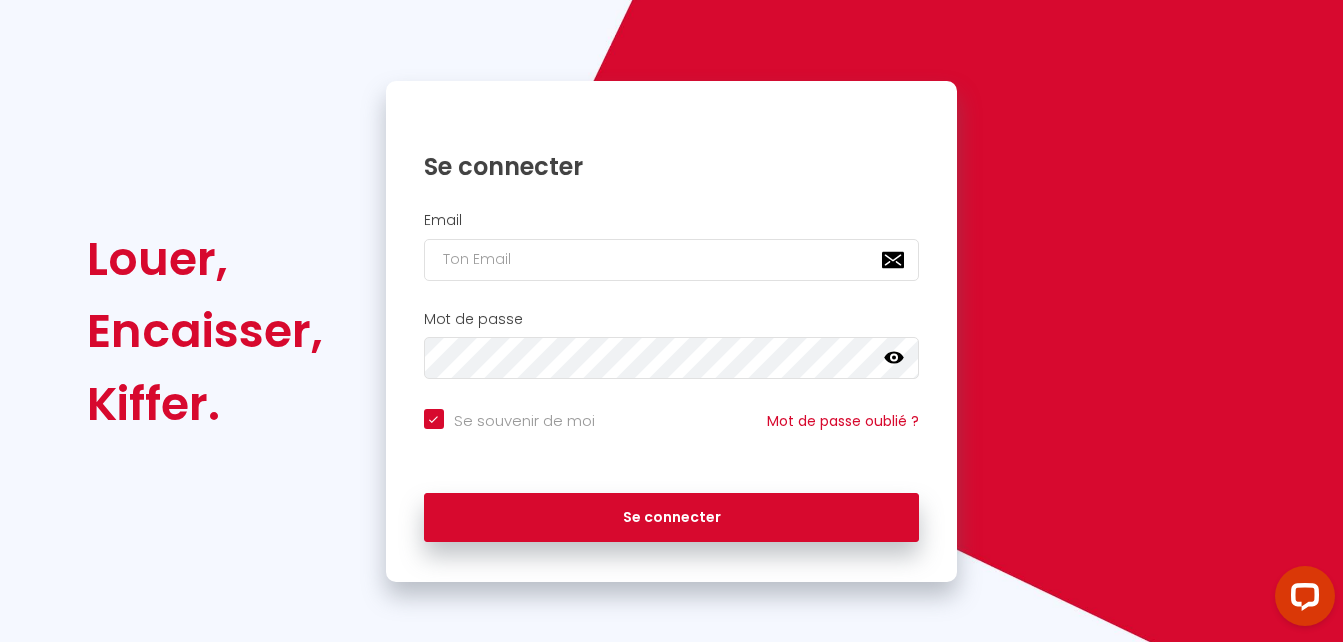scroll, scrollTop: 135, scrollLeft: 0, axis: vertical 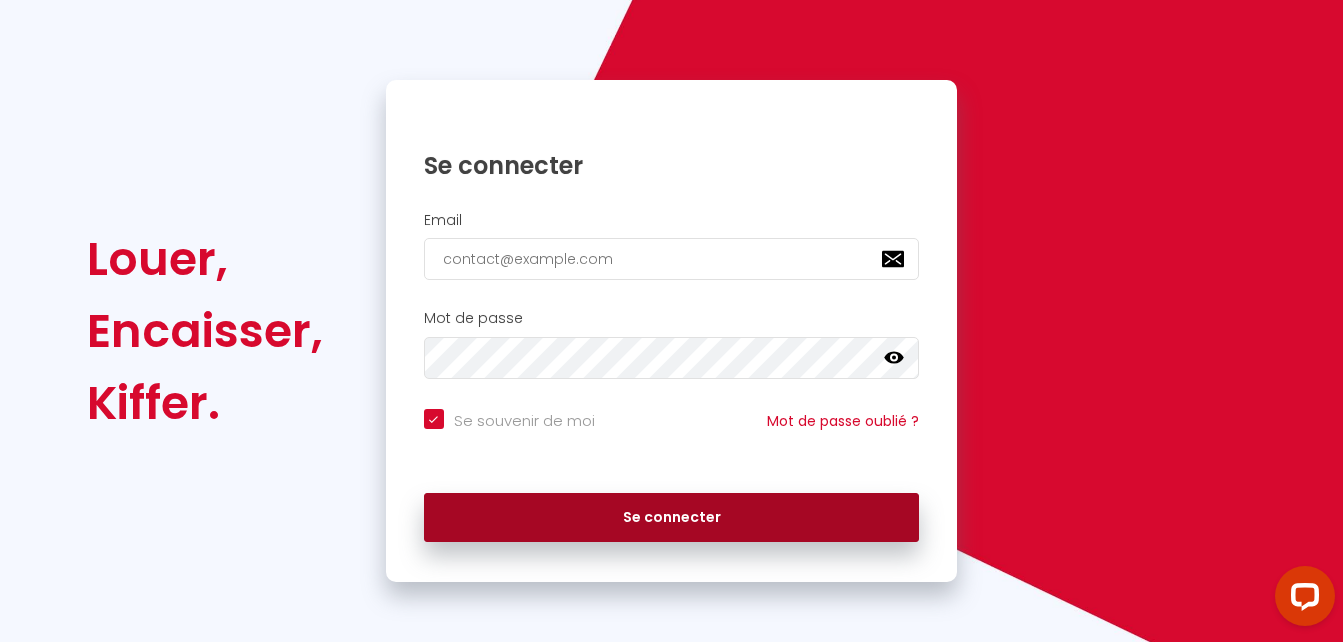 click on "Se connecter" at bounding box center (672, 518) 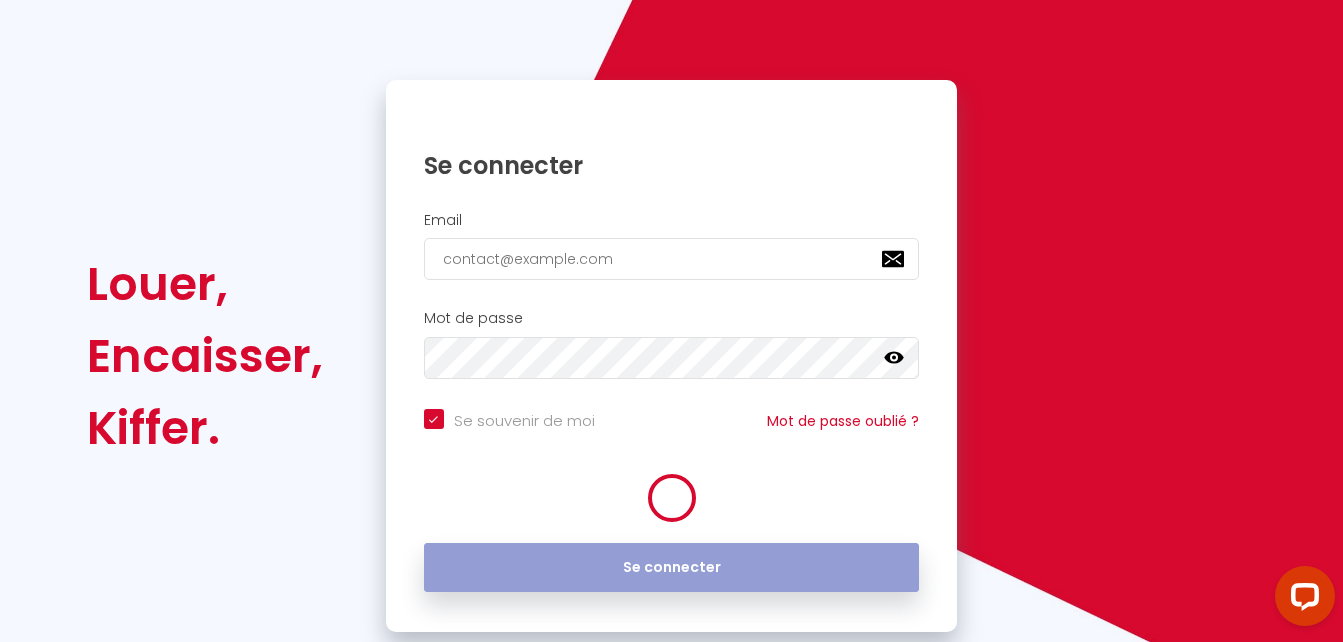 scroll, scrollTop: 0, scrollLeft: 0, axis: both 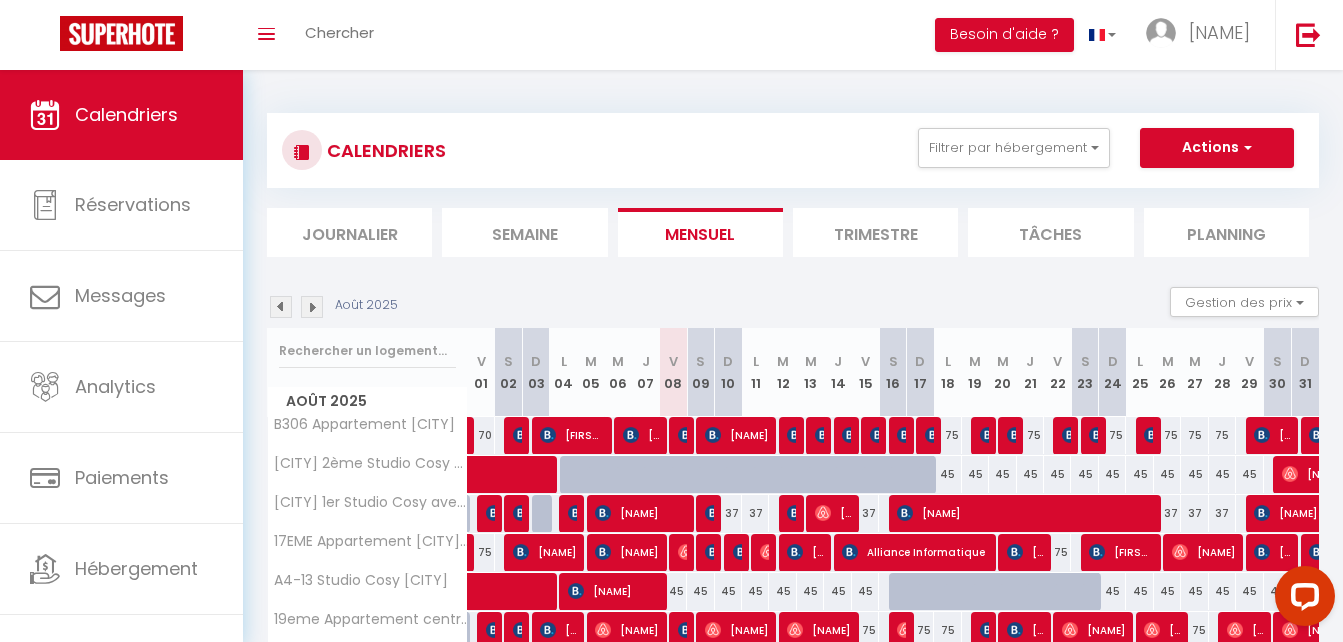 click on "Semaine" at bounding box center (524, 232) 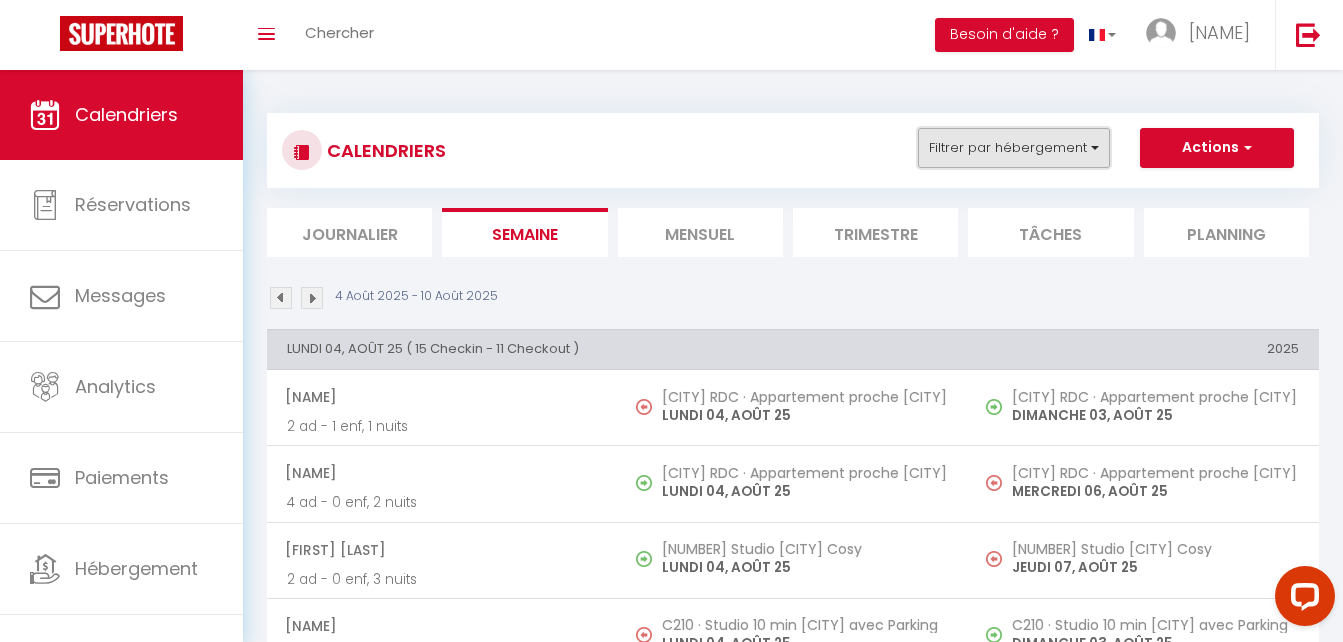 click on "Filtrer par hébergement" at bounding box center (1014, 148) 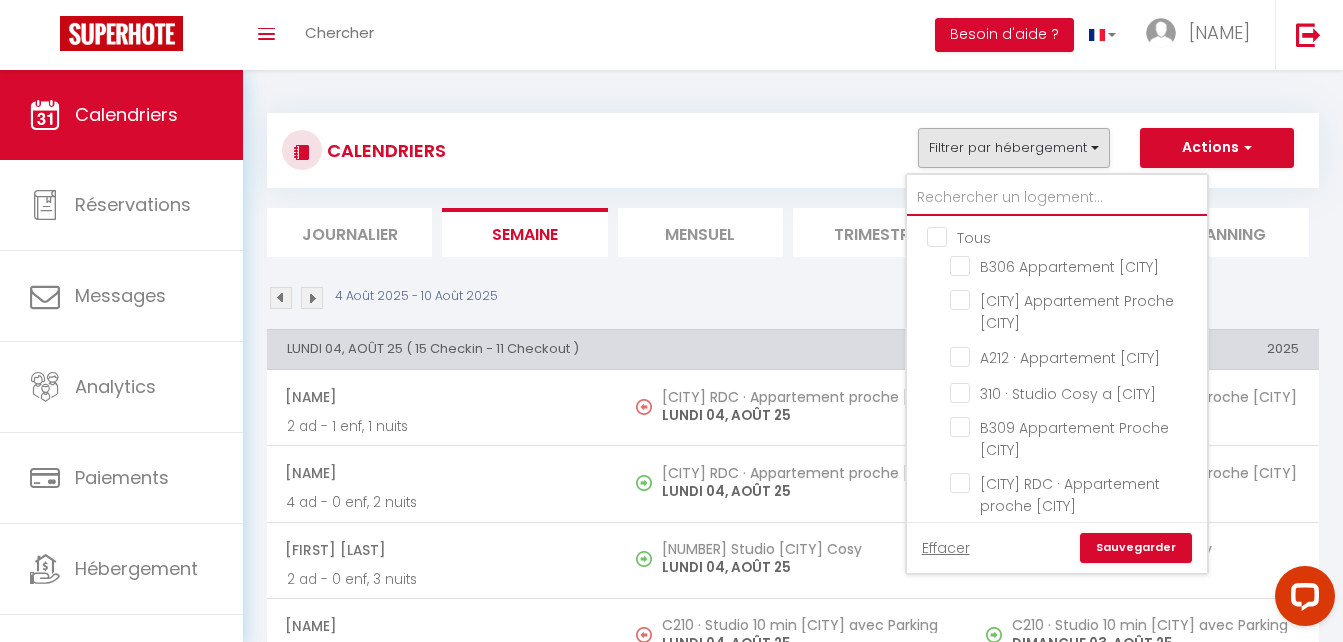 click at bounding box center (1057, 198) 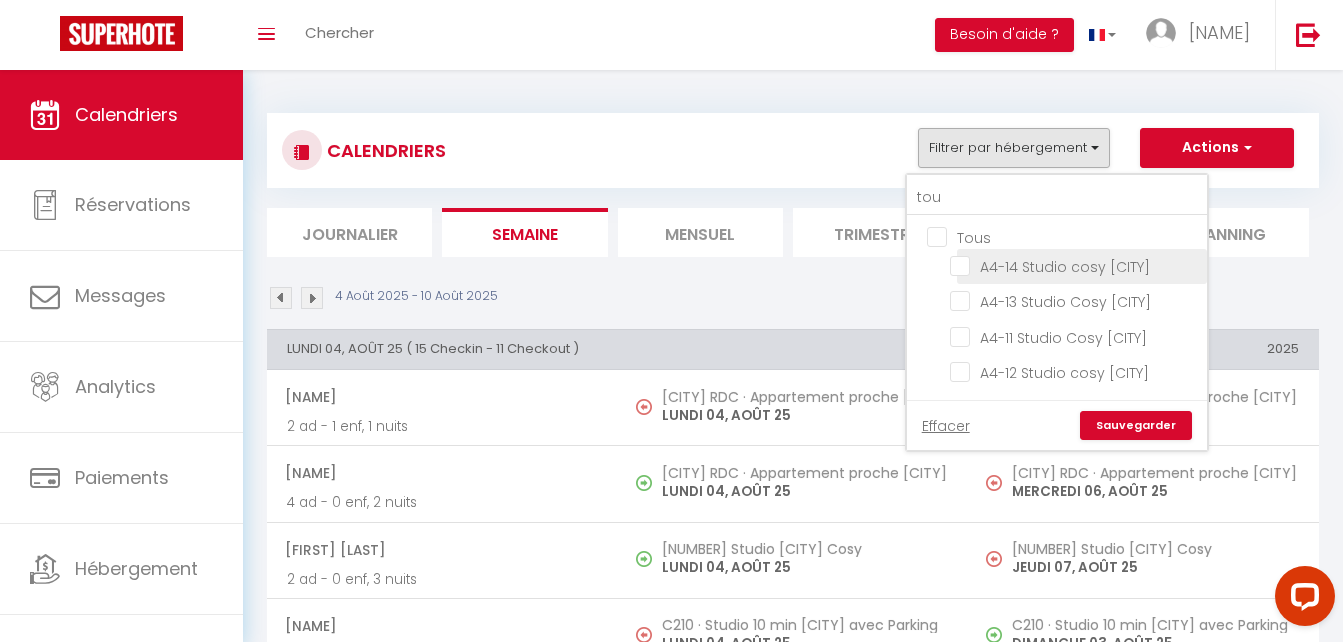 click on "A4-14 Studio cosy [CITY]" at bounding box center (1075, 265) 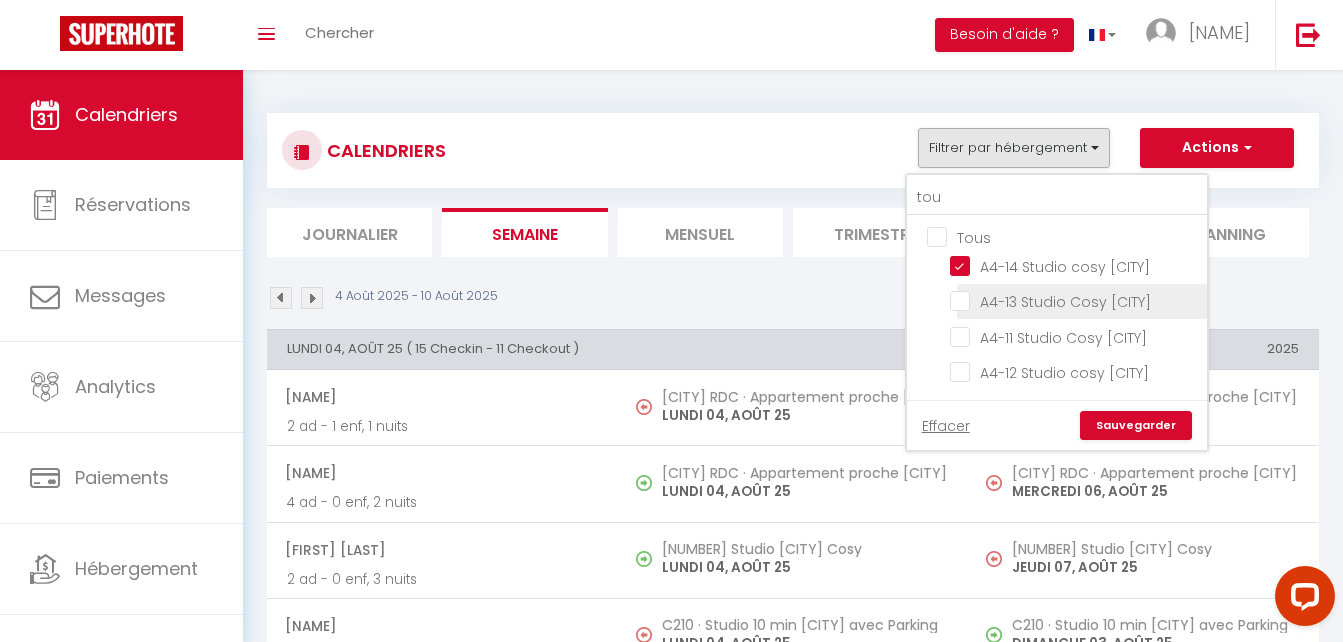 click on "A4-13 Studio Cosy [CITY]" at bounding box center (1075, 300) 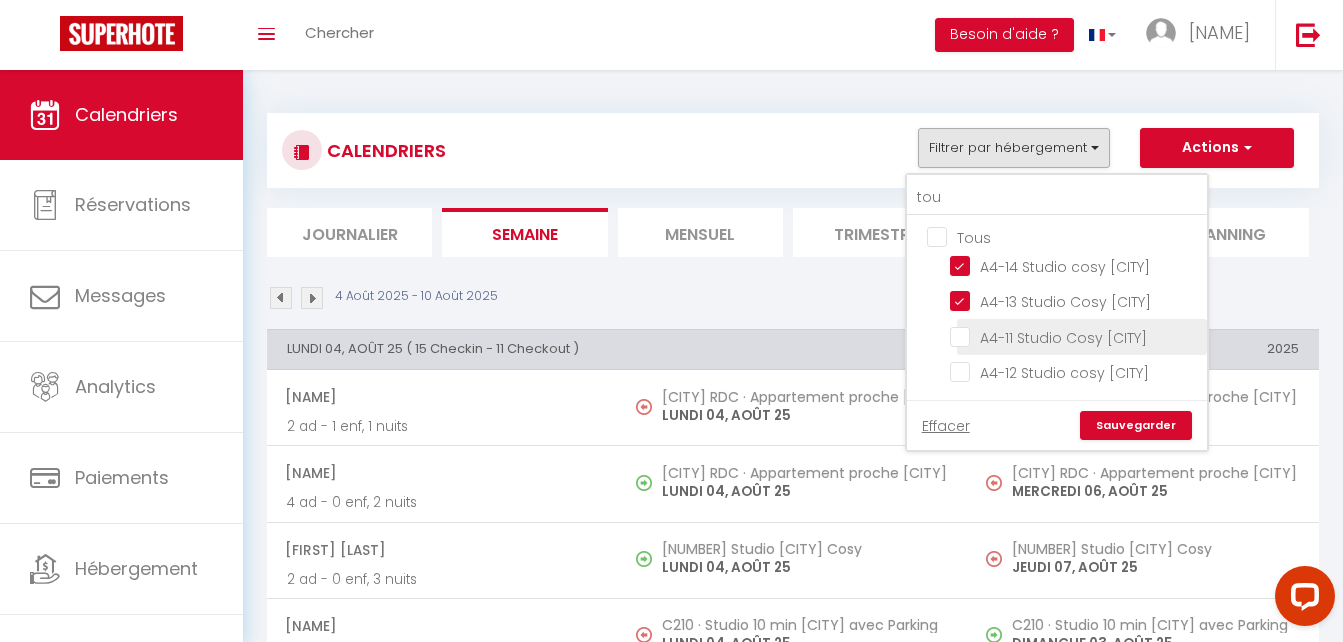 click on "A4-11 Studio Cosy [CITY]" at bounding box center [1075, 335] 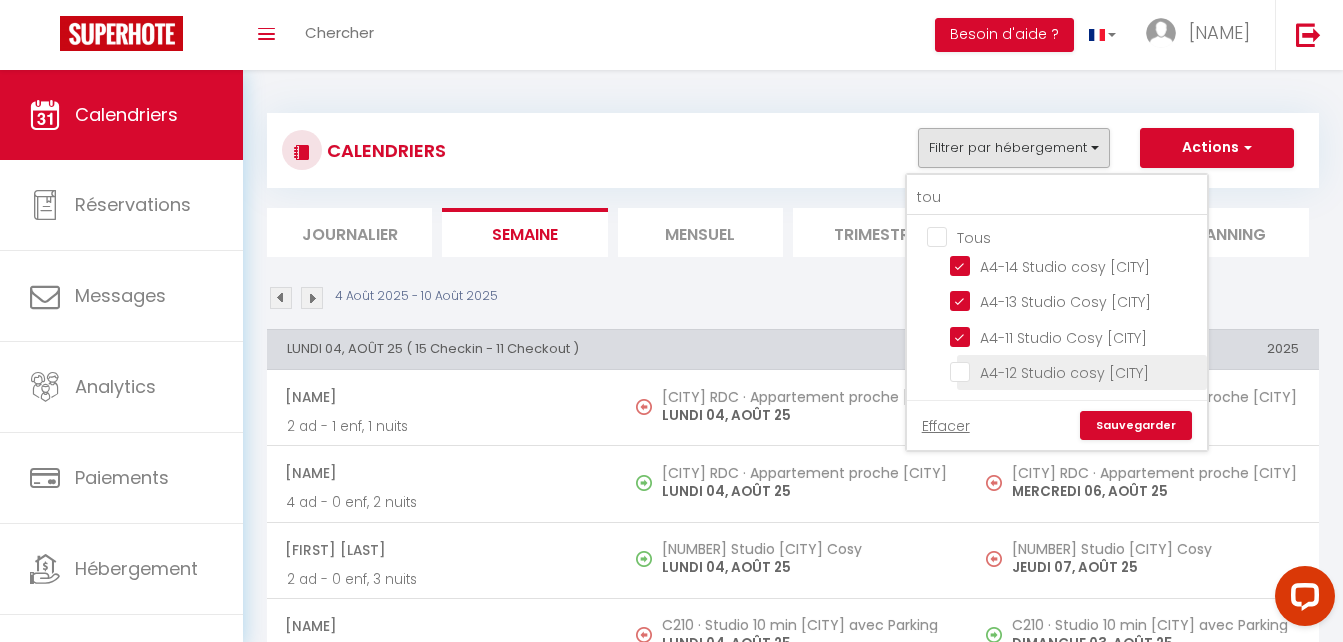 click on "A4-12 Studio cosy [CITY]" at bounding box center [1075, 371] 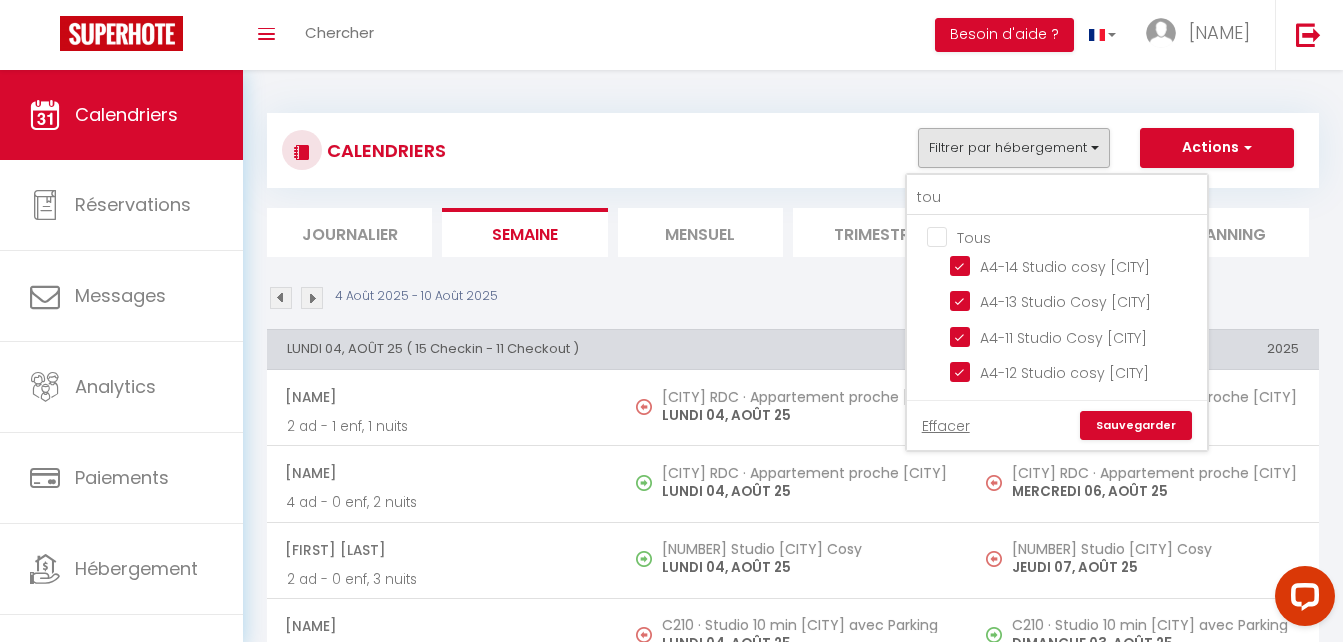 click on "Sauvegarder" at bounding box center [1136, 426] 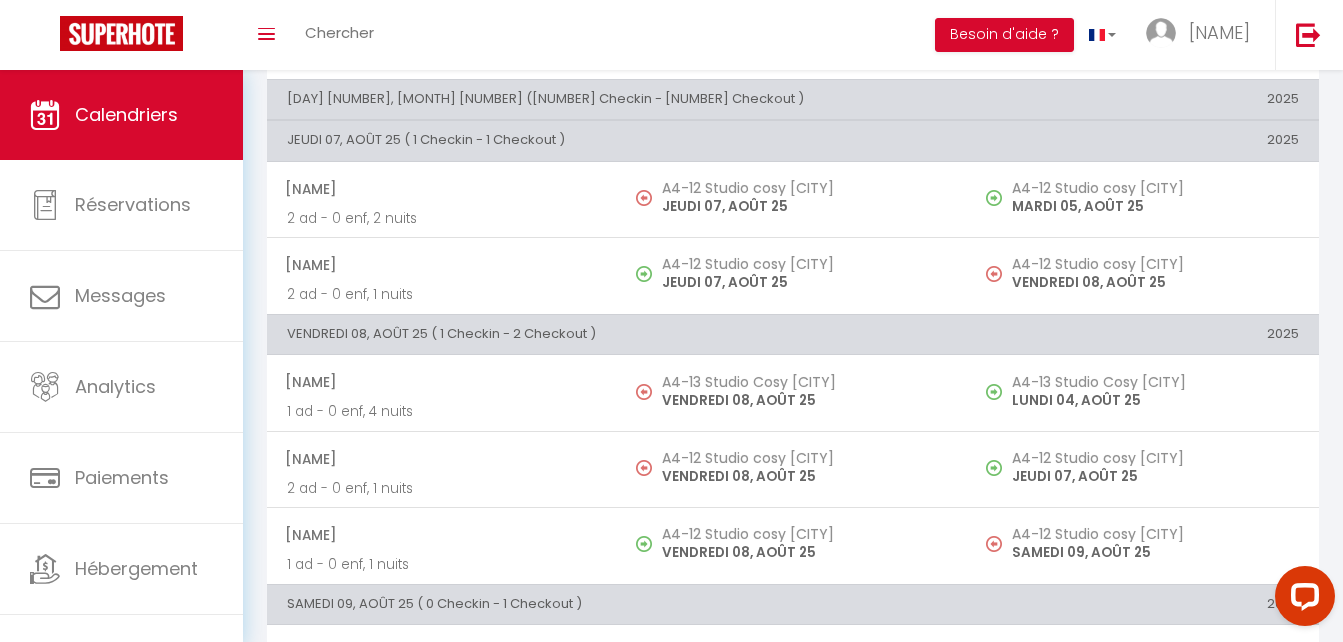 scroll, scrollTop: 915, scrollLeft: 0, axis: vertical 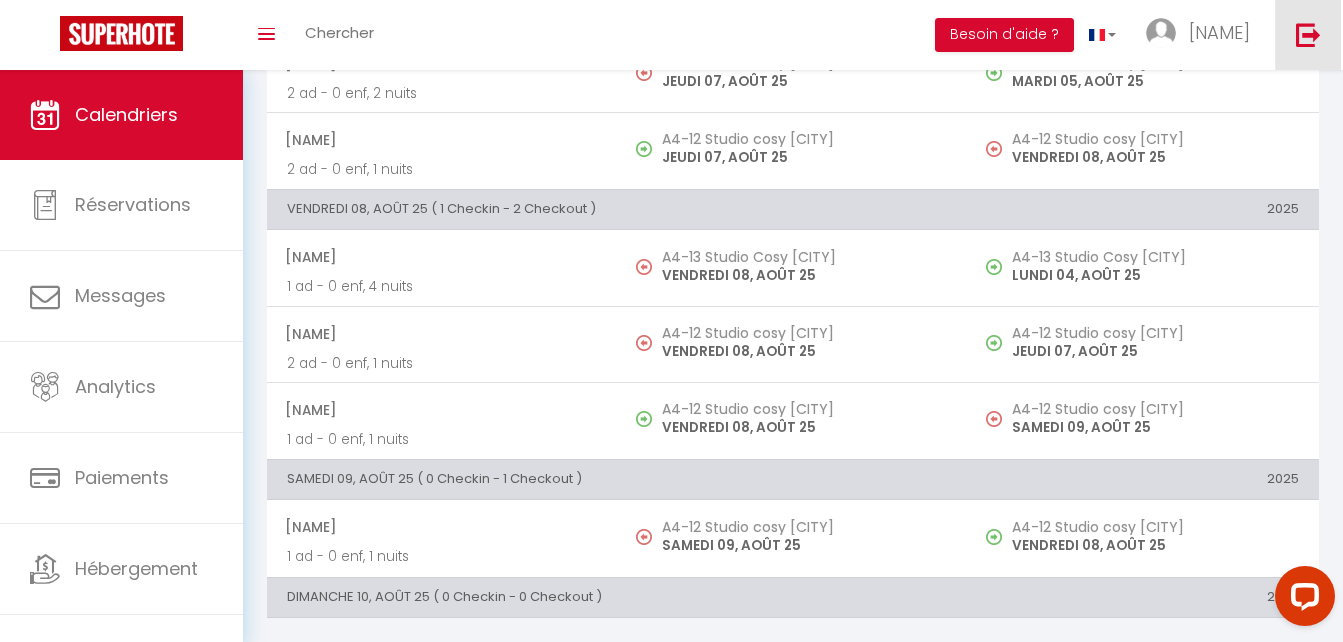 click at bounding box center [1308, 35] 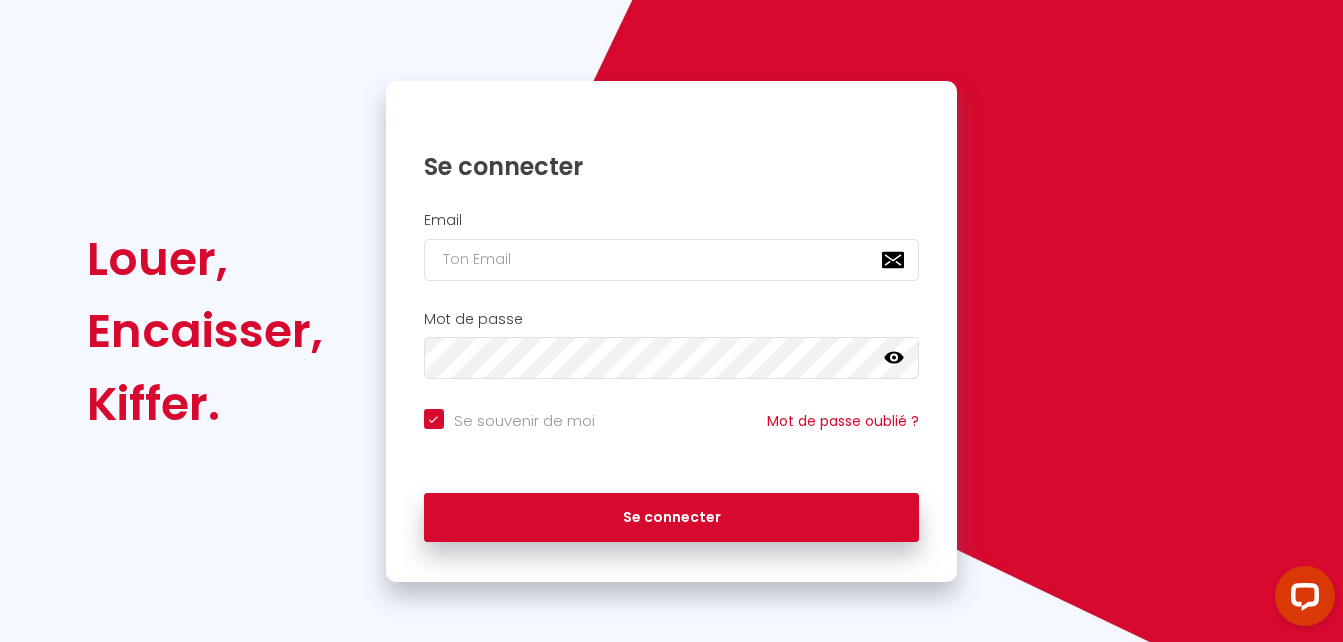 scroll, scrollTop: 135, scrollLeft: 0, axis: vertical 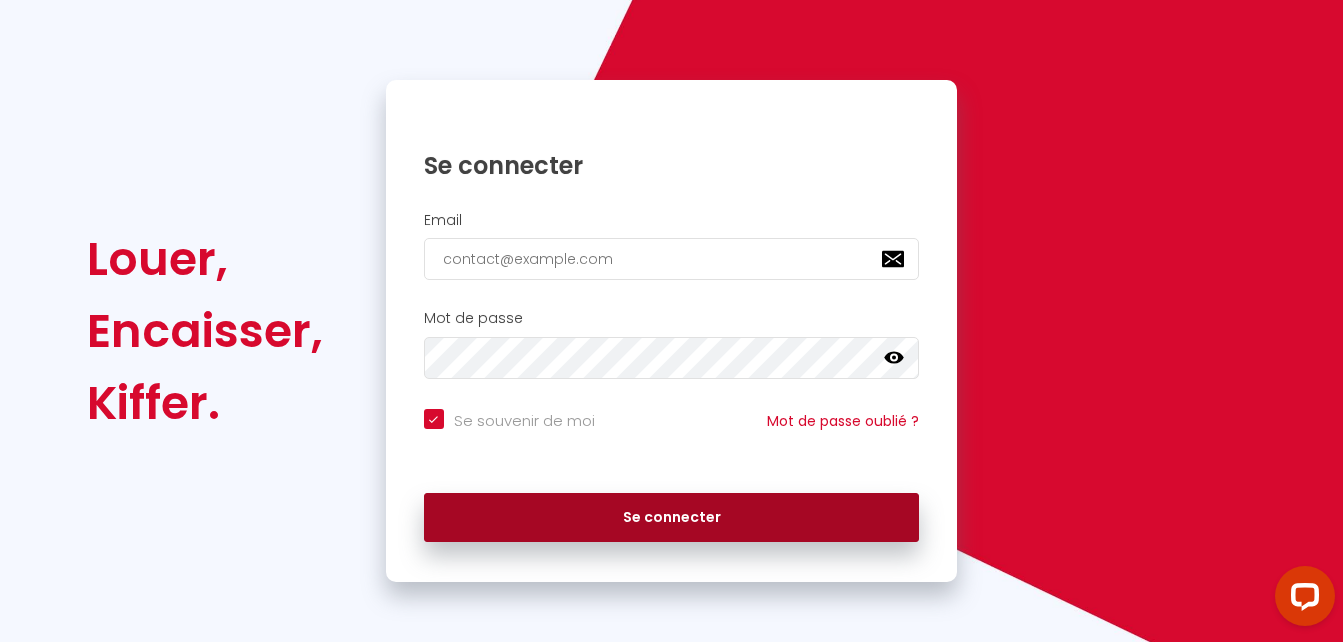 click on "Se connecter" at bounding box center (672, 518) 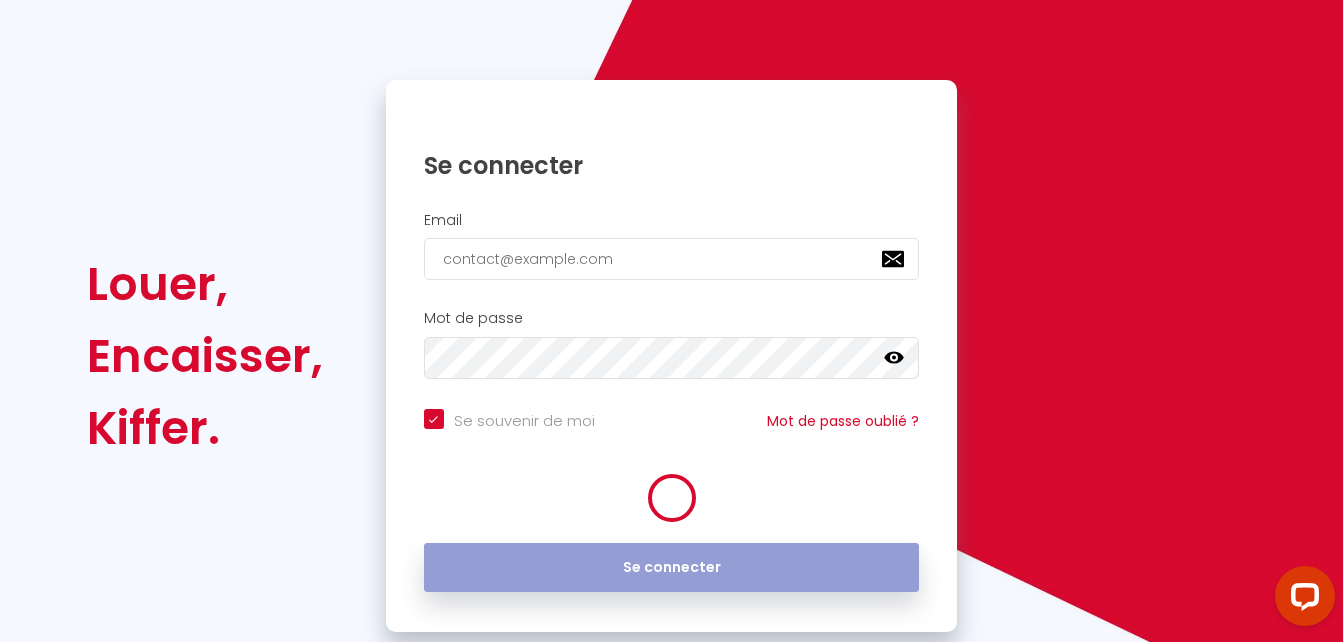 scroll, scrollTop: 0, scrollLeft: 0, axis: both 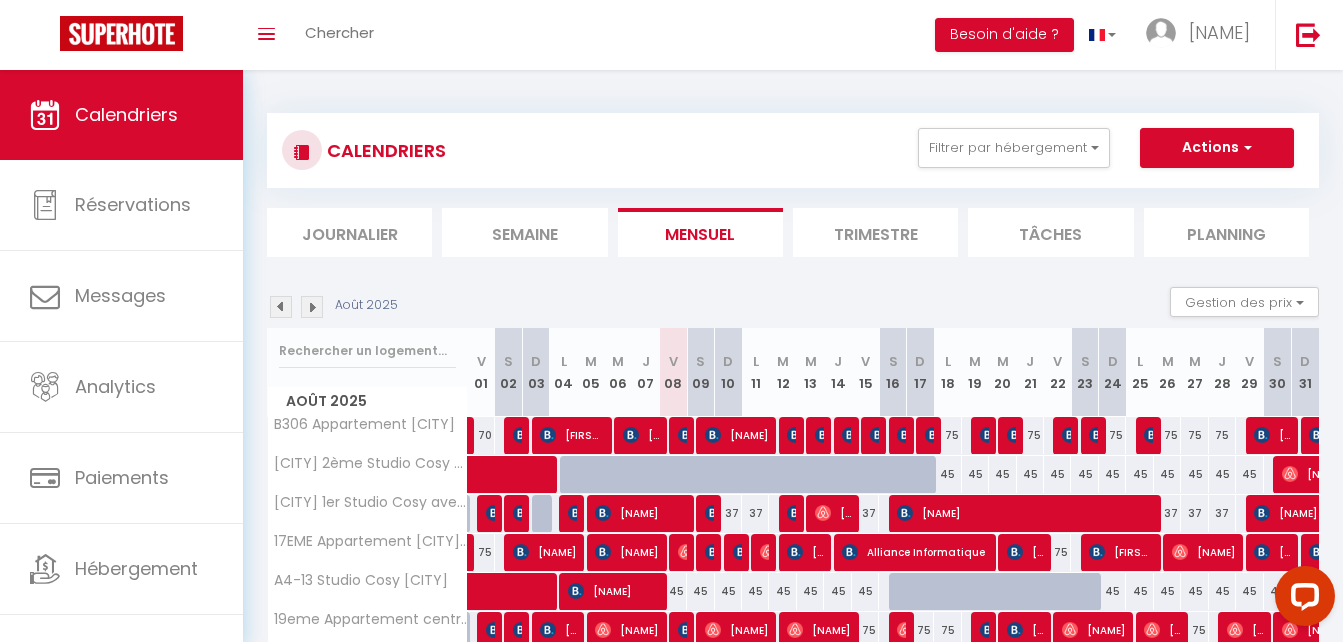 click on "Semaine" at bounding box center (524, 232) 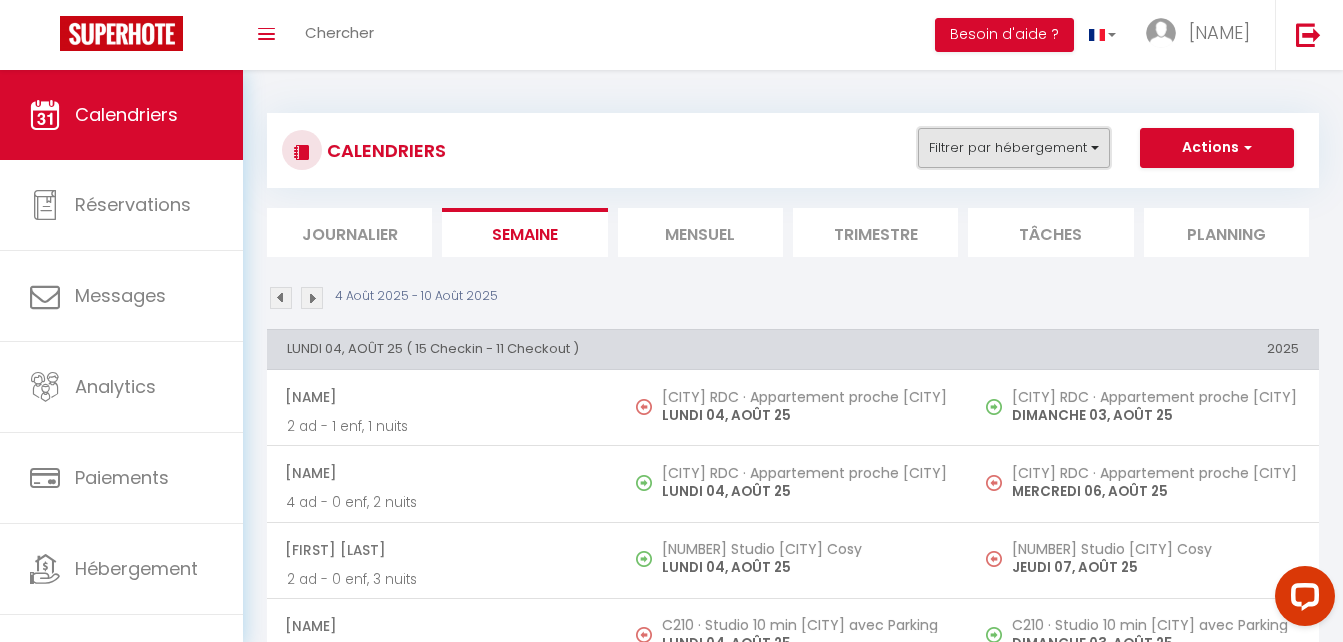 click on "Filtrer par hébergement" at bounding box center (1014, 148) 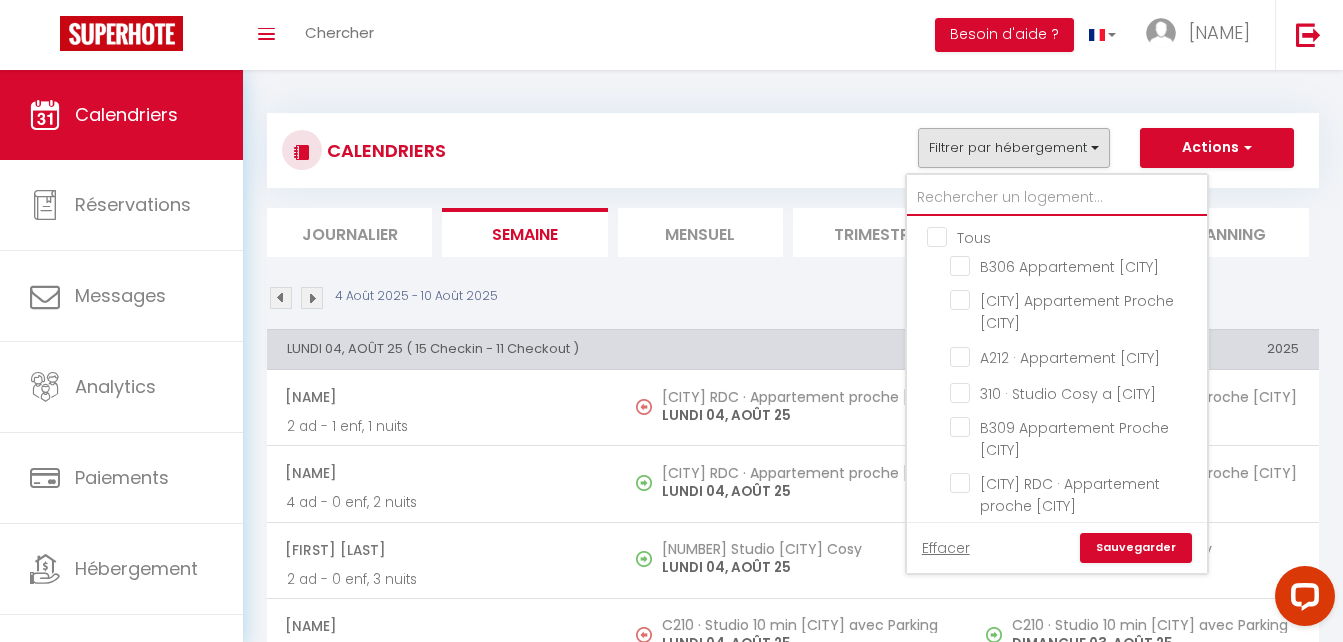 click at bounding box center (1057, 198) 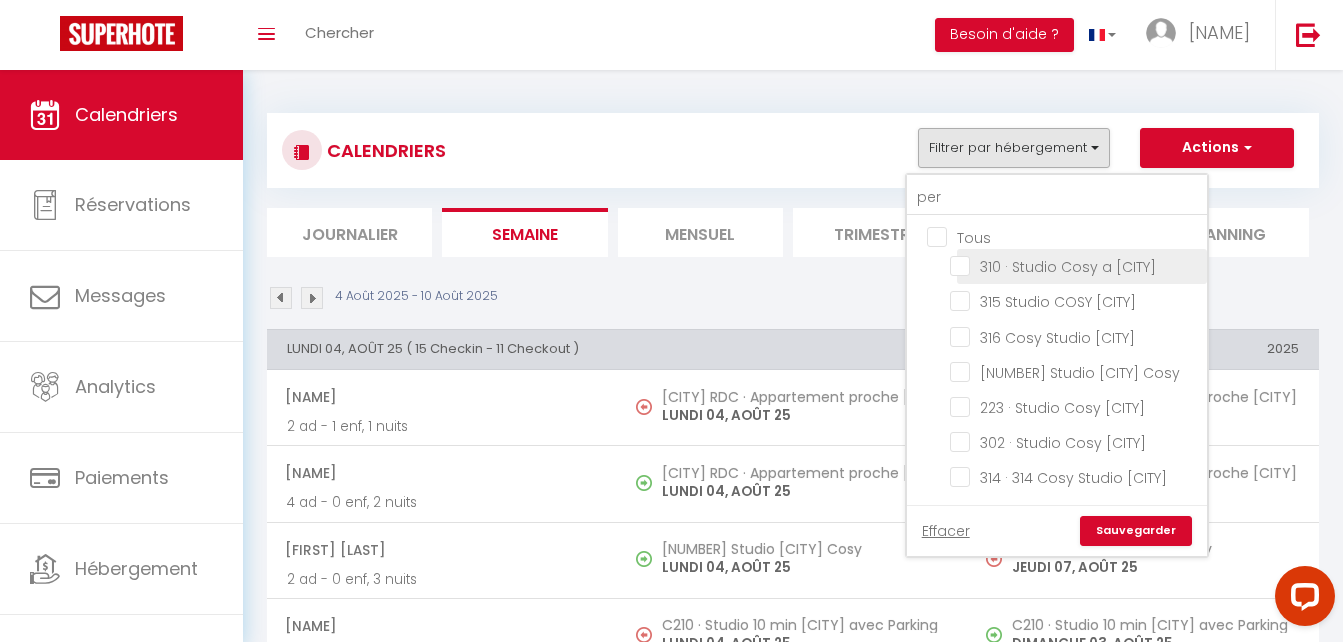 click on "310 · Studio Cosy a [CITY]" at bounding box center [1075, 265] 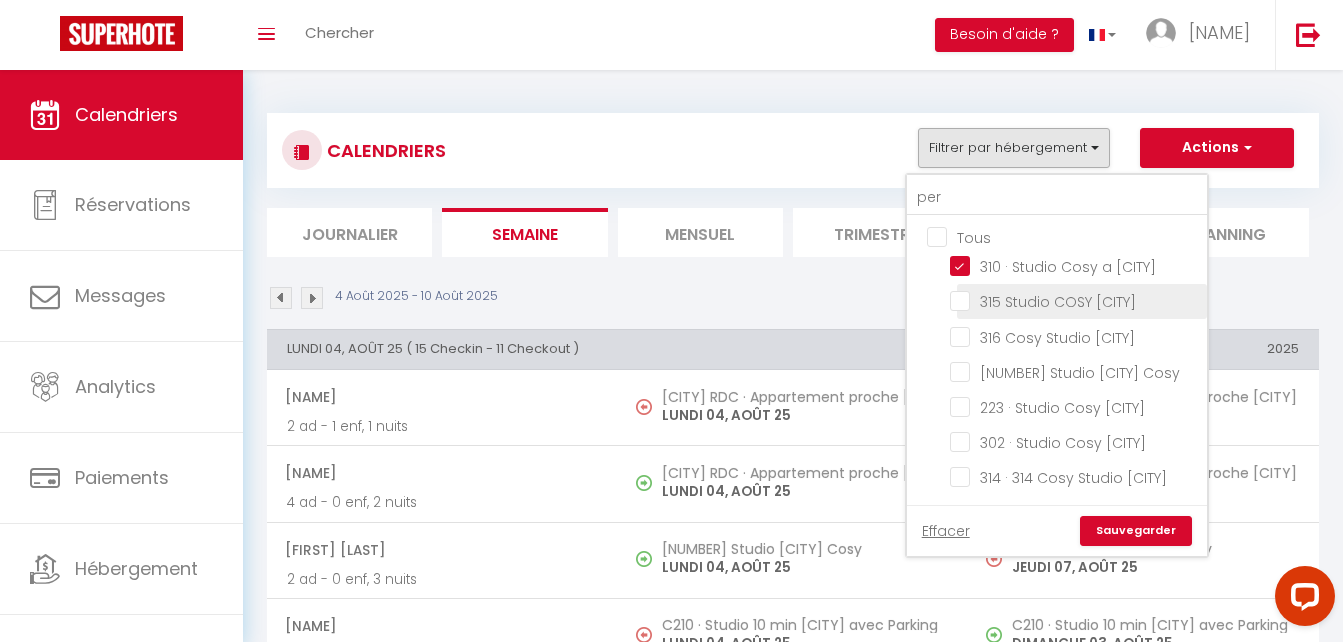 click on "315 Studio COSY [CITY]" at bounding box center (1075, 300) 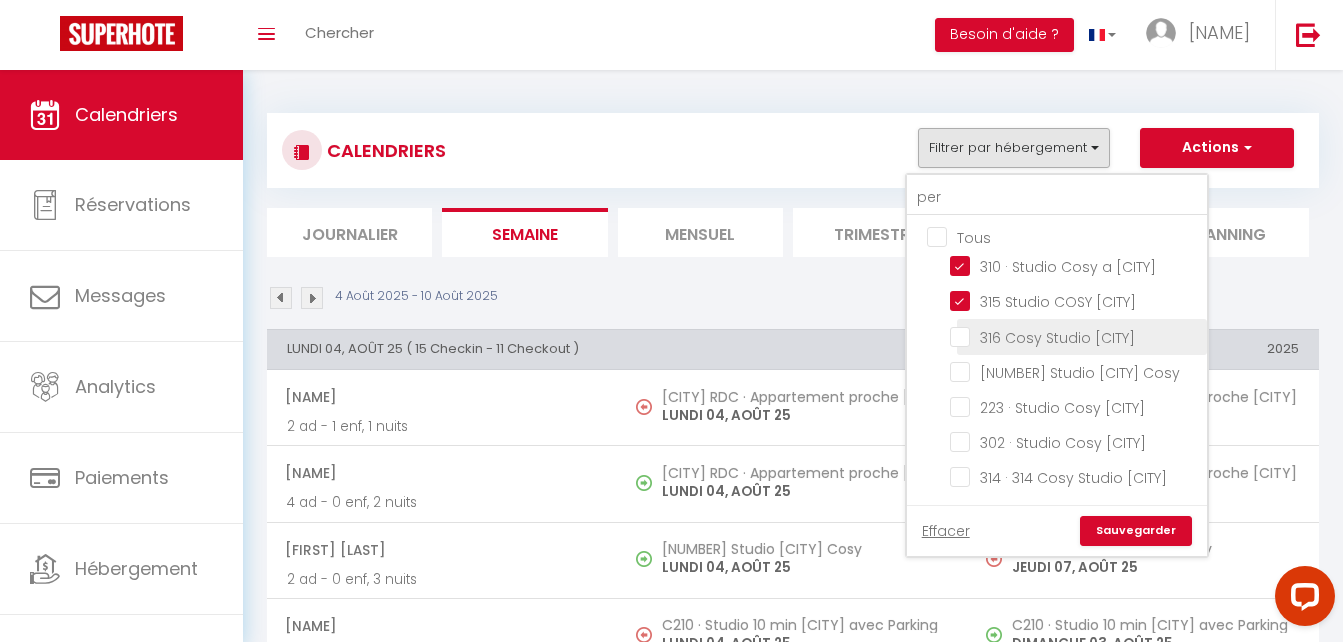 click on "316 Cosy Studio [CITY]" at bounding box center [1075, 335] 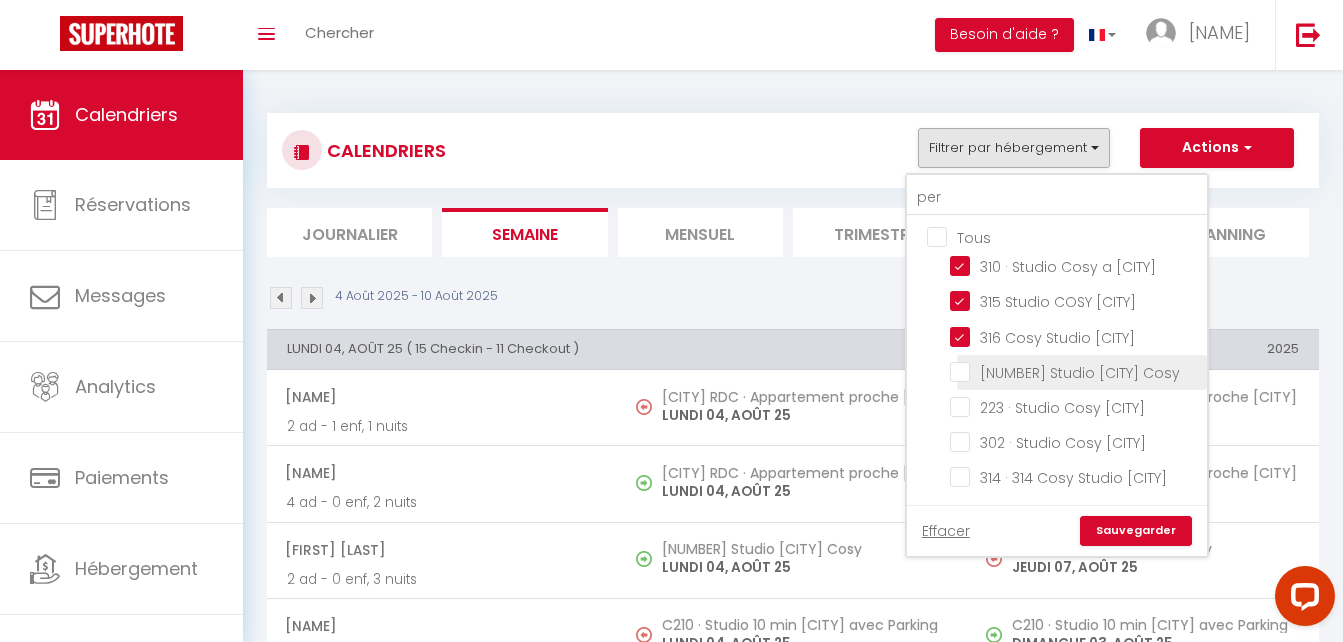 click on "[NUMBER] Studio [CITY] Cosy" at bounding box center (1075, 371) 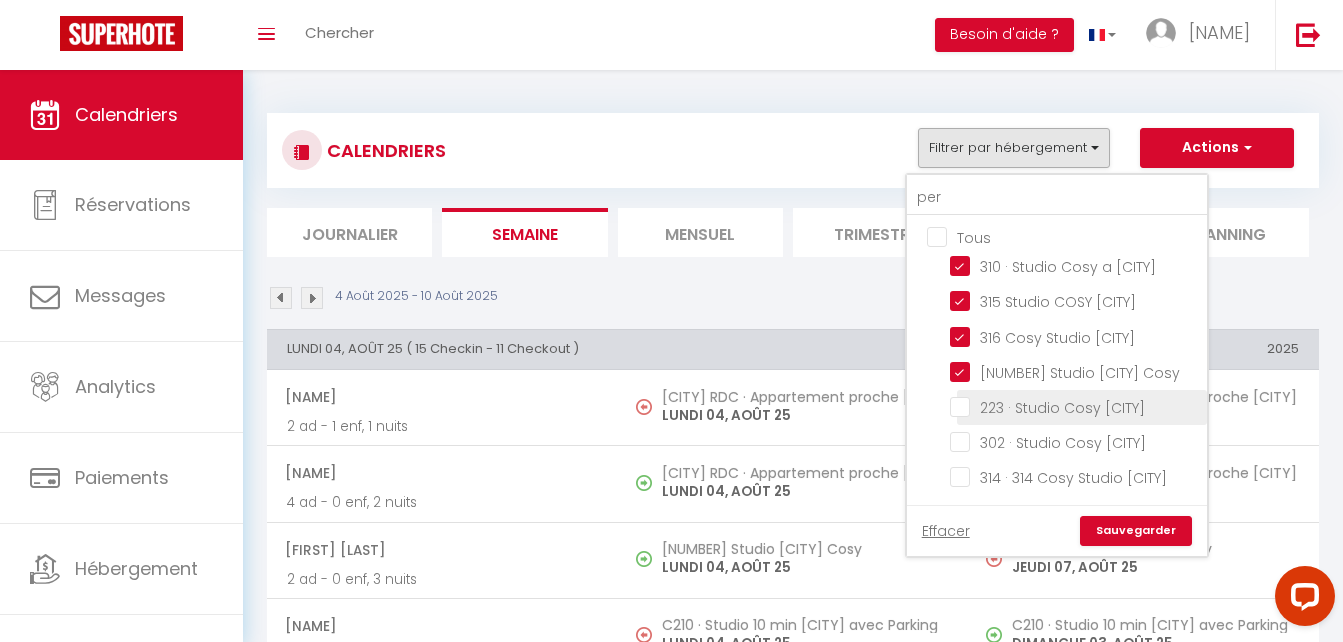 click on "223 · Studio Cosy [CITY]" at bounding box center [1075, 406] 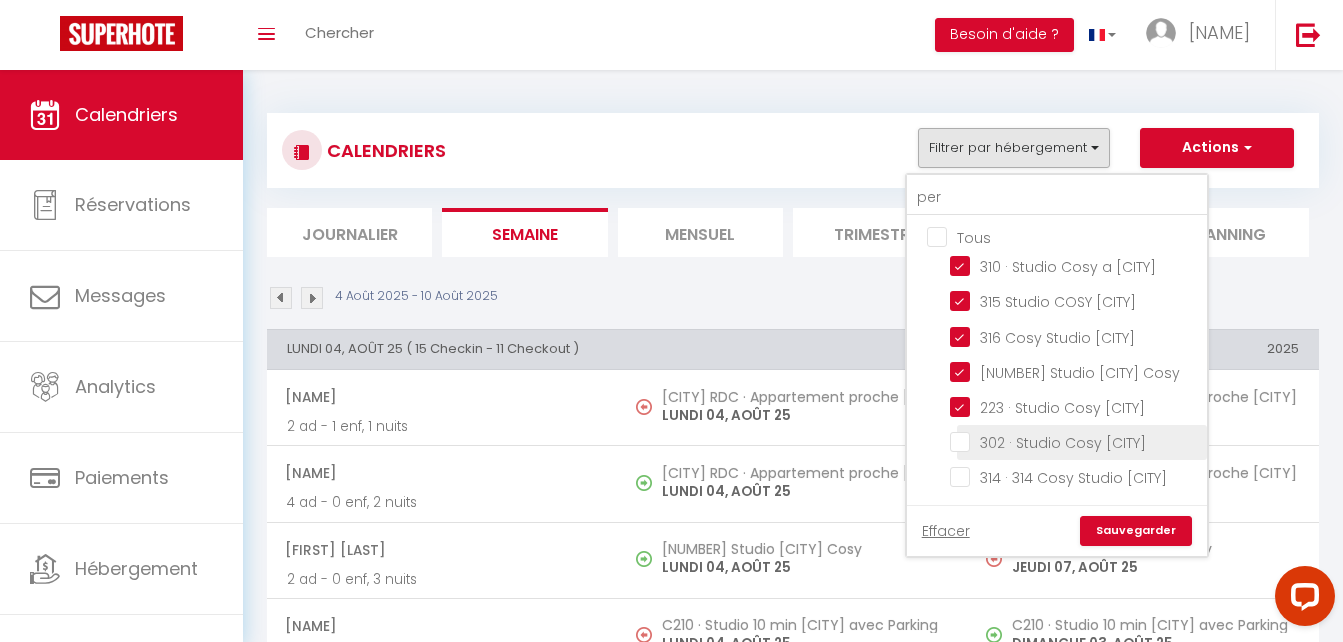 click on "302 · Studio Cosy [CITY]" at bounding box center [1075, 441] 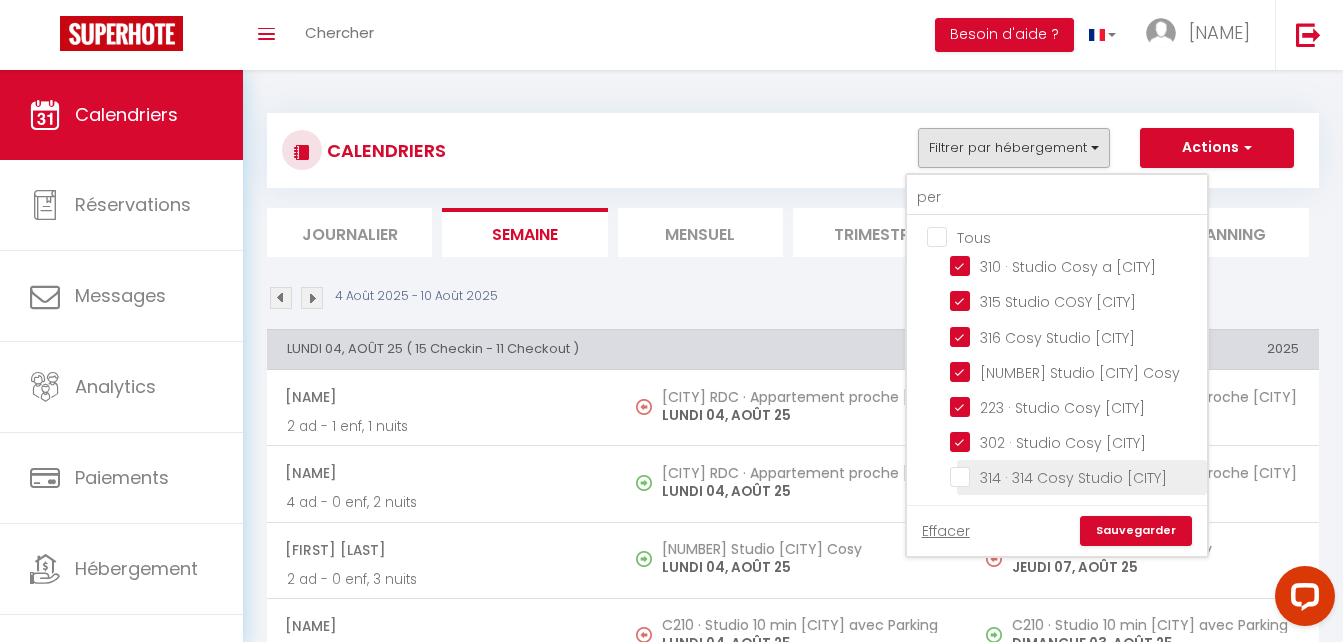 click on "314 · 314 Cosy Studio [CITY]" at bounding box center (1075, 476) 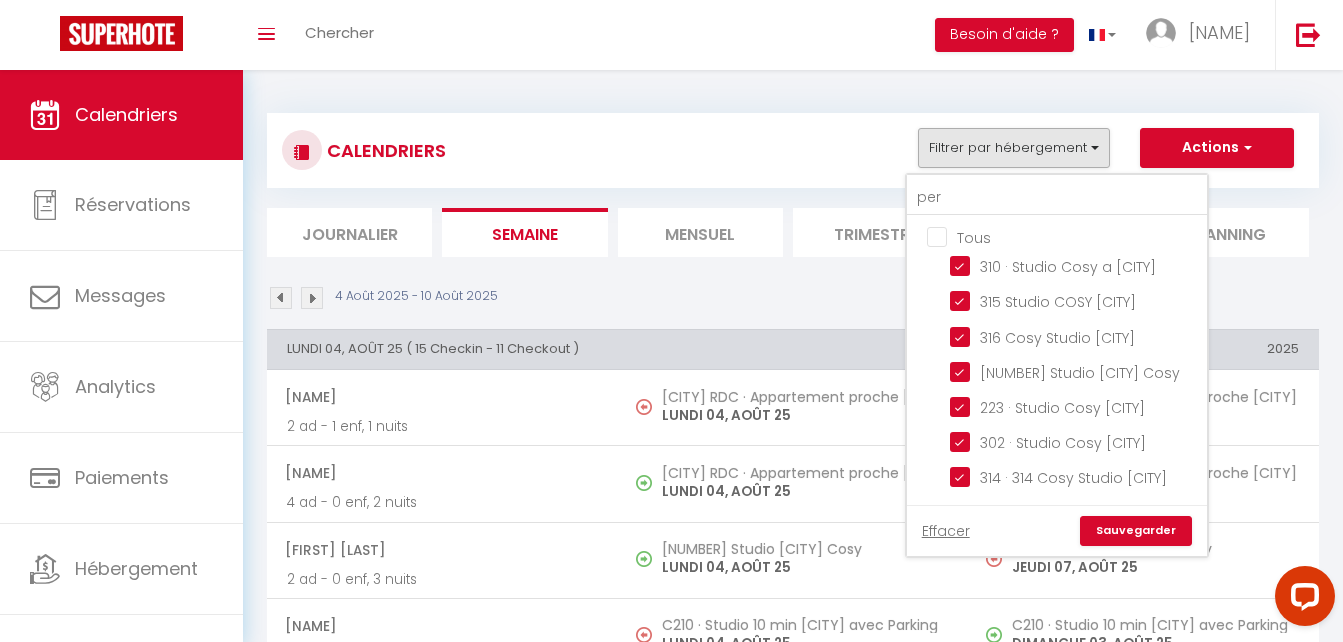 click on "Sauvegarder" at bounding box center (1136, 531) 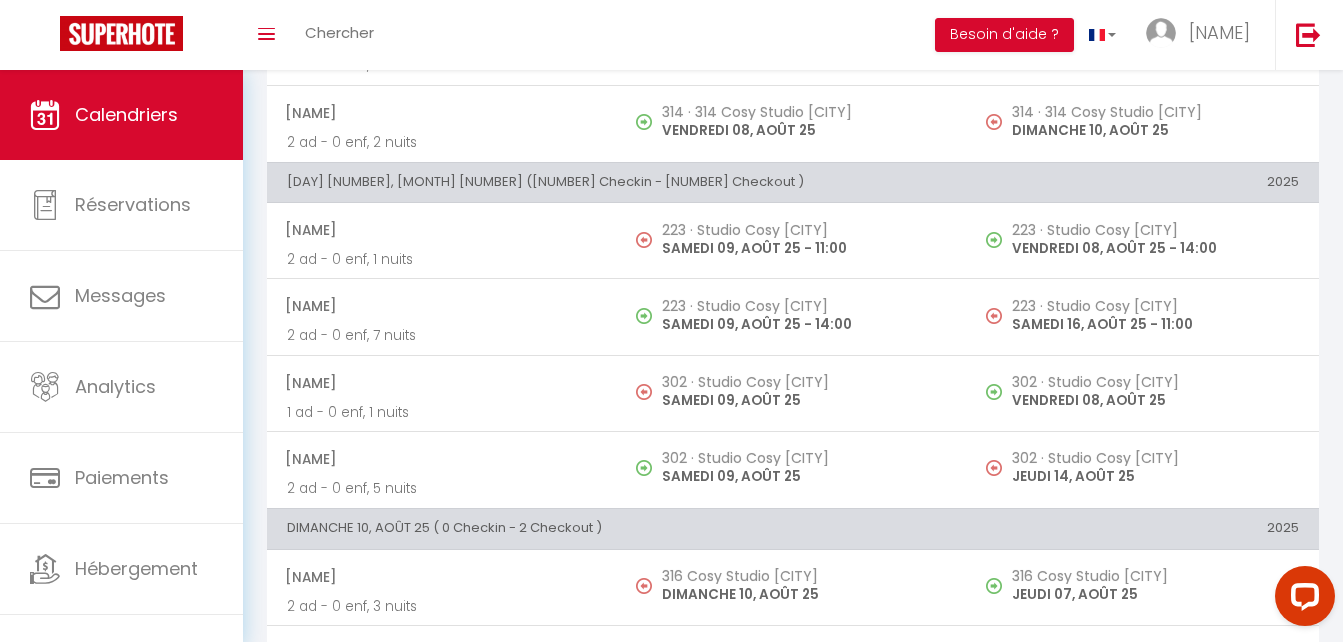 scroll, scrollTop: 1982, scrollLeft: 0, axis: vertical 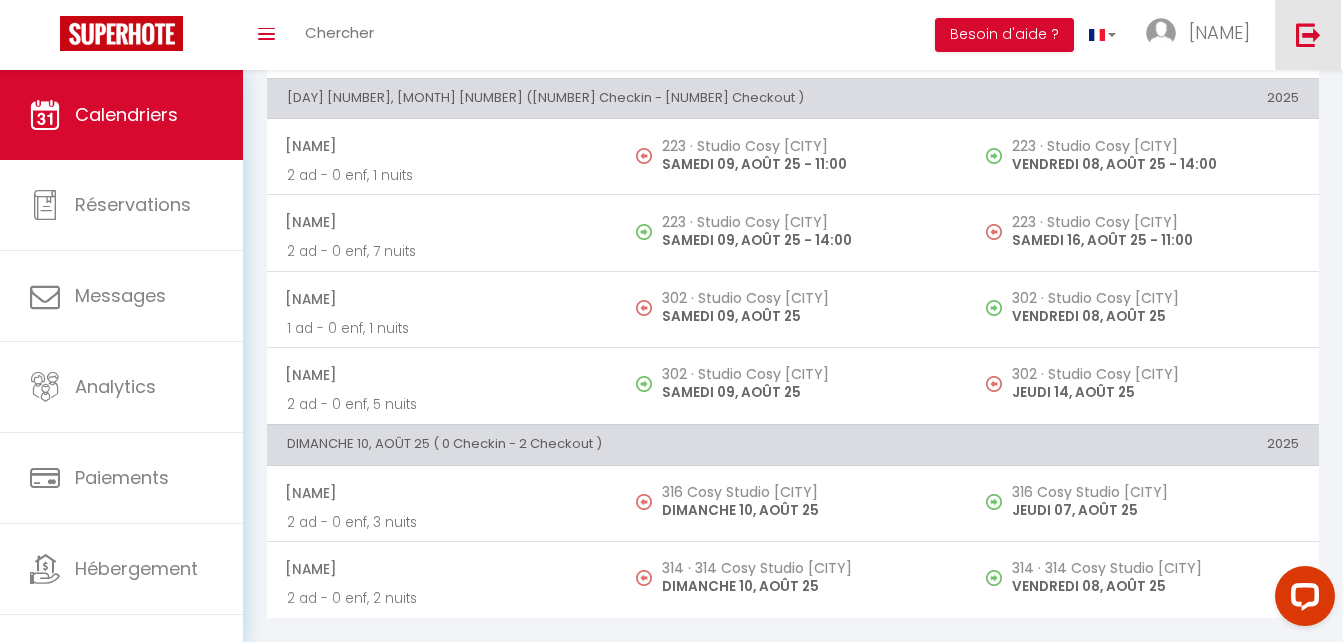 click at bounding box center (1308, 35) 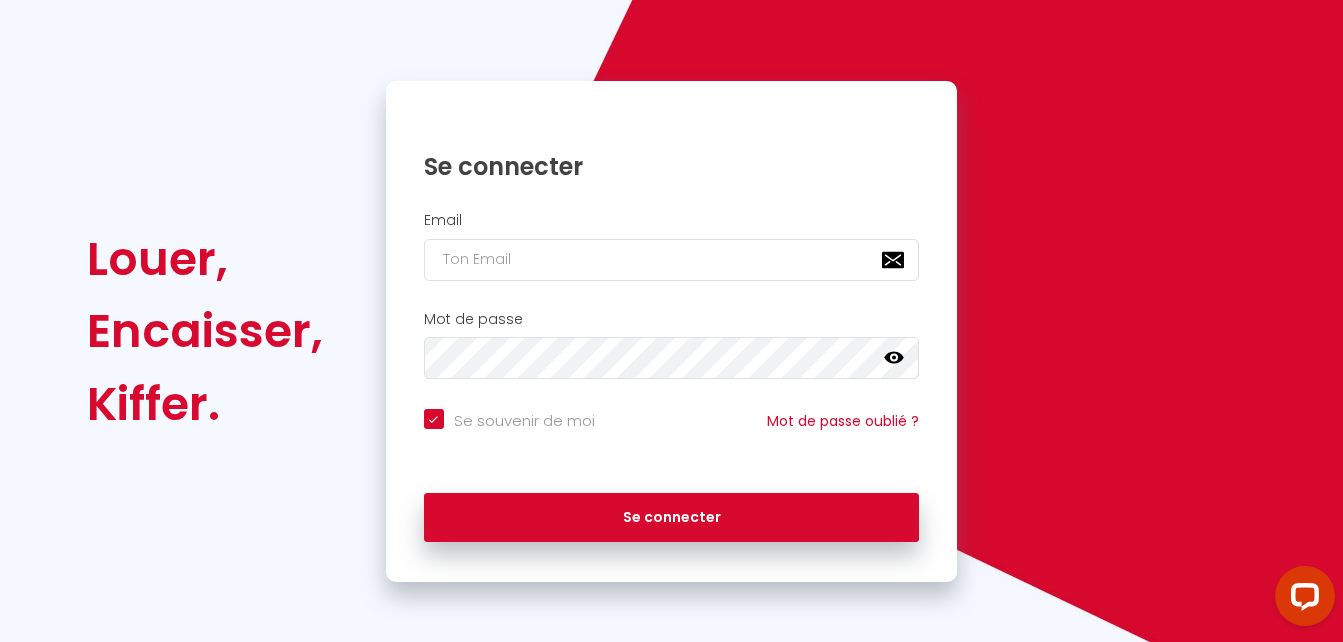 scroll, scrollTop: 96, scrollLeft: 0, axis: vertical 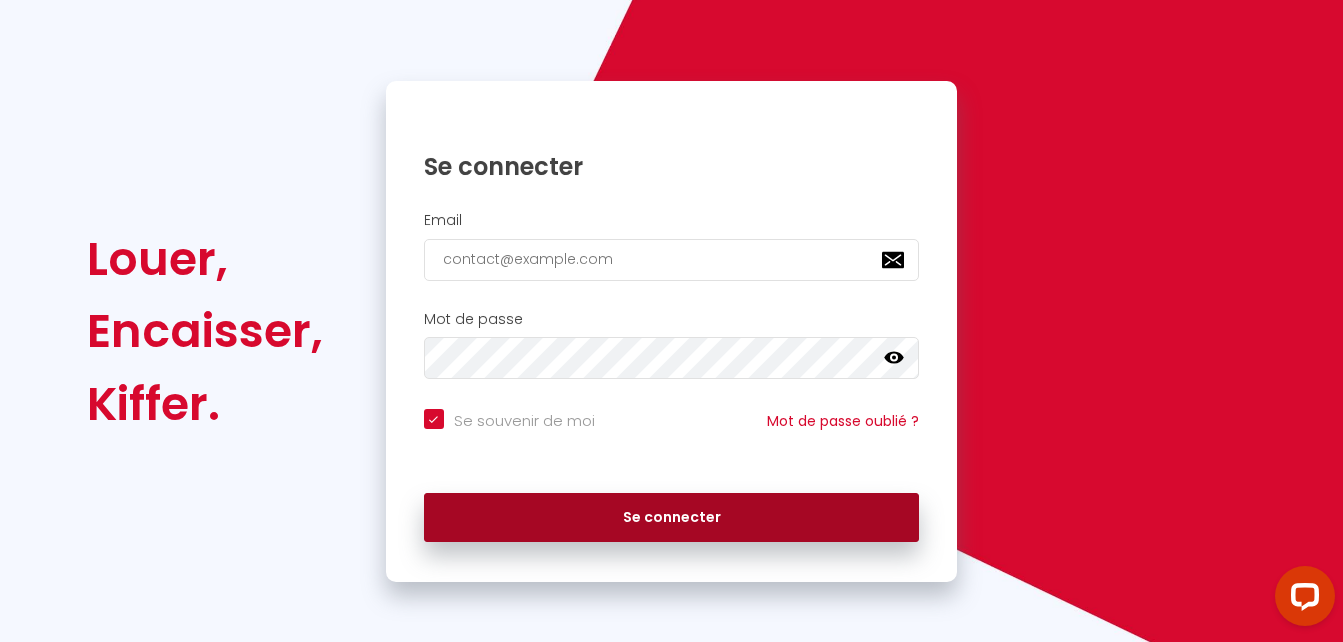 click on "Se connecter" at bounding box center (672, 518) 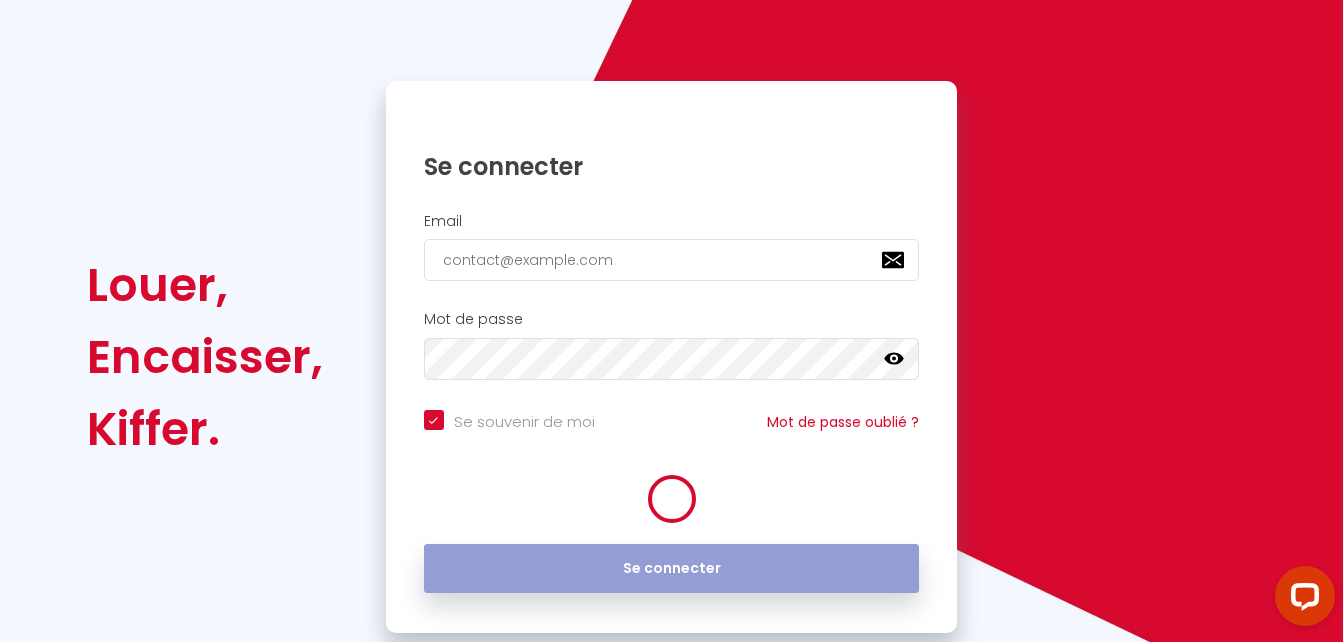 scroll, scrollTop: 0, scrollLeft: 0, axis: both 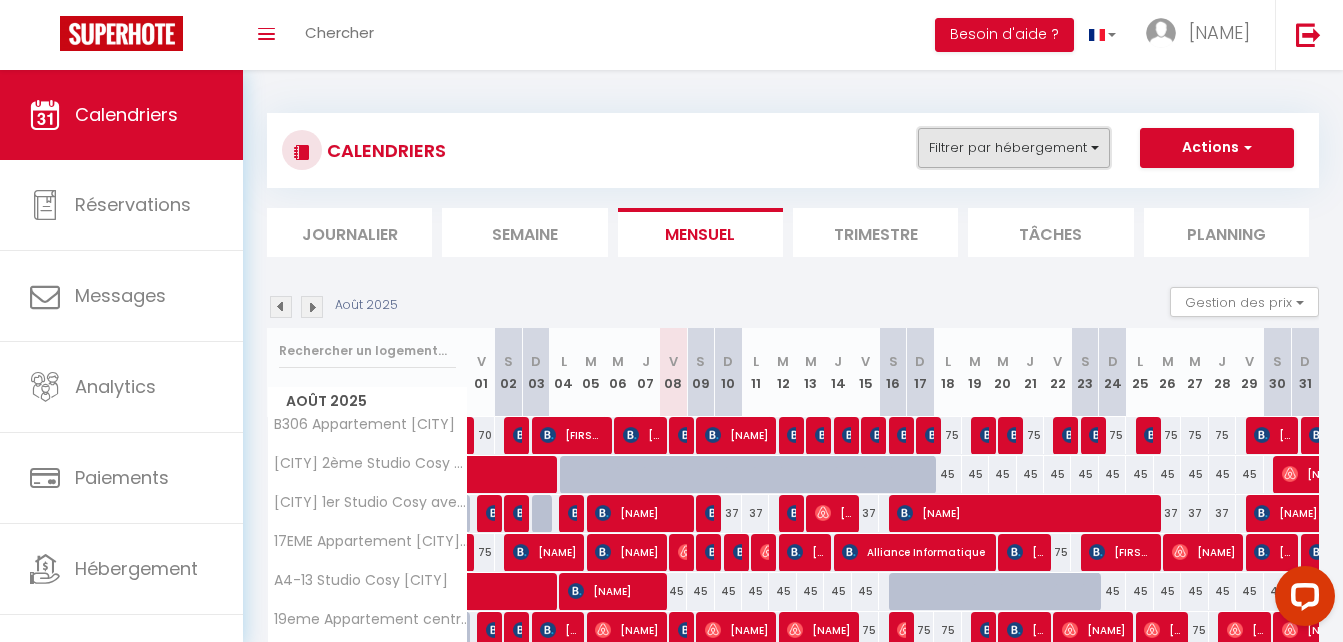 click on "Filtrer par hébergement" at bounding box center [1014, 148] 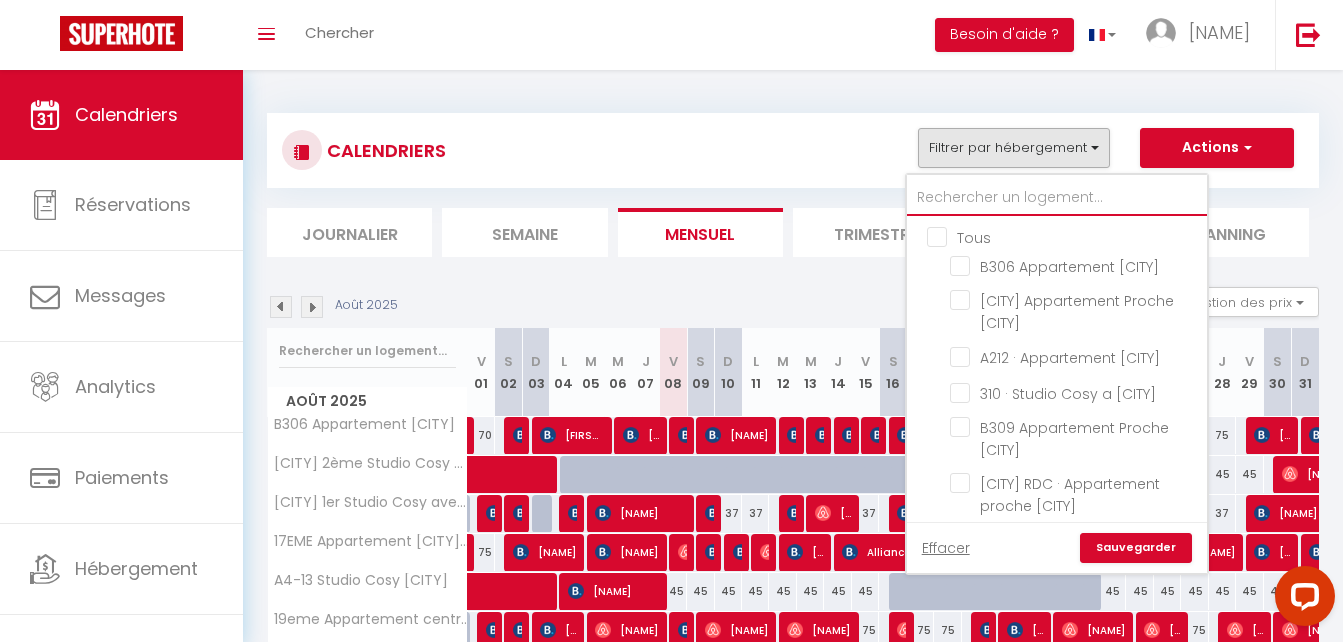 click at bounding box center (1057, 198) 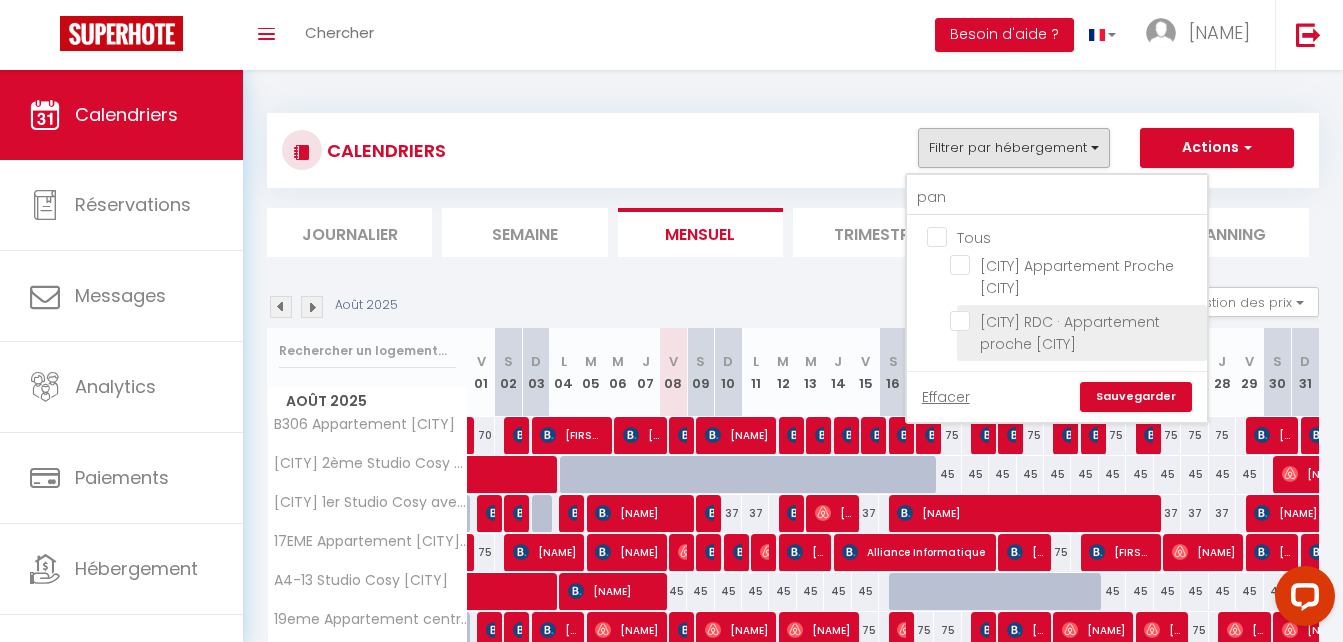 click on "[CITY] RDC · Appartement proche [CITY]" at bounding box center (1075, 321) 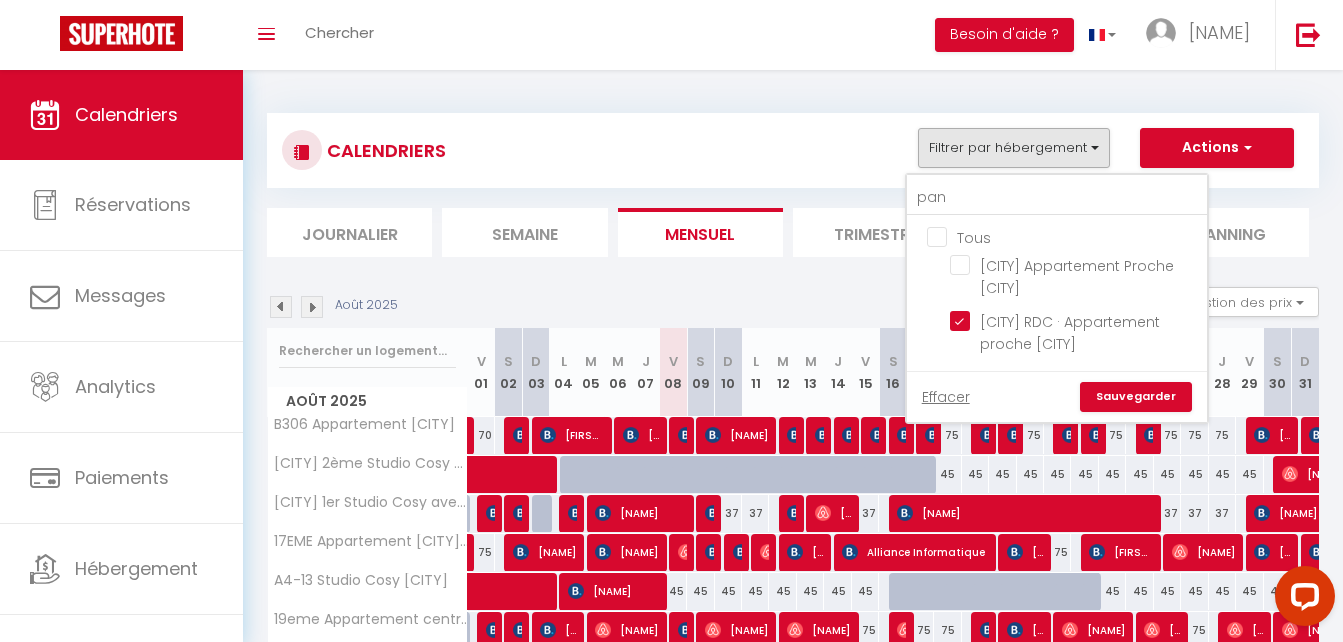 click on "Sauvegarder" at bounding box center (1136, 397) 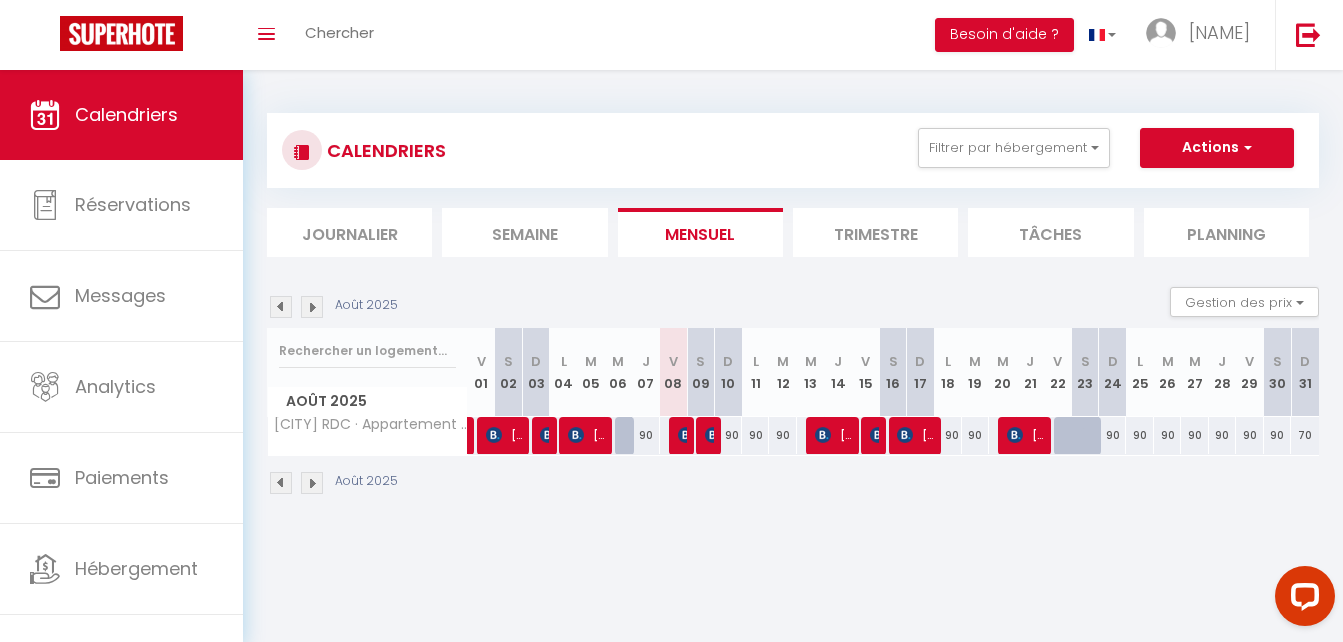 click at bounding box center (682, 436) 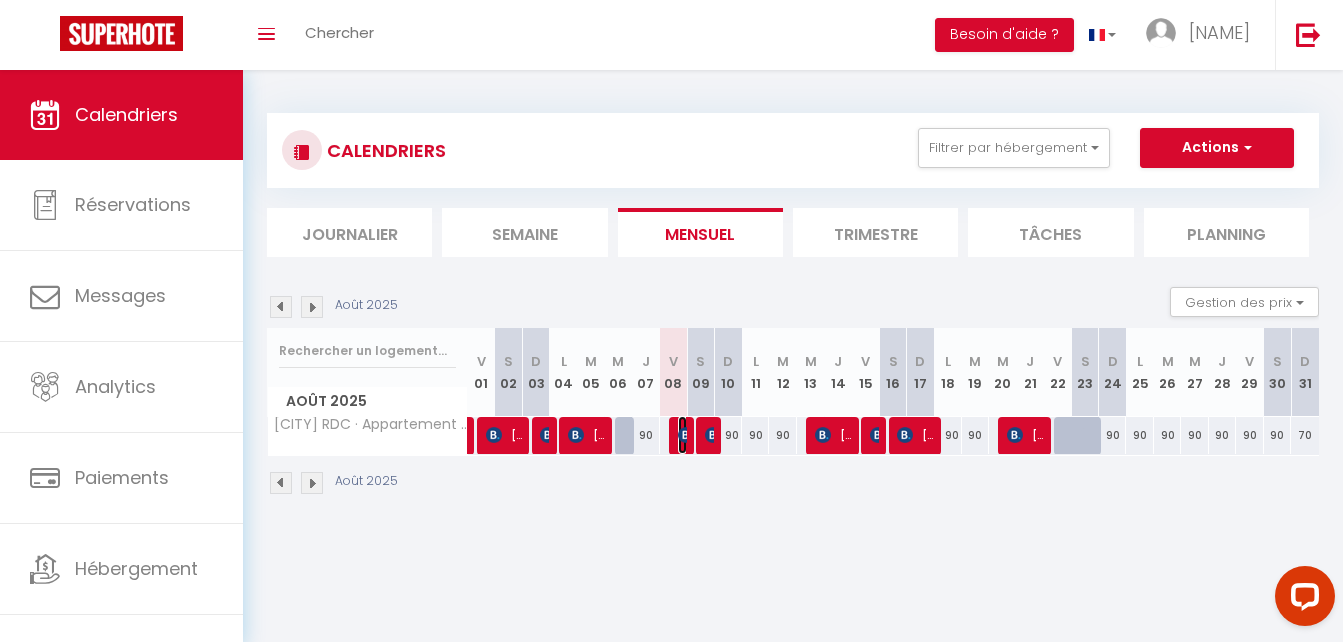 click at bounding box center (686, 435) 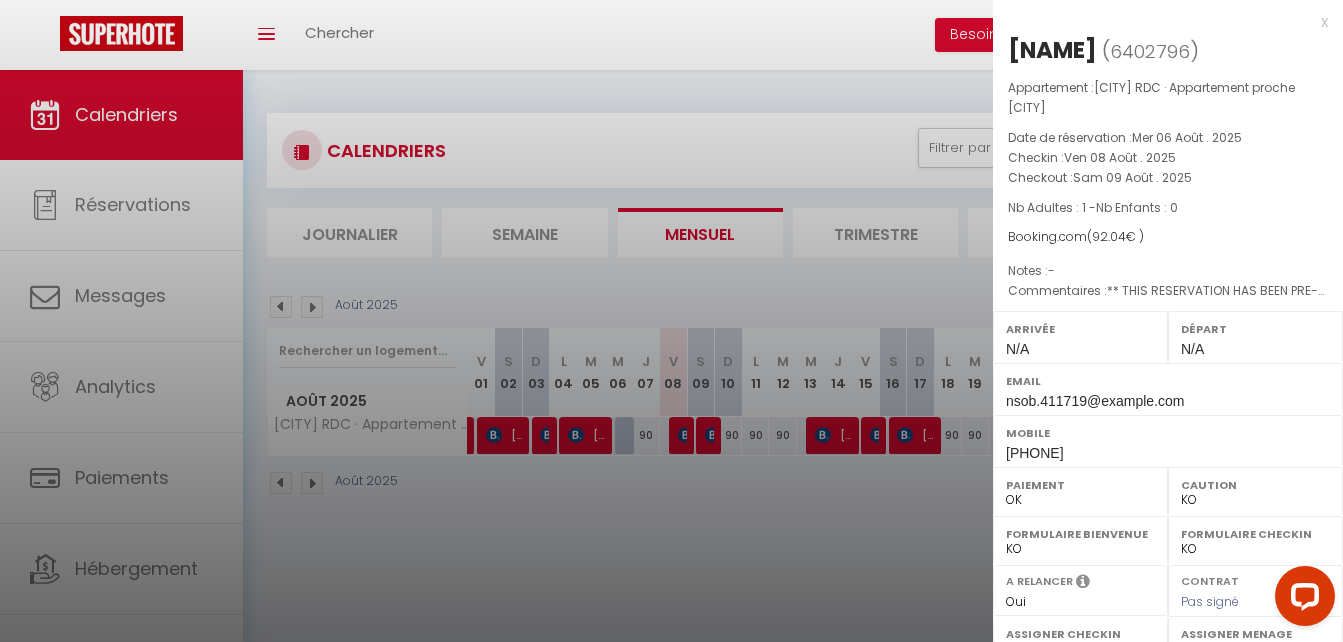 click on "x" at bounding box center [1160, 22] 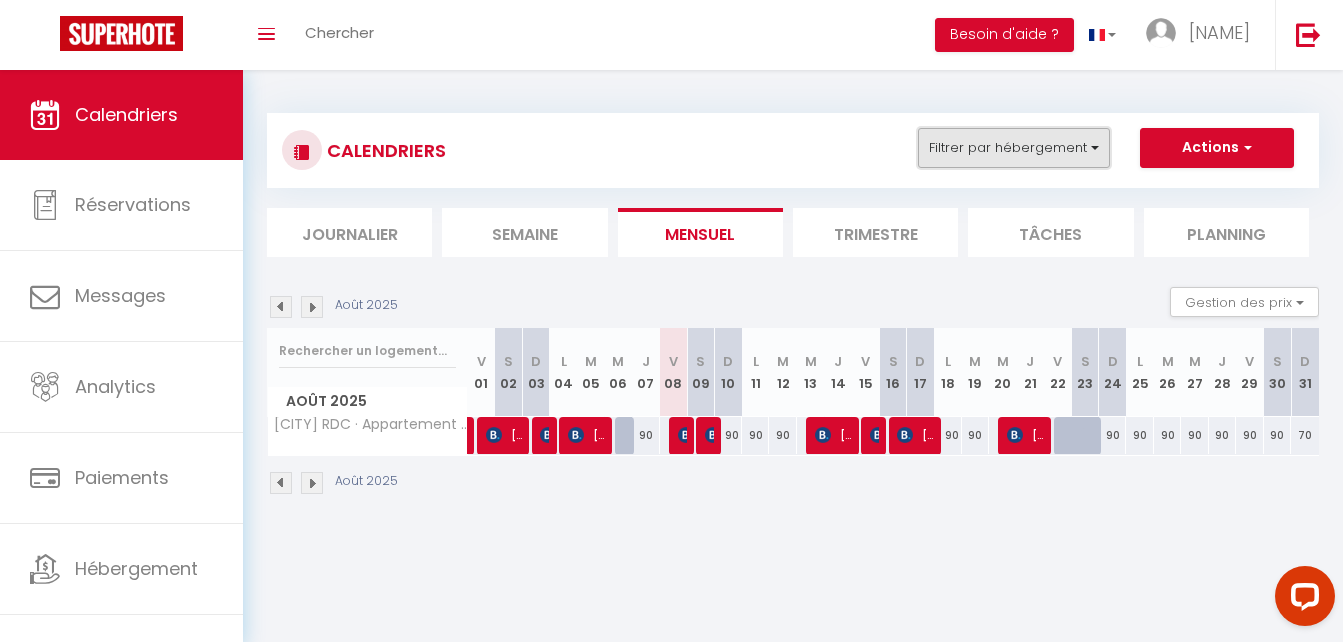 click on "Filtrer par hébergement" at bounding box center (1014, 148) 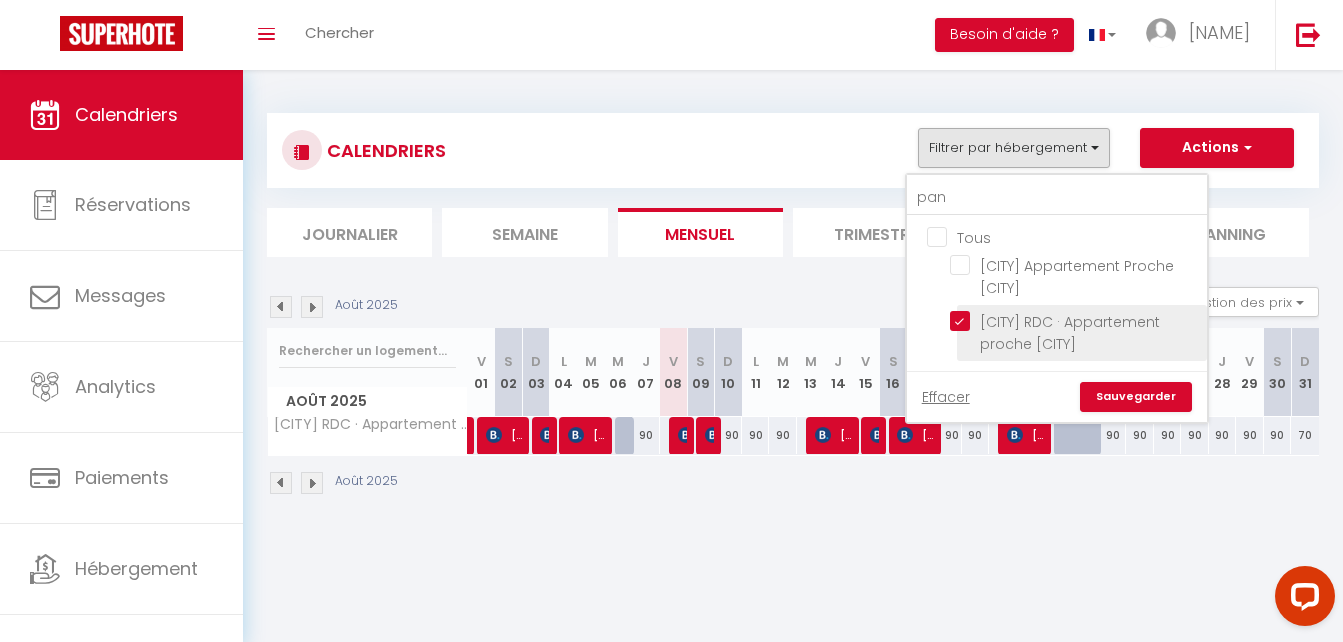 click on "[CITY] RDC · Appartement proche [CITY]" at bounding box center [1075, 321] 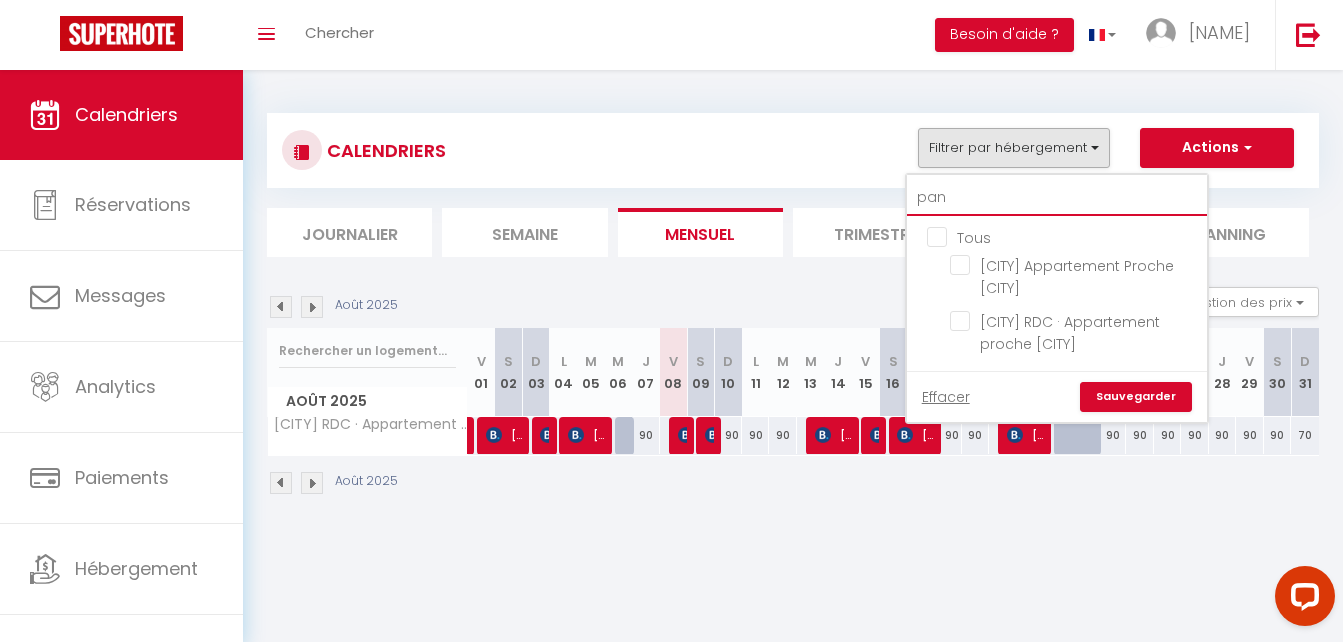 drag, startPoint x: 953, startPoint y: 200, endPoint x: 868, endPoint y: 219, distance: 87.09765 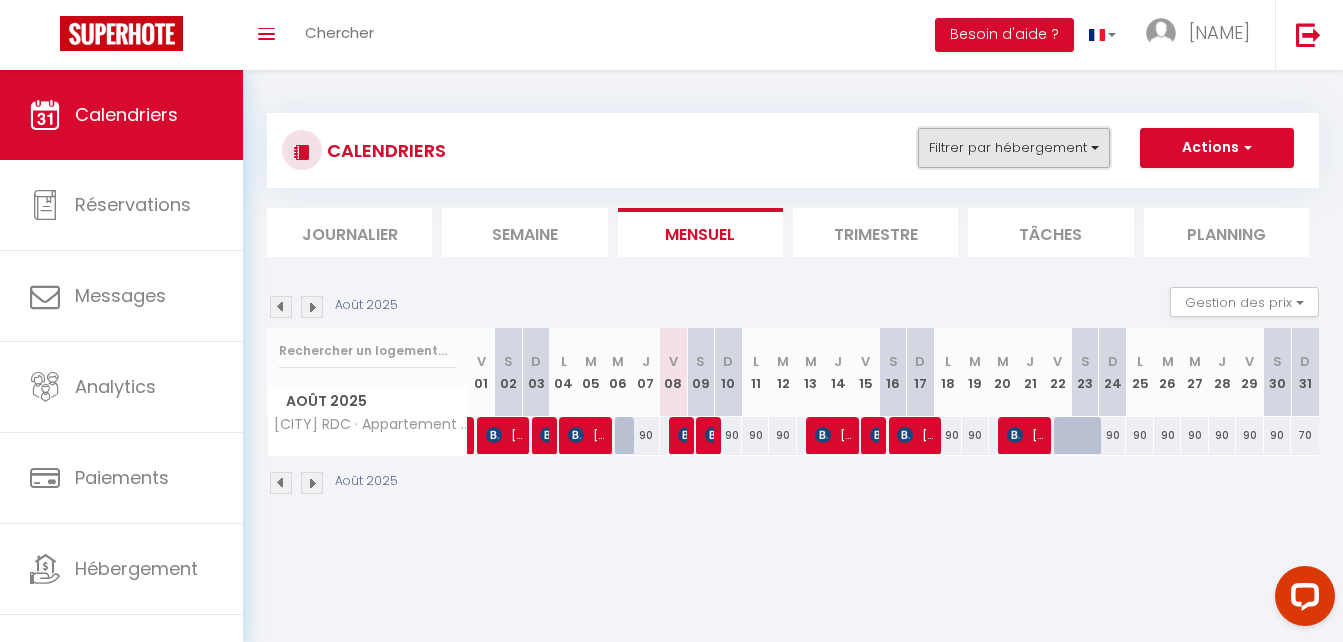 click on "Filtrer par hébergement" at bounding box center (1014, 148) 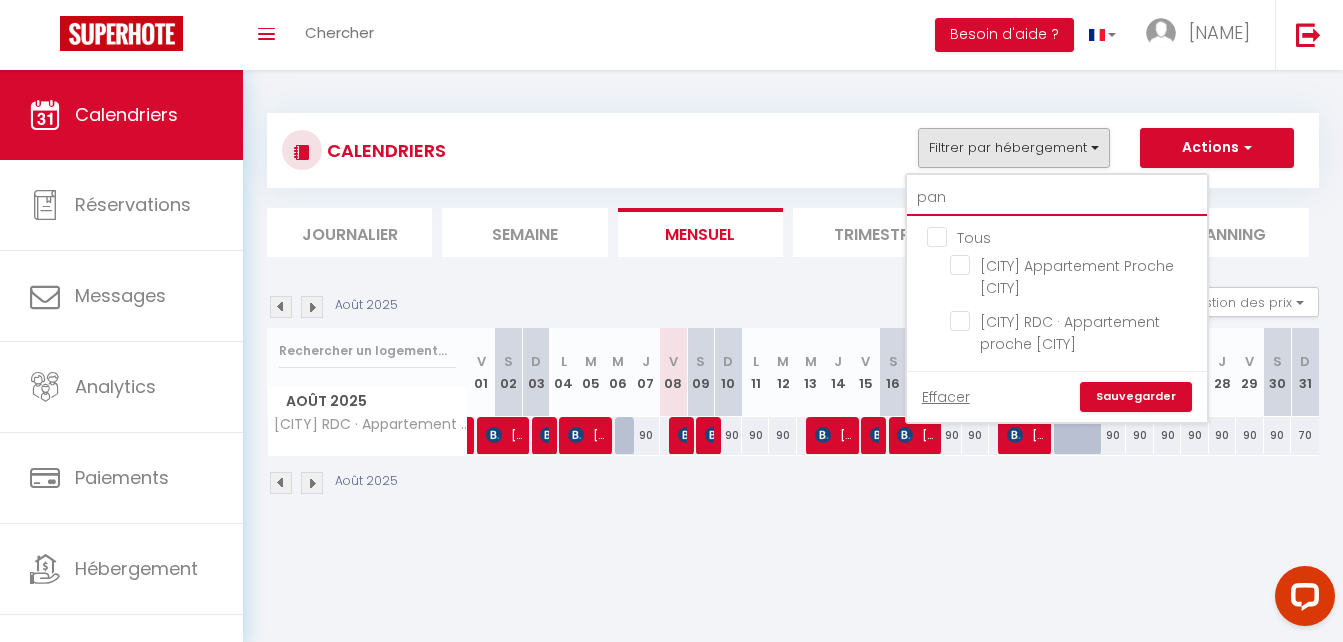 click on "pan" at bounding box center [1057, 198] 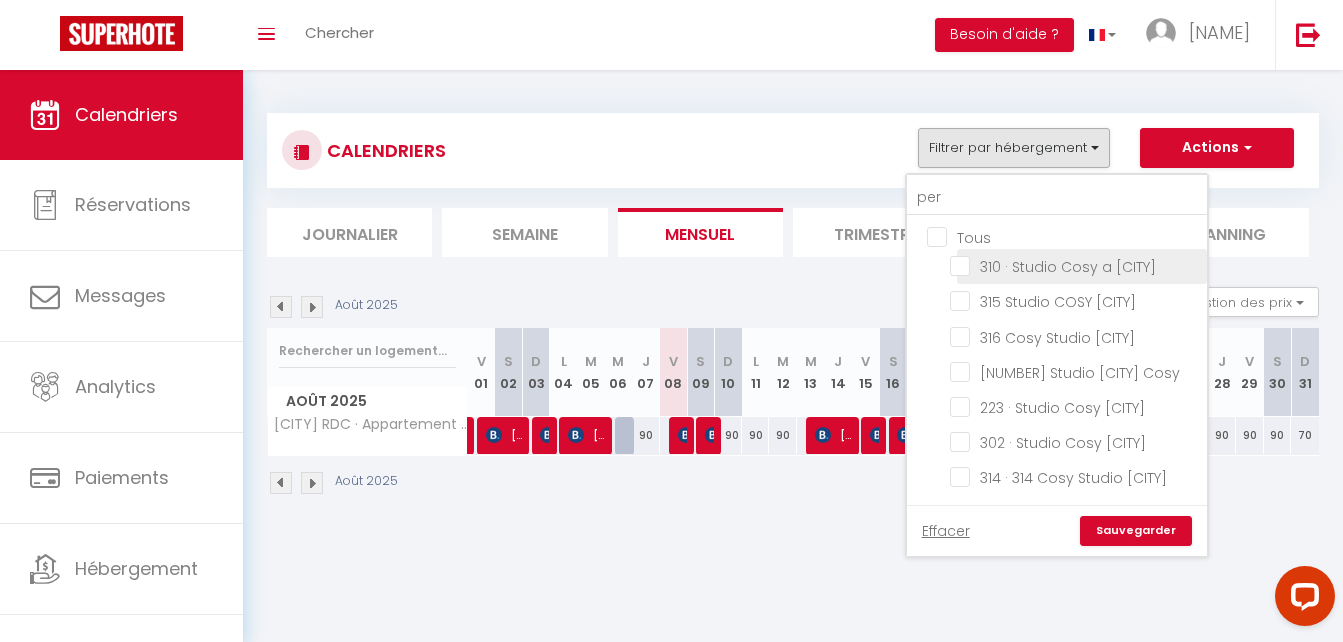 click on "310 · Studio Cosy a [CITY]" at bounding box center [1075, 265] 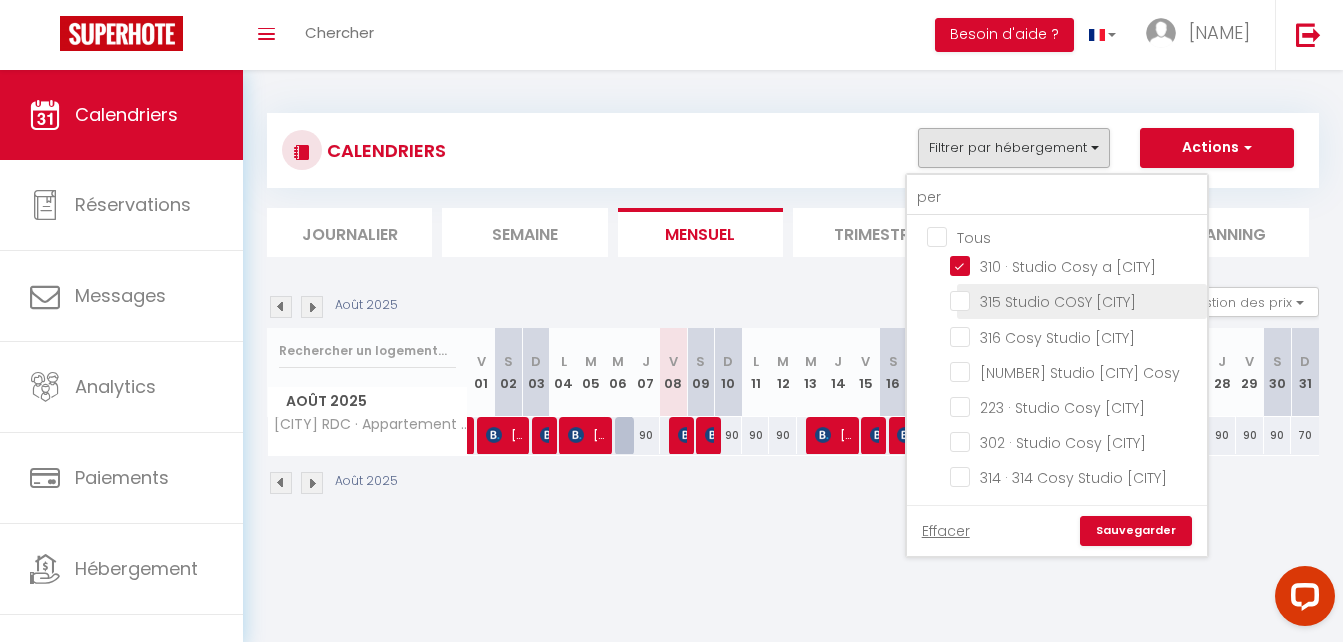 click on "315 Studio COSY [CITY]" at bounding box center (1075, 300) 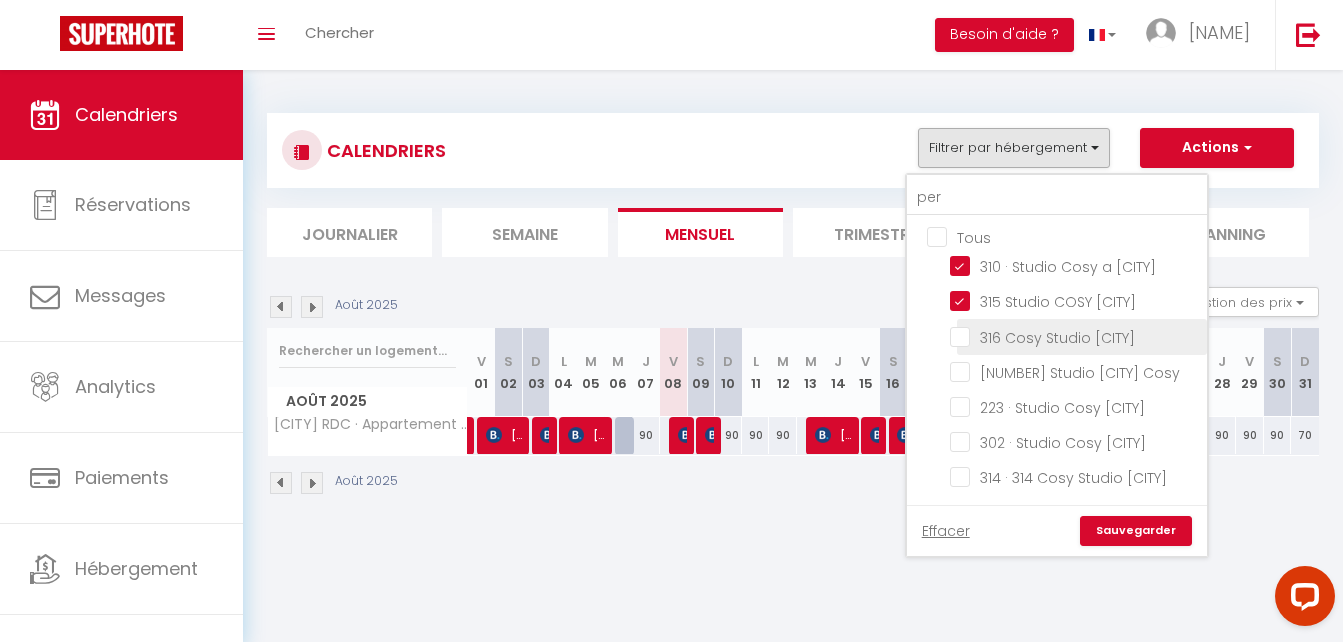 click on "316 Cosy Studio [CITY]" at bounding box center (1075, 335) 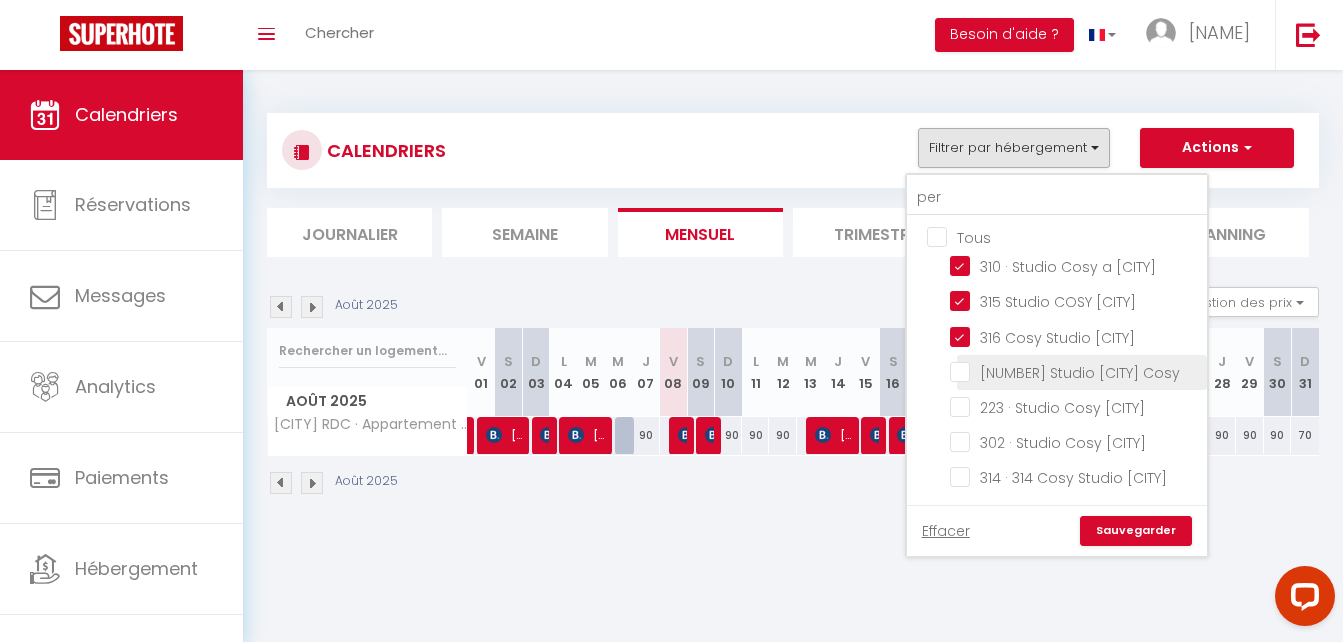 click on "[NUMBER] Studio [CITY] Cosy" at bounding box center (1075, 371) 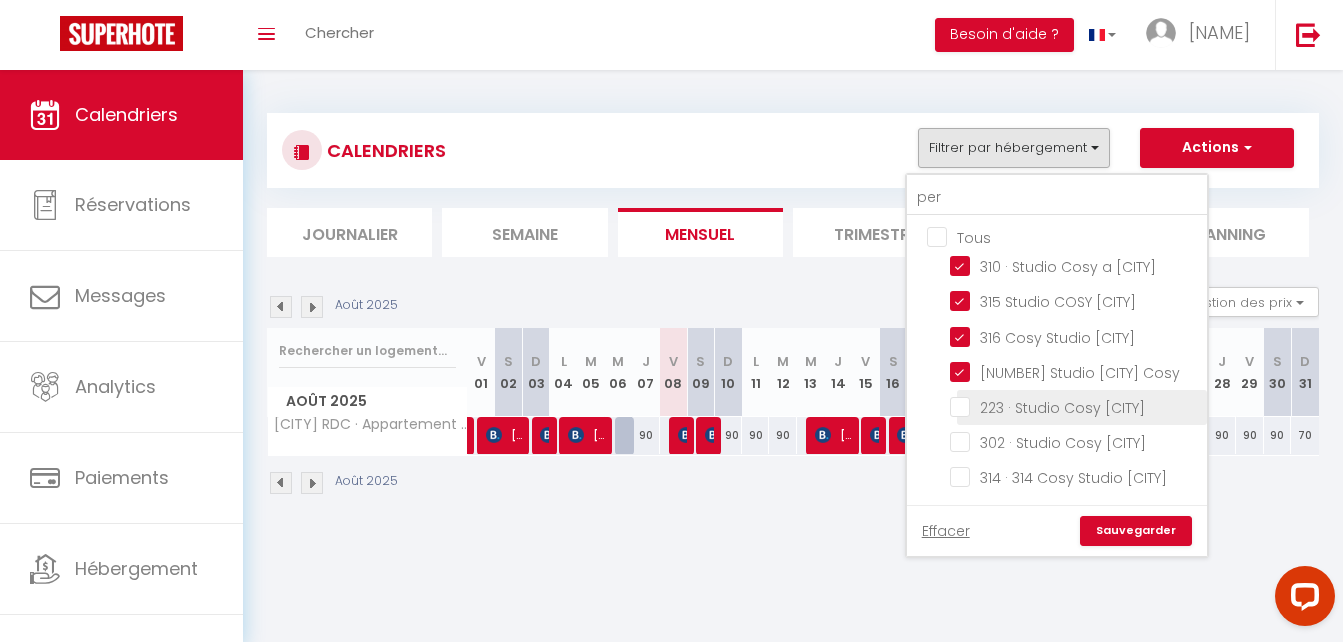 click on "223 · Studio Cosy [CITY]" at bounding box center [1075, 406] 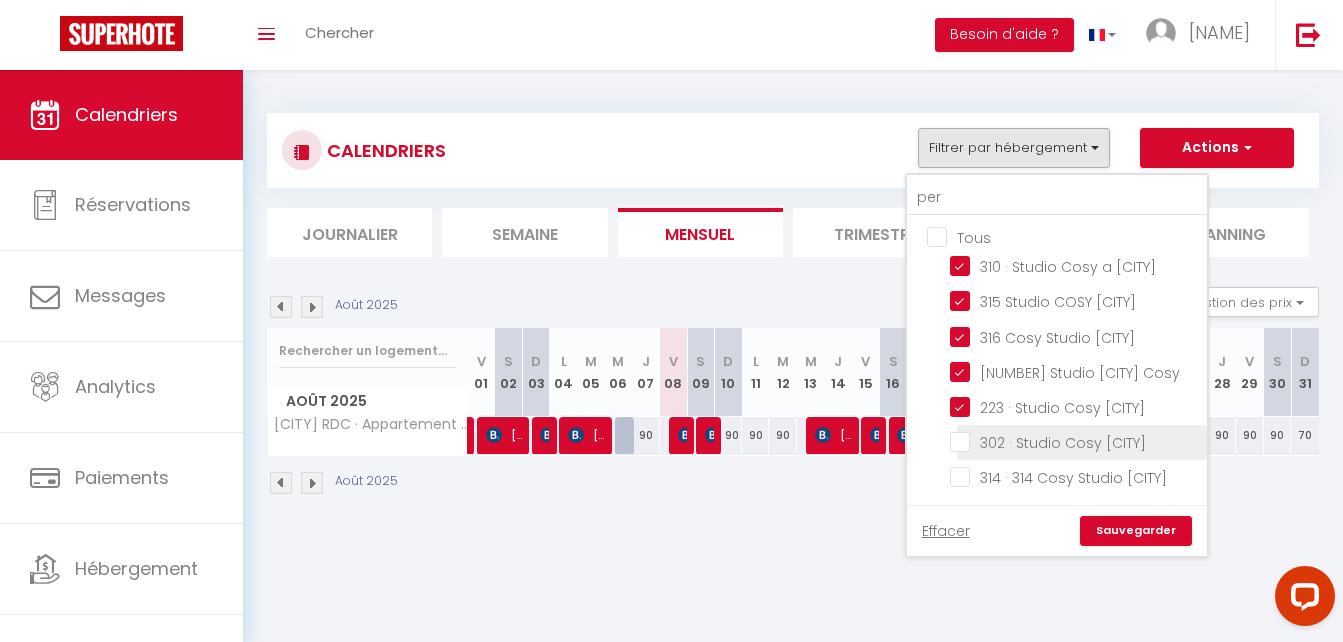 click on "302 · Studio Cosy [CITY]" at bounding box center [1075, 441] 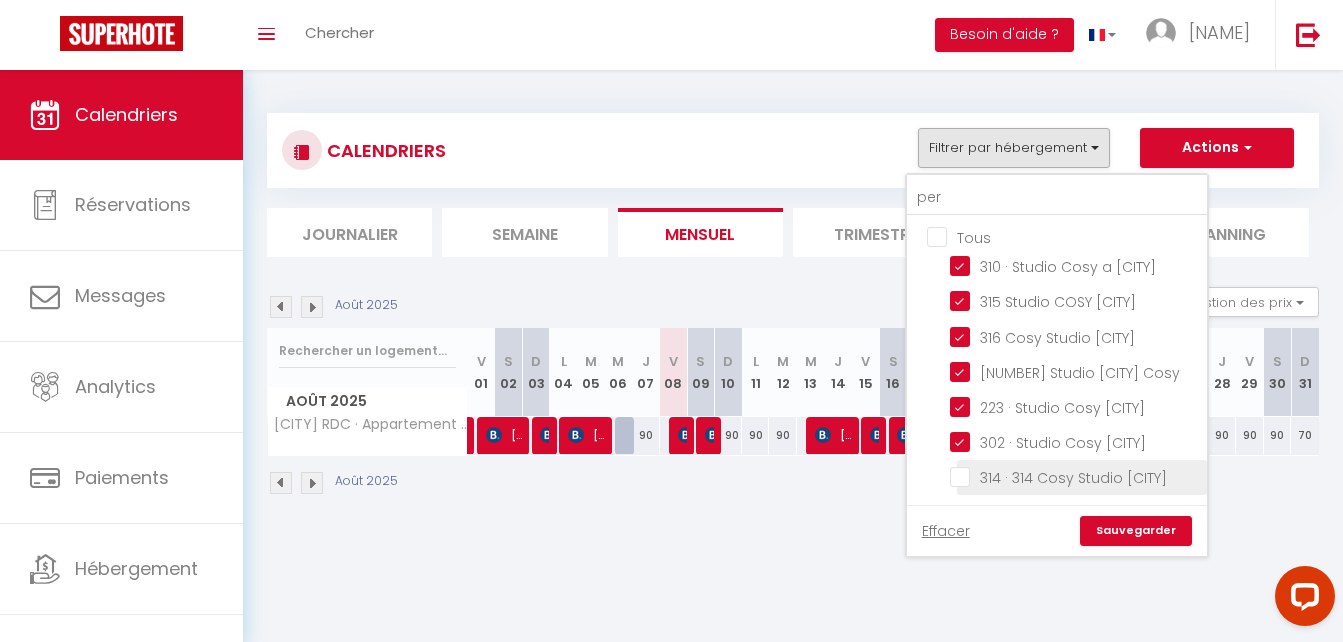 click on "314 · 314 Cosy Studio [CITY]" at bounding box center (1075, 476) 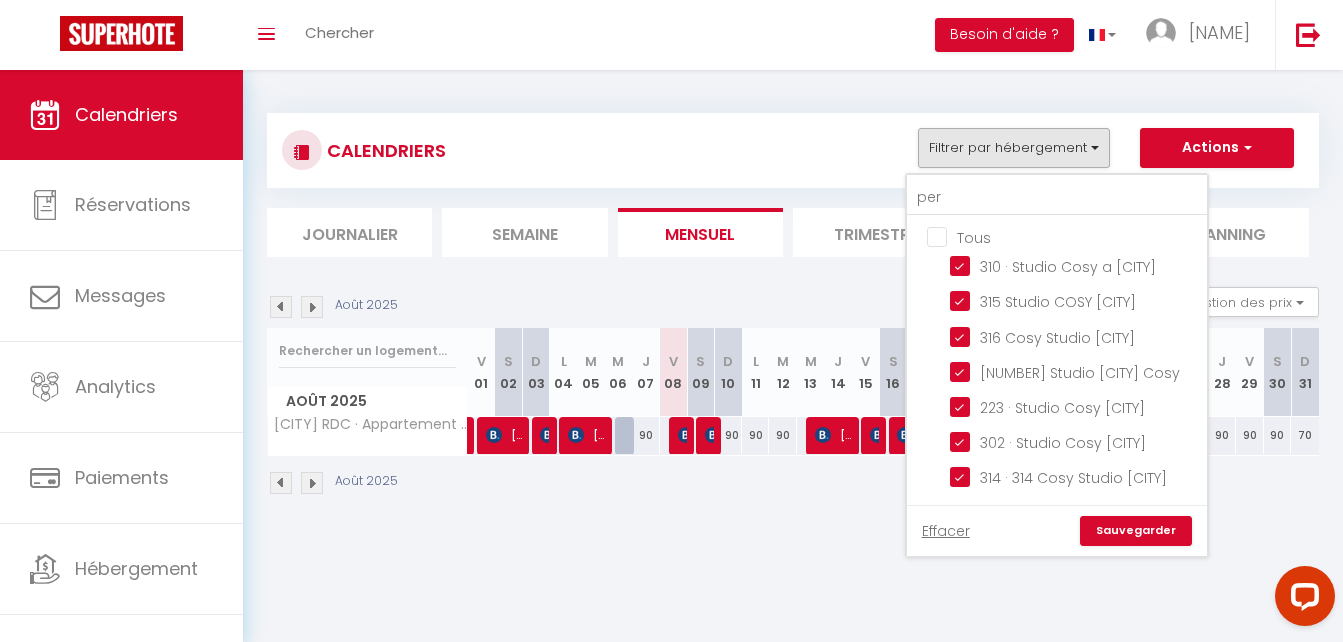 click on "Sauvegarder" at bounding box center [1136, 531] 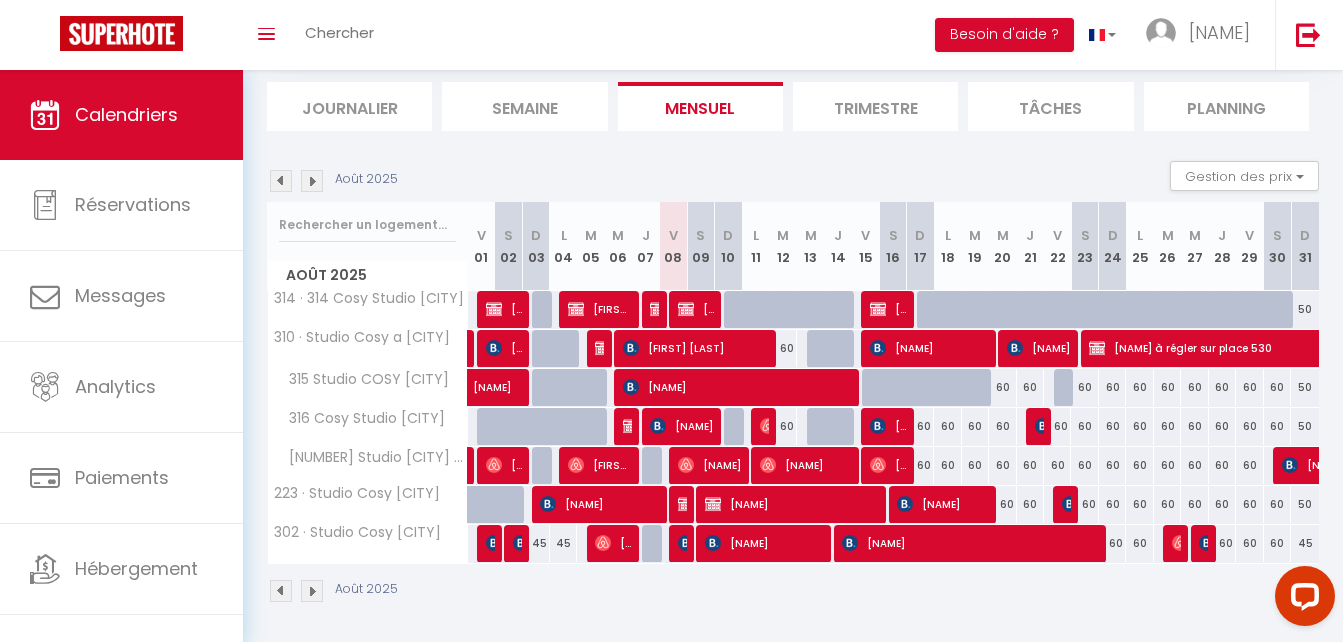 scroll, scrollTop: 121, scrollLeft: 0, axis: vertical 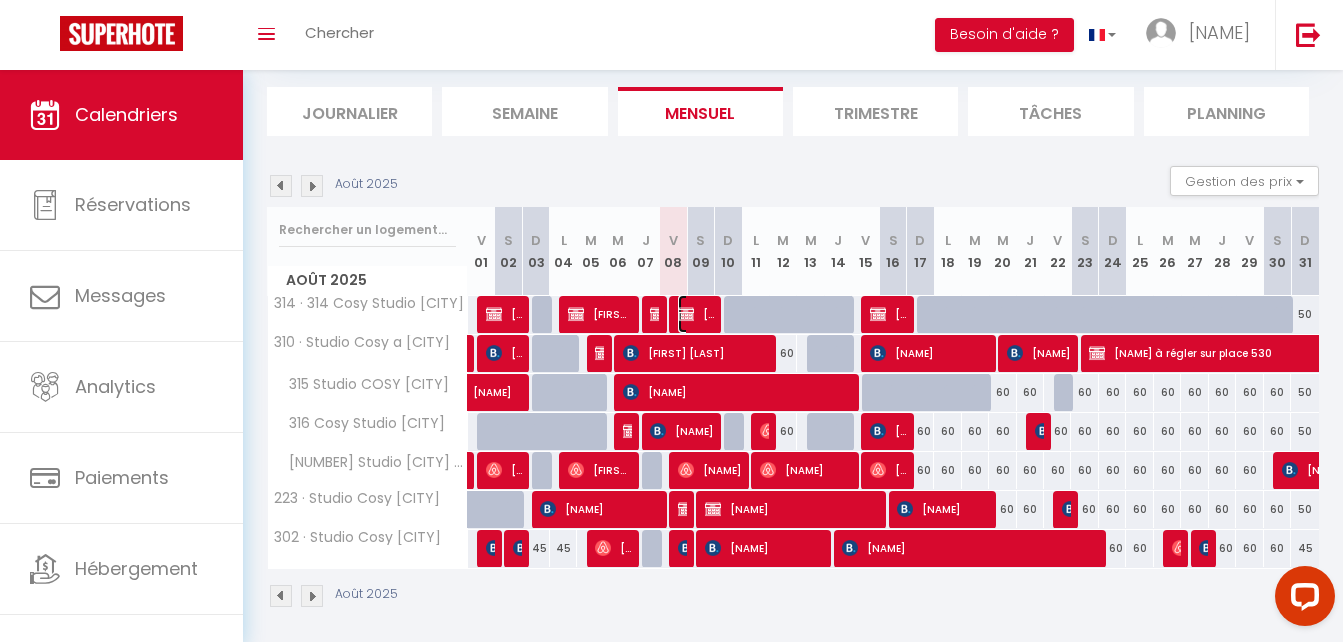 click at bounding box center [686, 314] 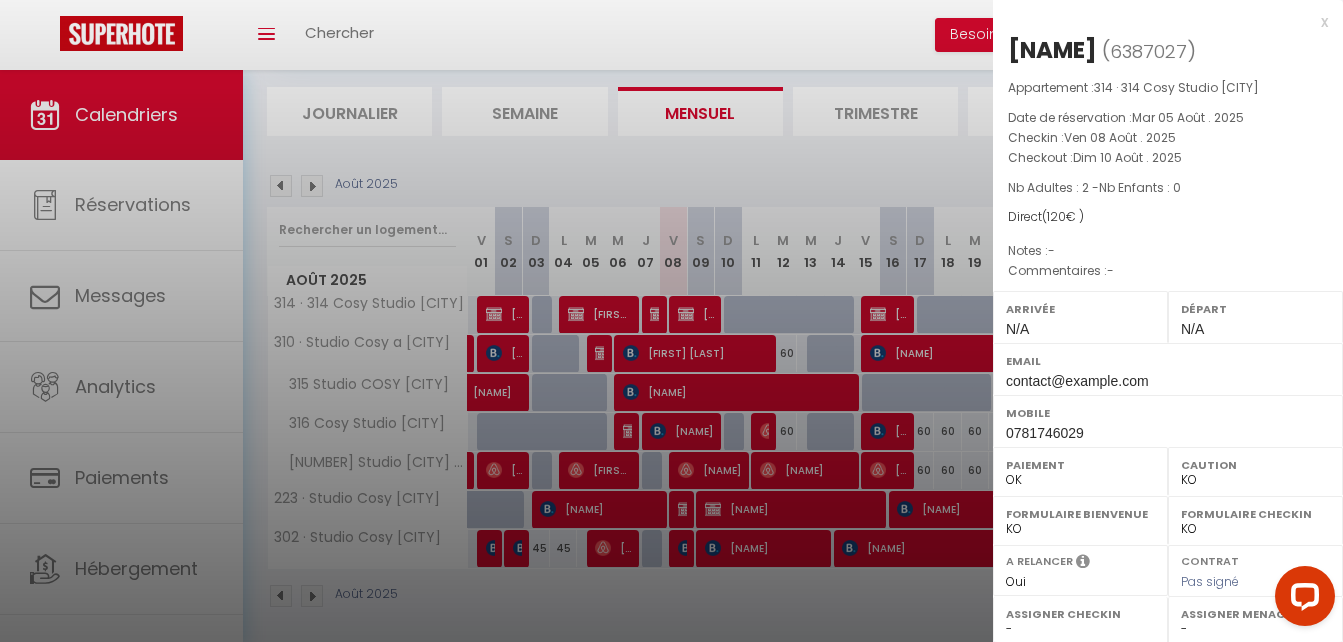 click on "x" at bounding box center [1160, 22] 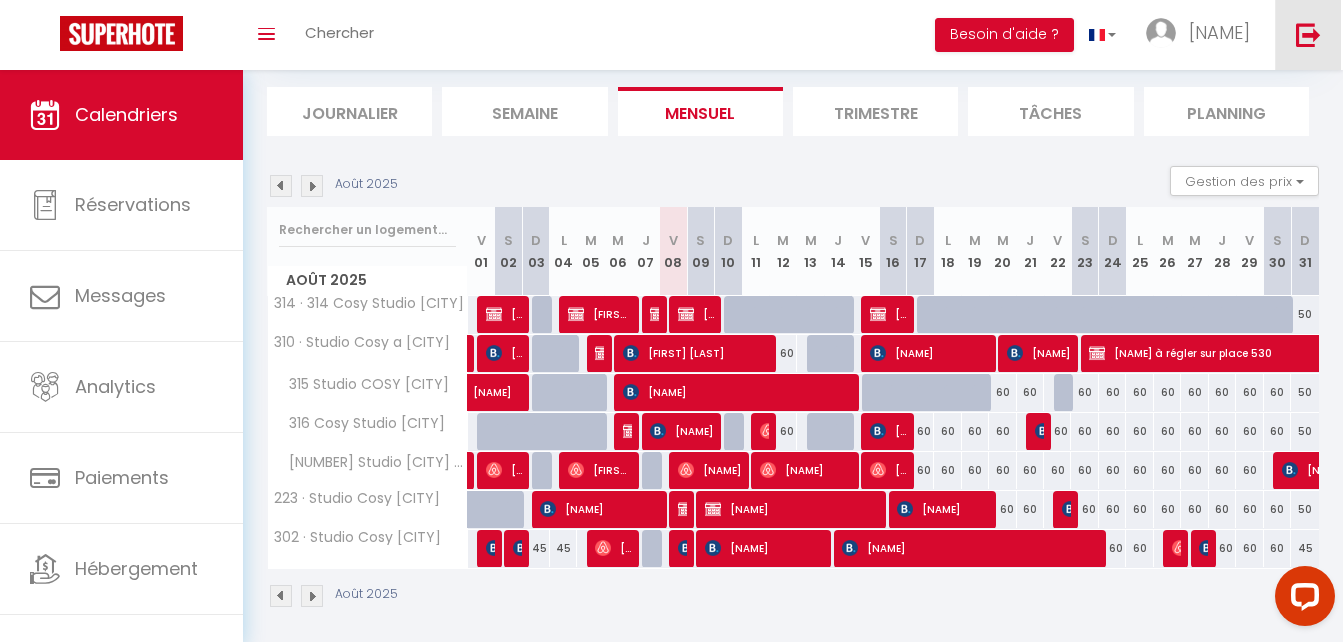 click at bounding box center [1308, 34] 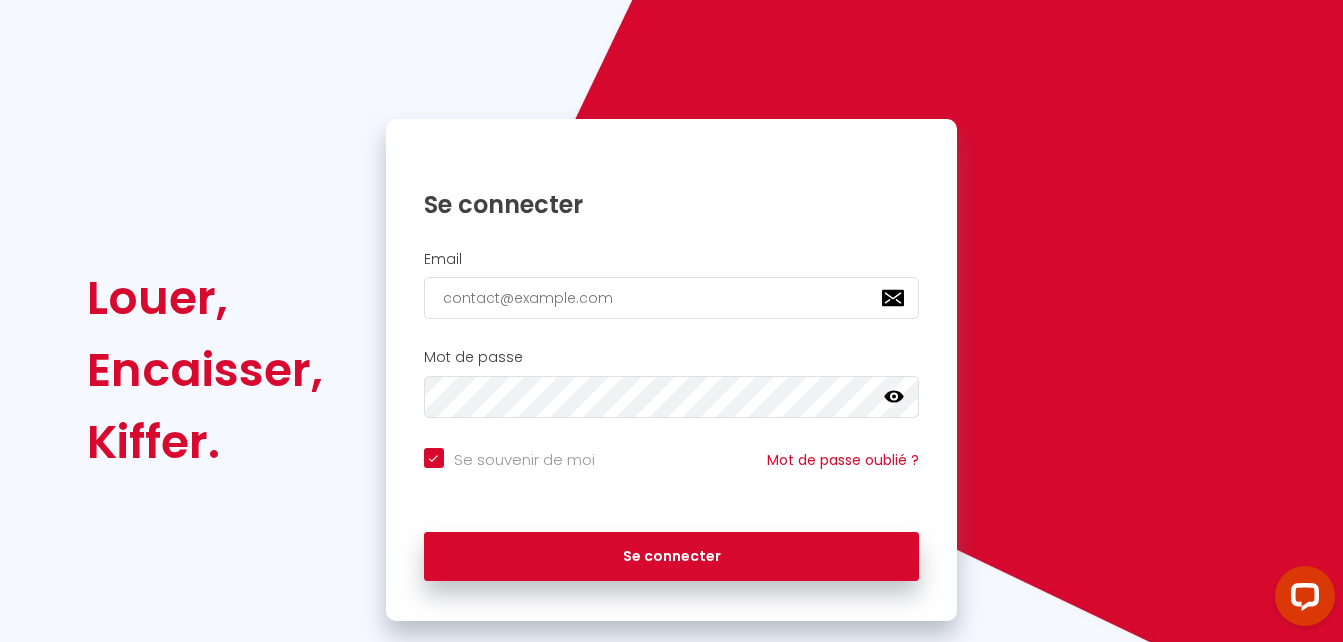 scroll, scrollTop: 135, scrollLeft: 0, axis: vertical 